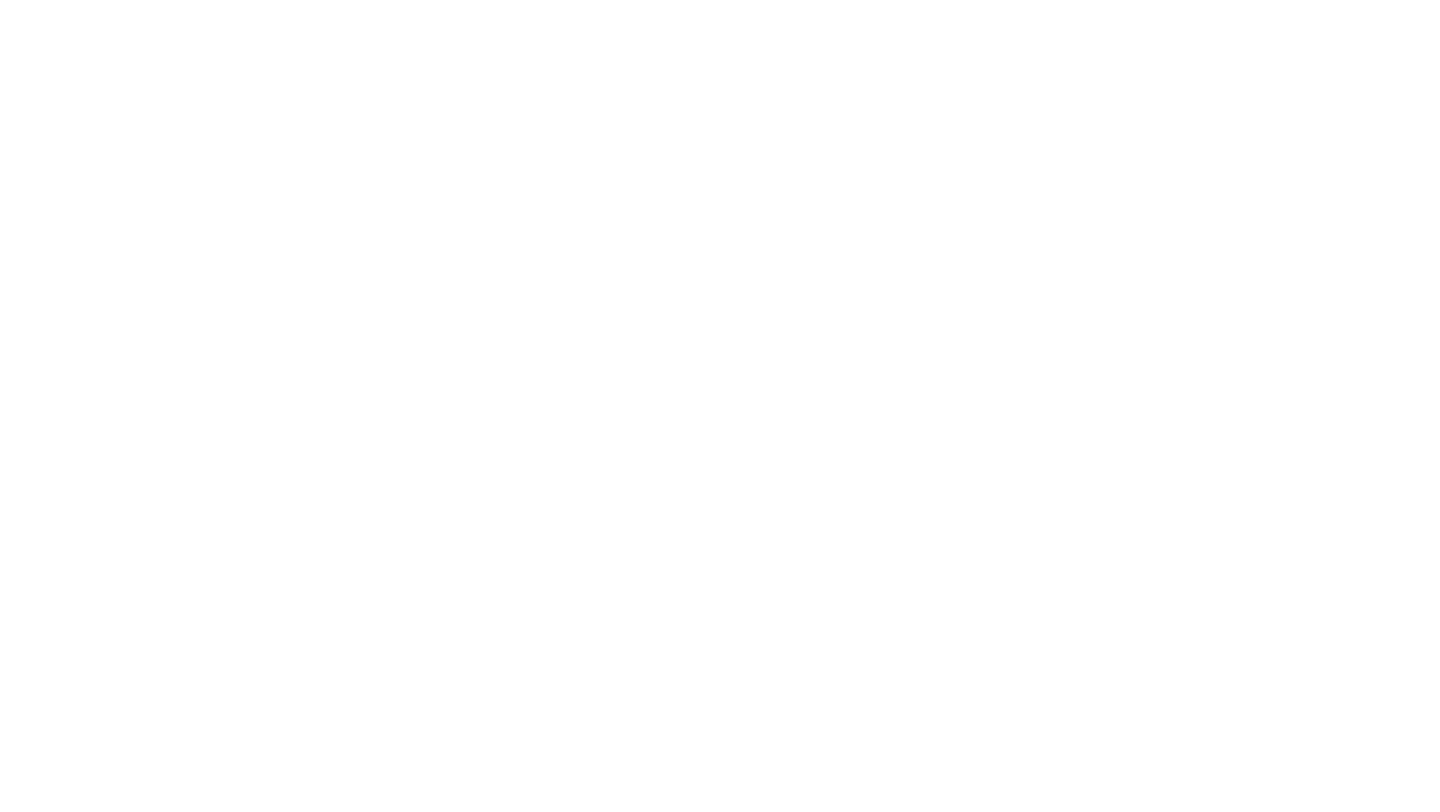 scroll, scrollTop: 0, scrollLeft: 0, axis: both 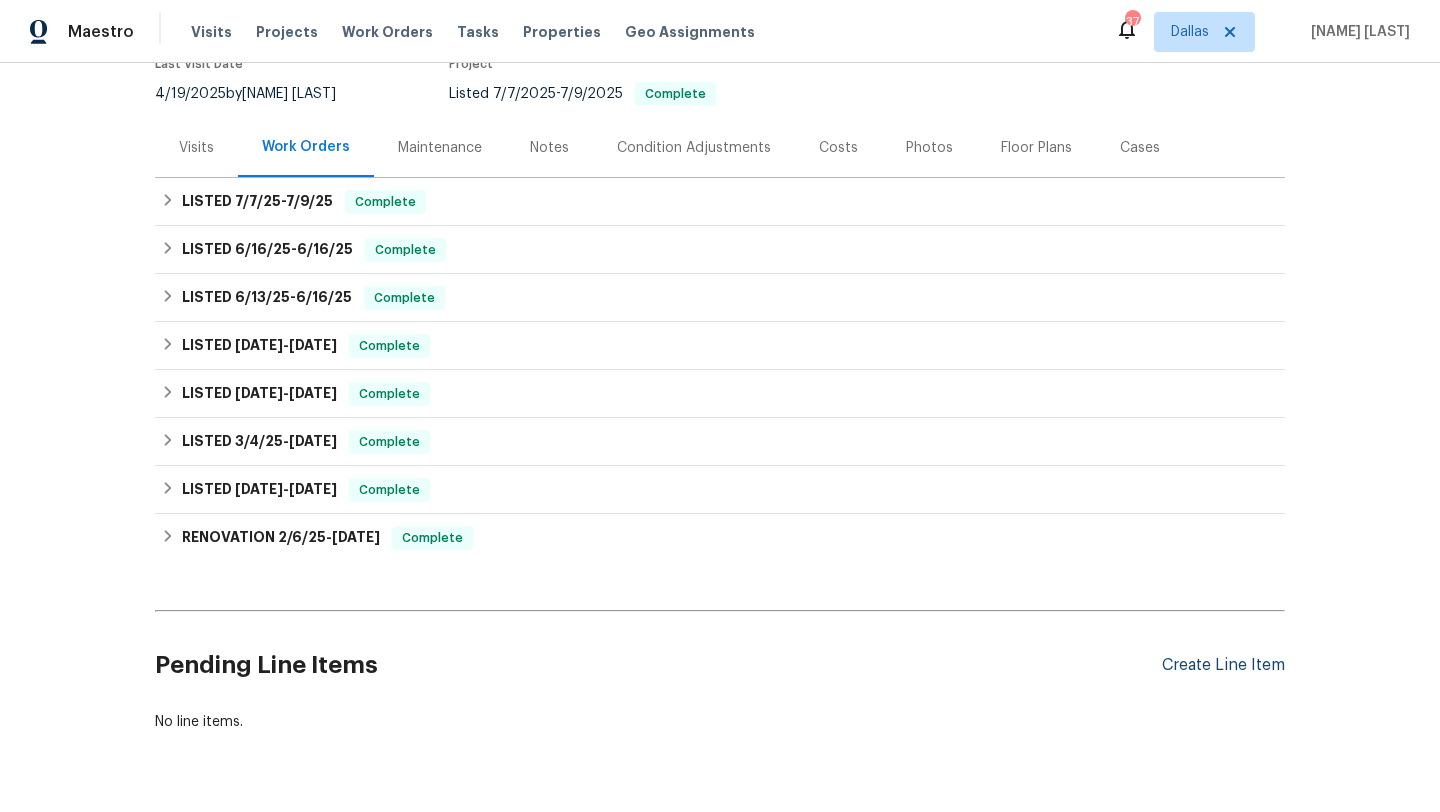 click on "Create Line Item" at bounding box center (1223, 665) 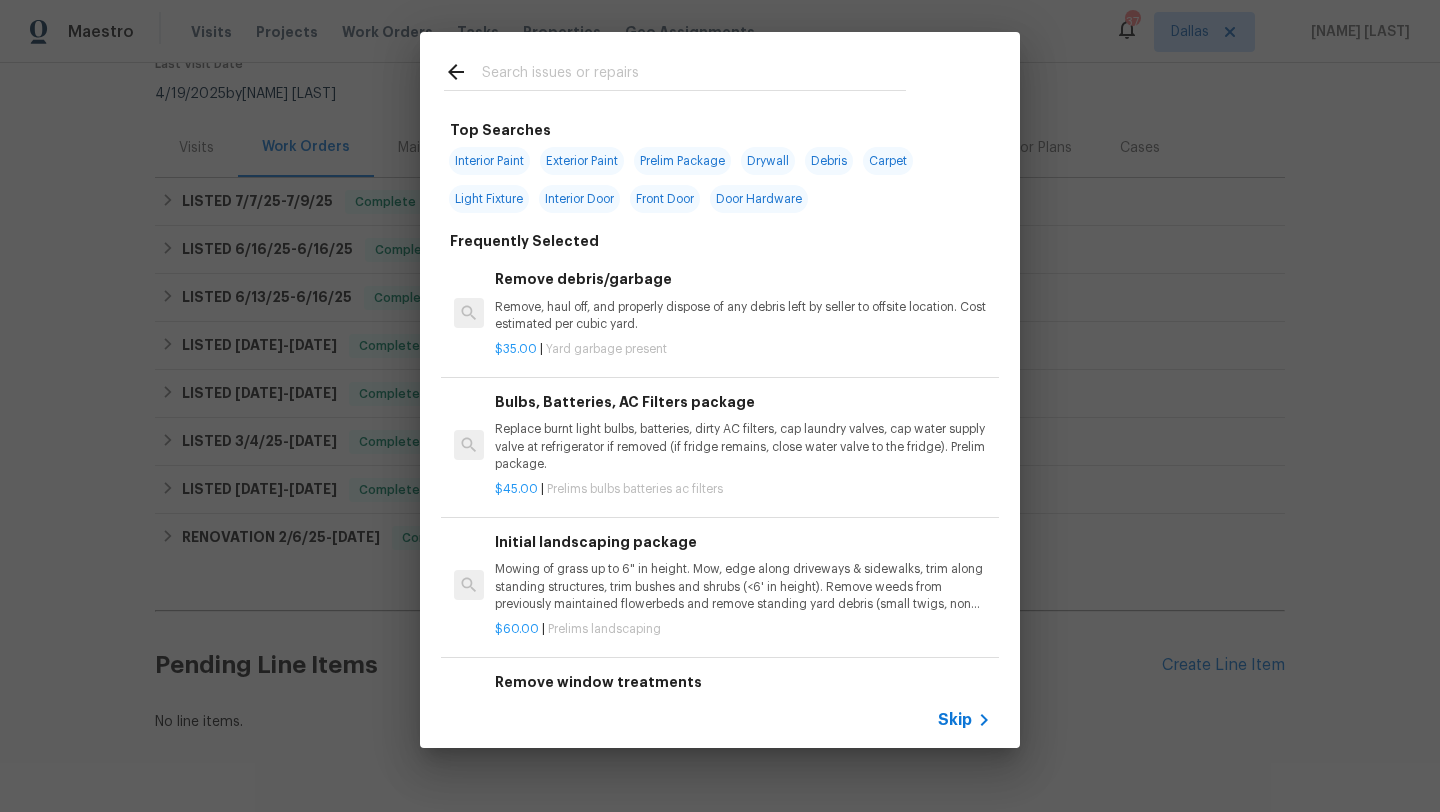 click at bounding box center (675, 71) 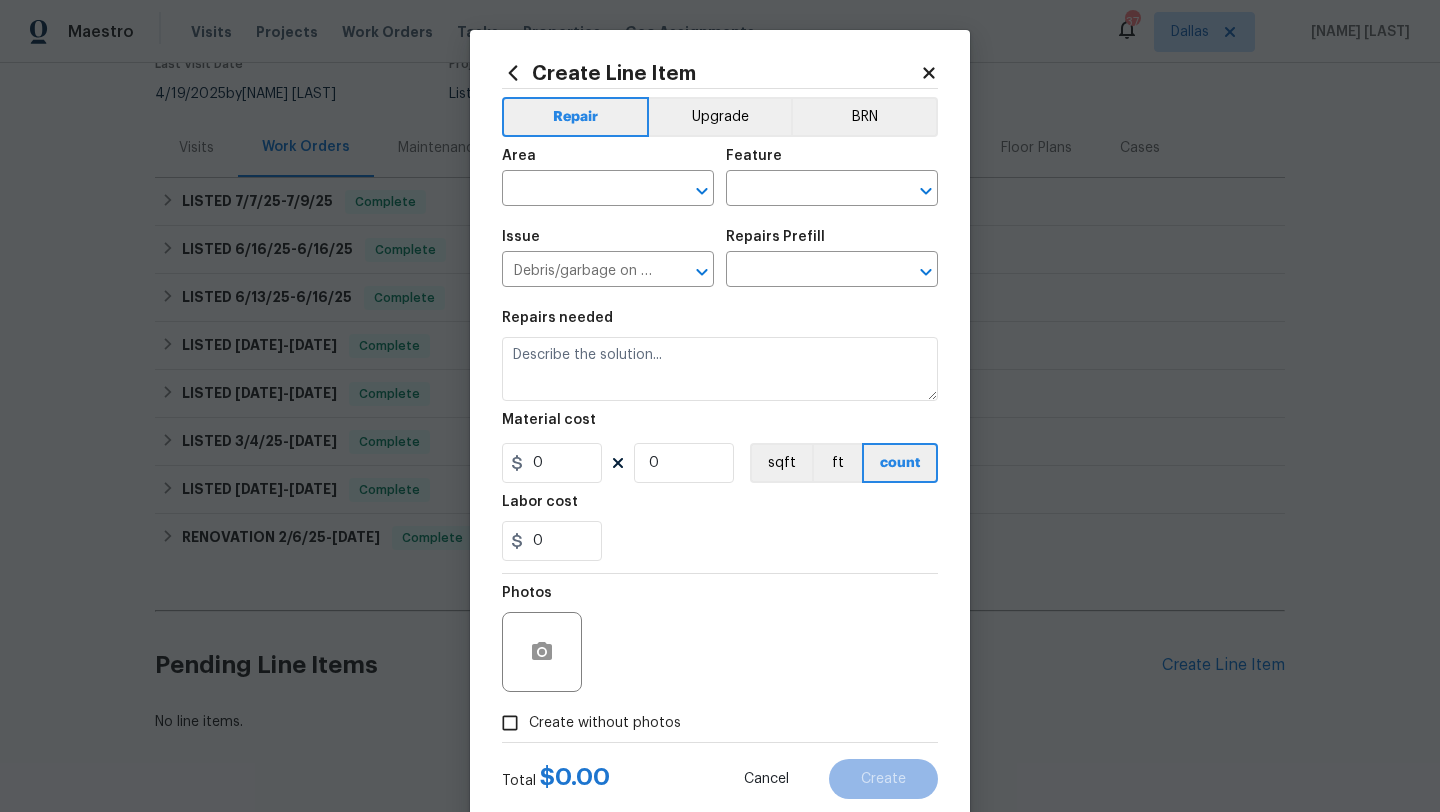 type on "Remove debris/garbage $35.00" 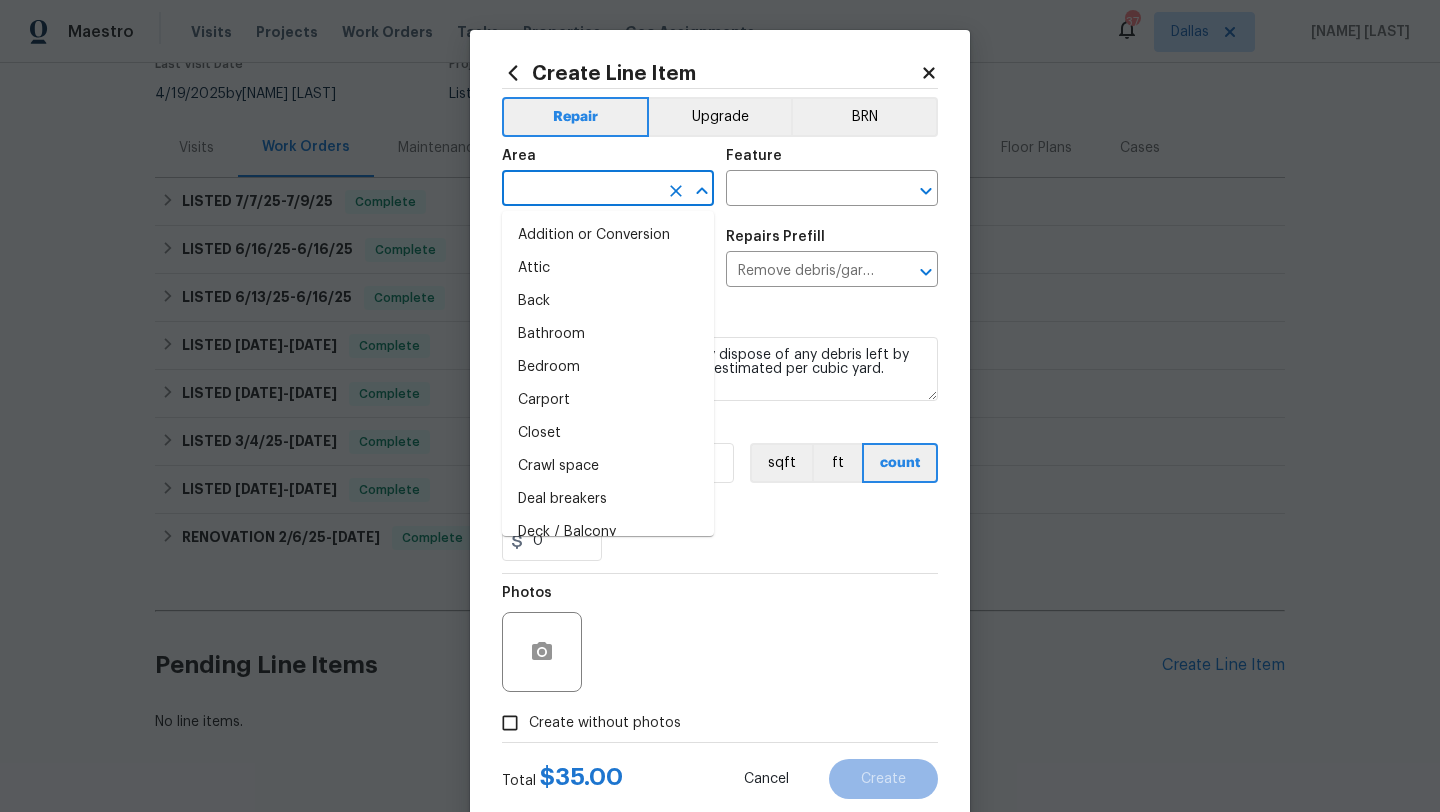 click at bounding box center [580, 190] 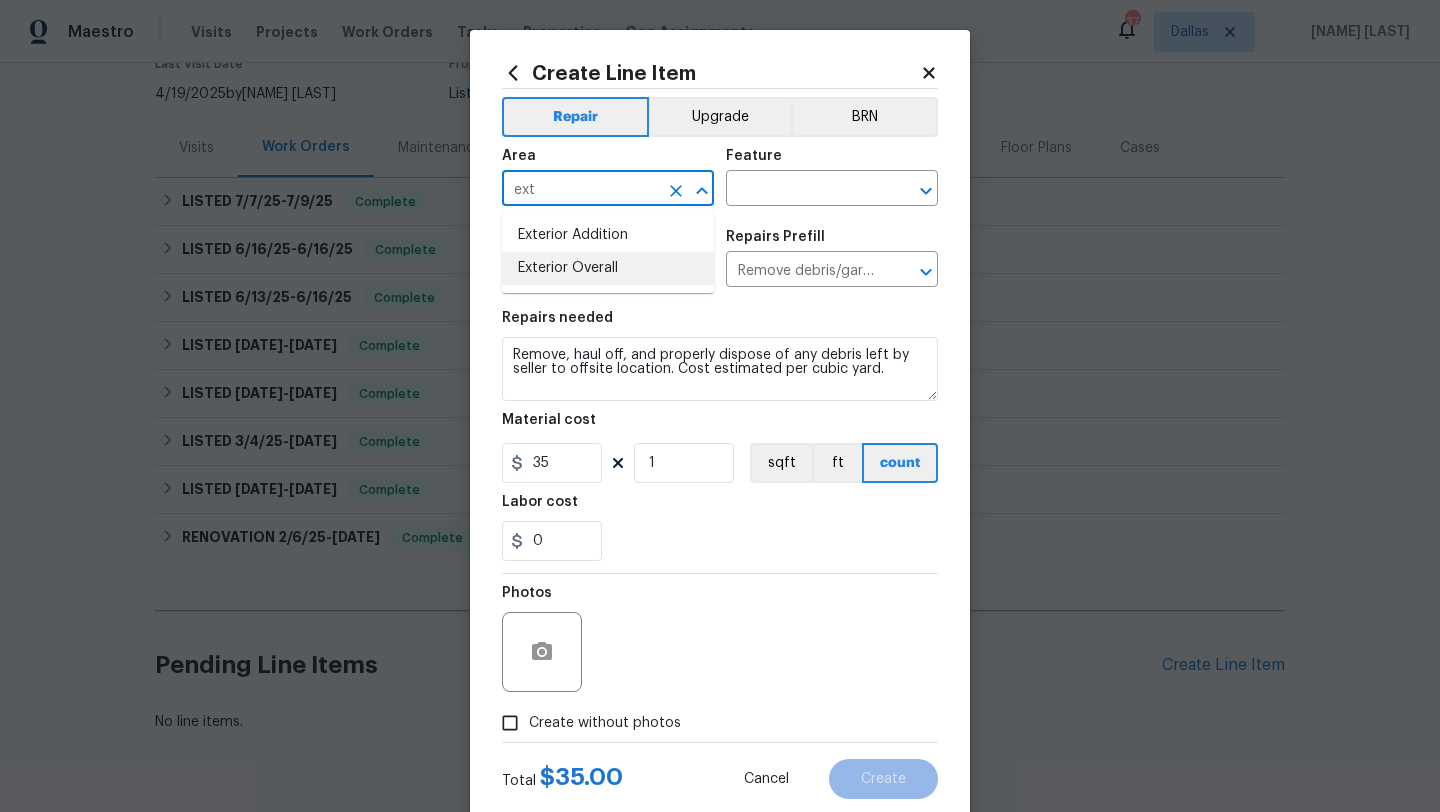 click on "Exterior Overall" at bounding box center (608, 268) 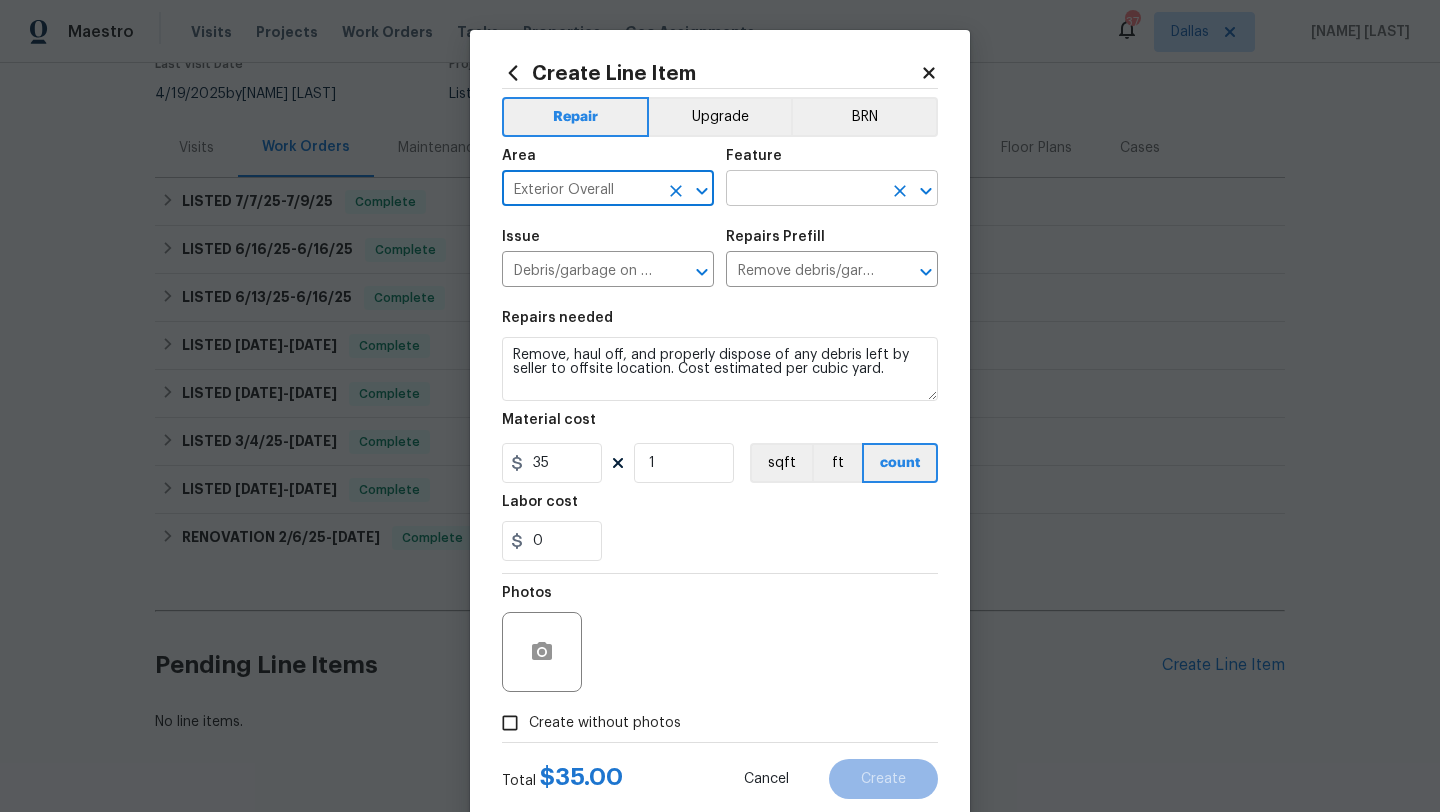 type on "Exterior Overall" 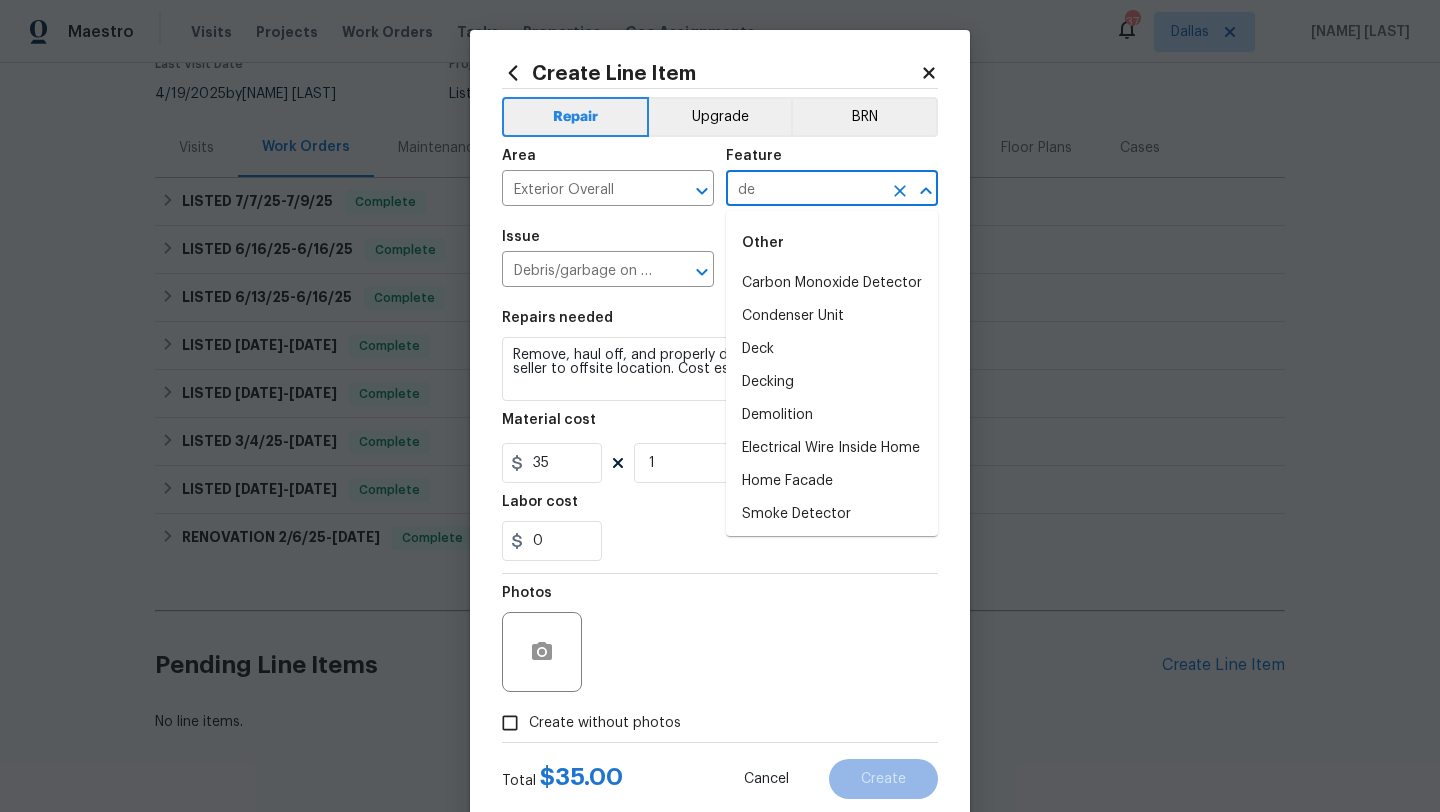 type on "d" 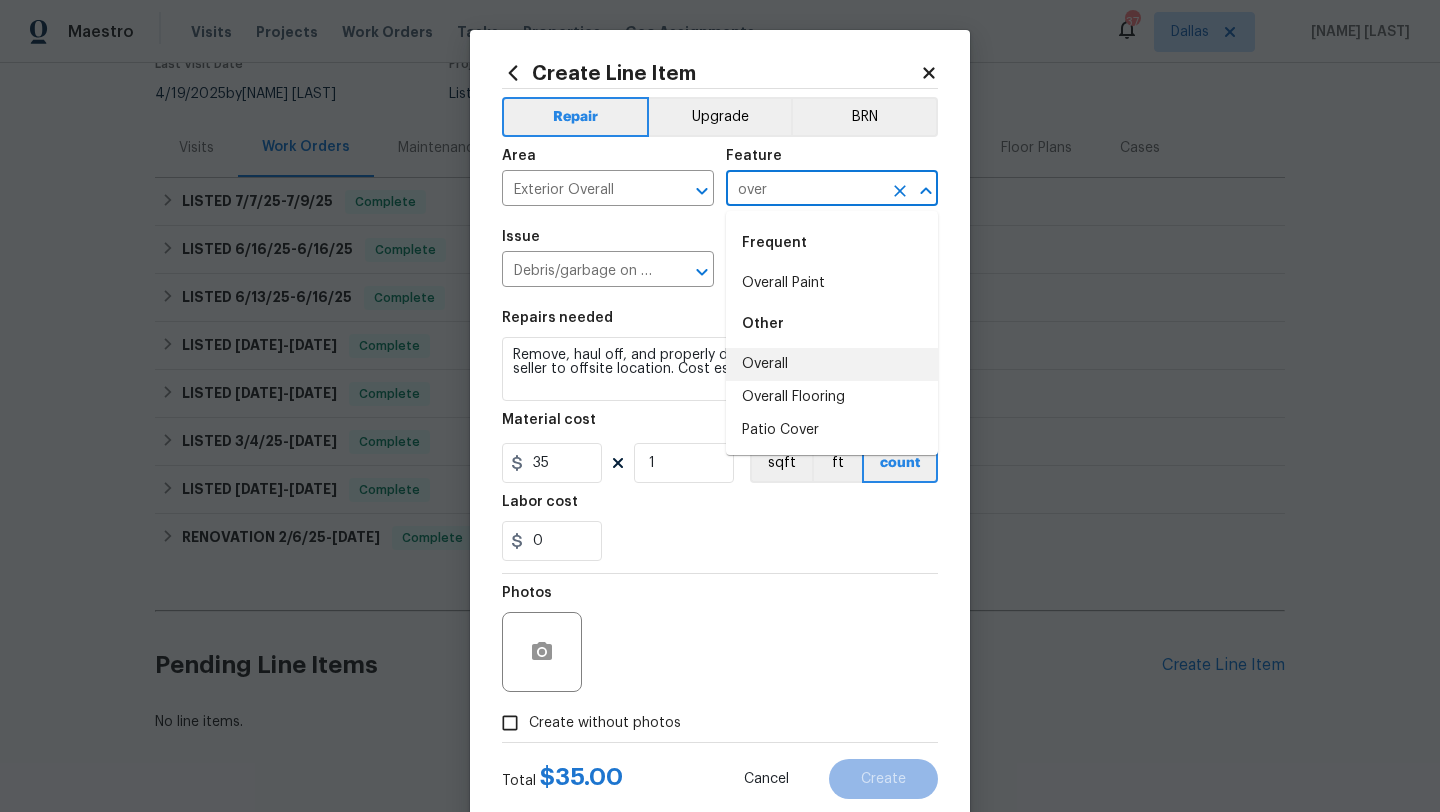 click on "Overall" at bounding box center [832, 364] 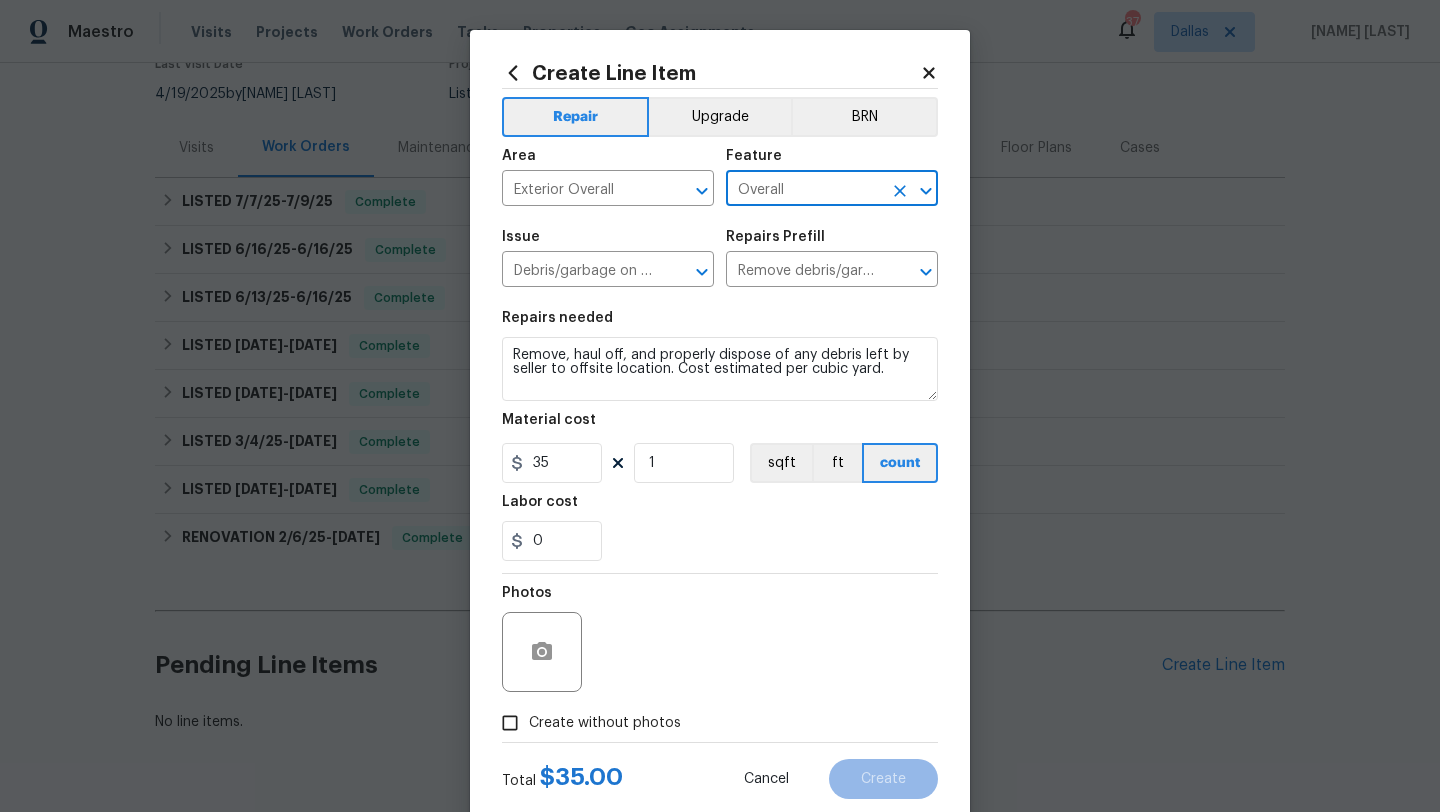 type on "Overall" 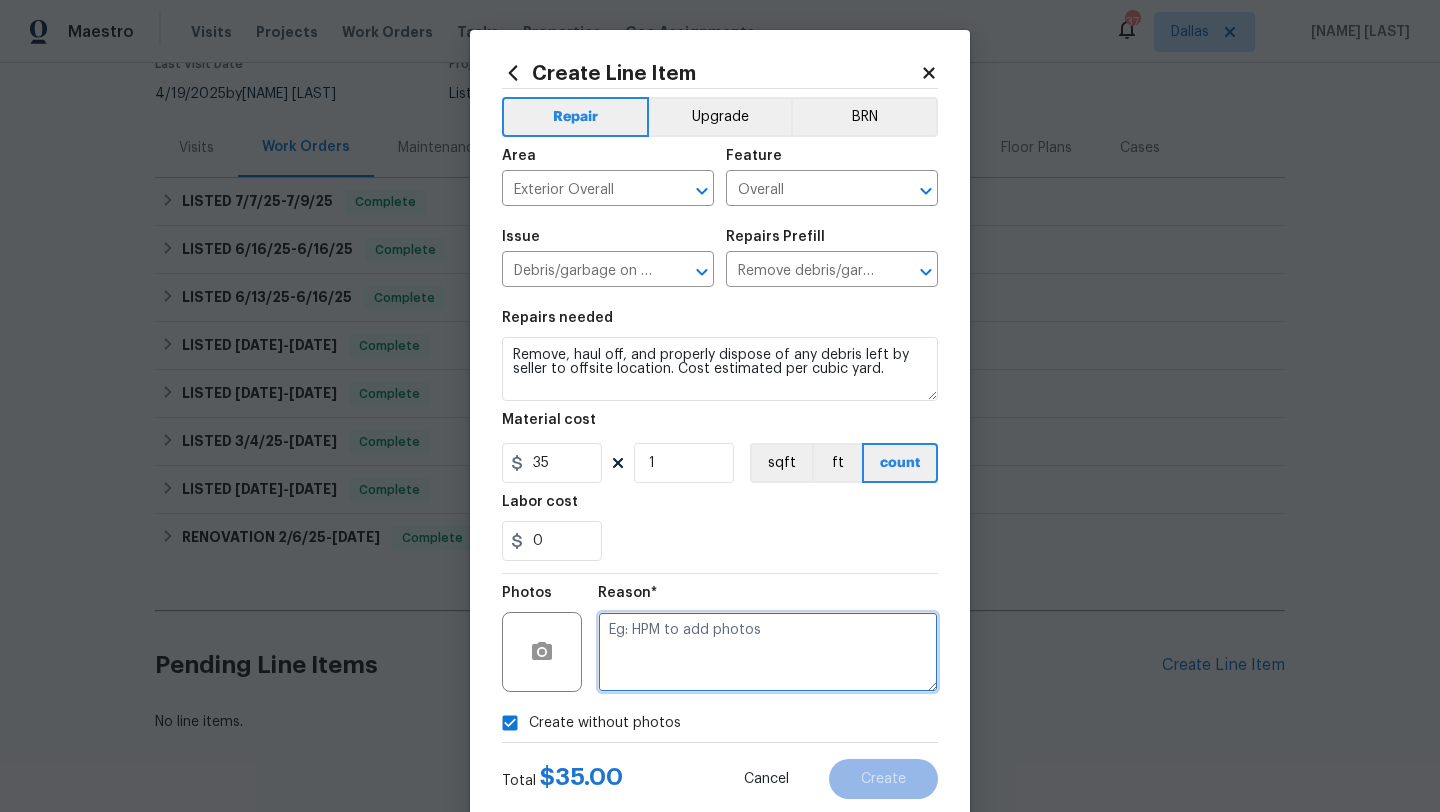 click at bounding box center (768, 652) 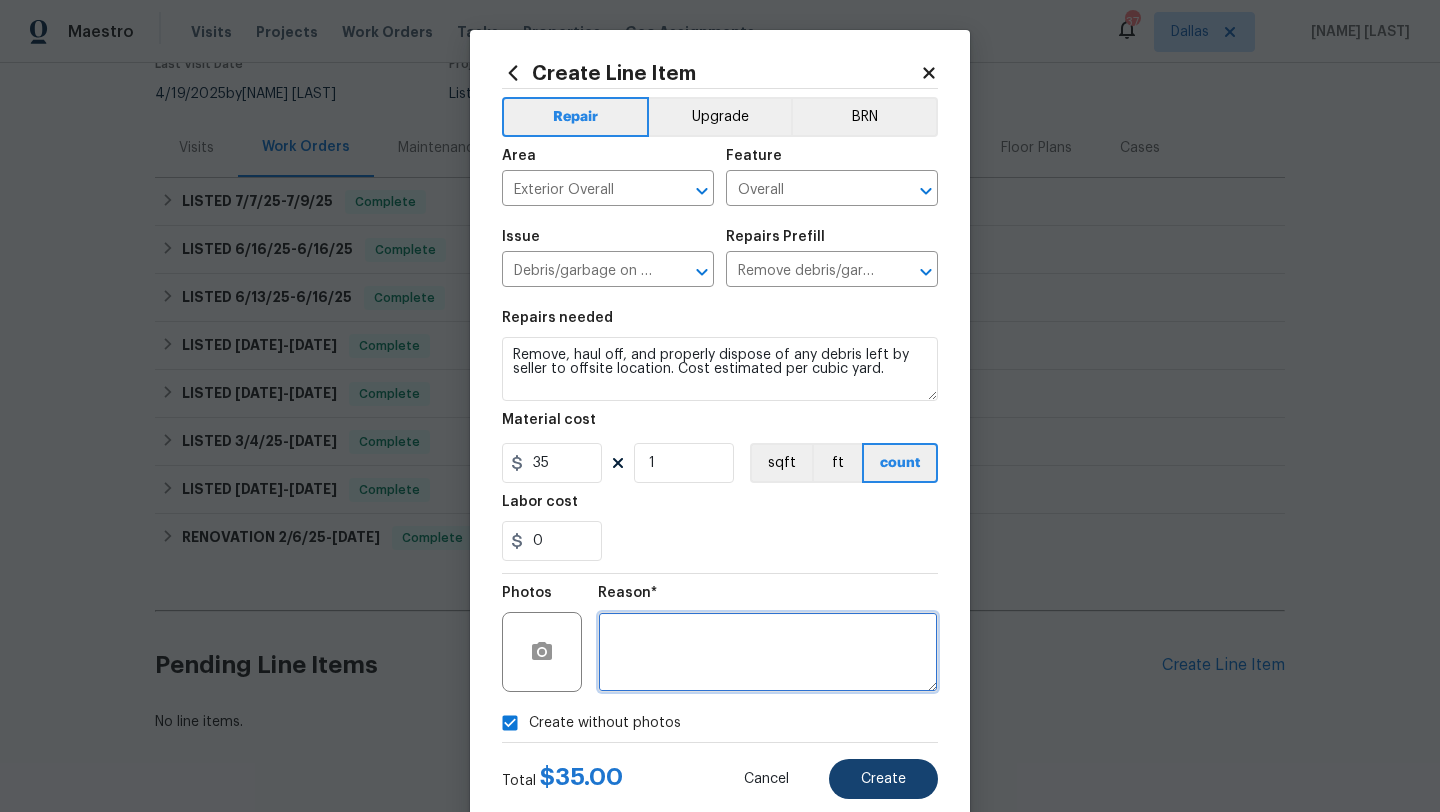 type 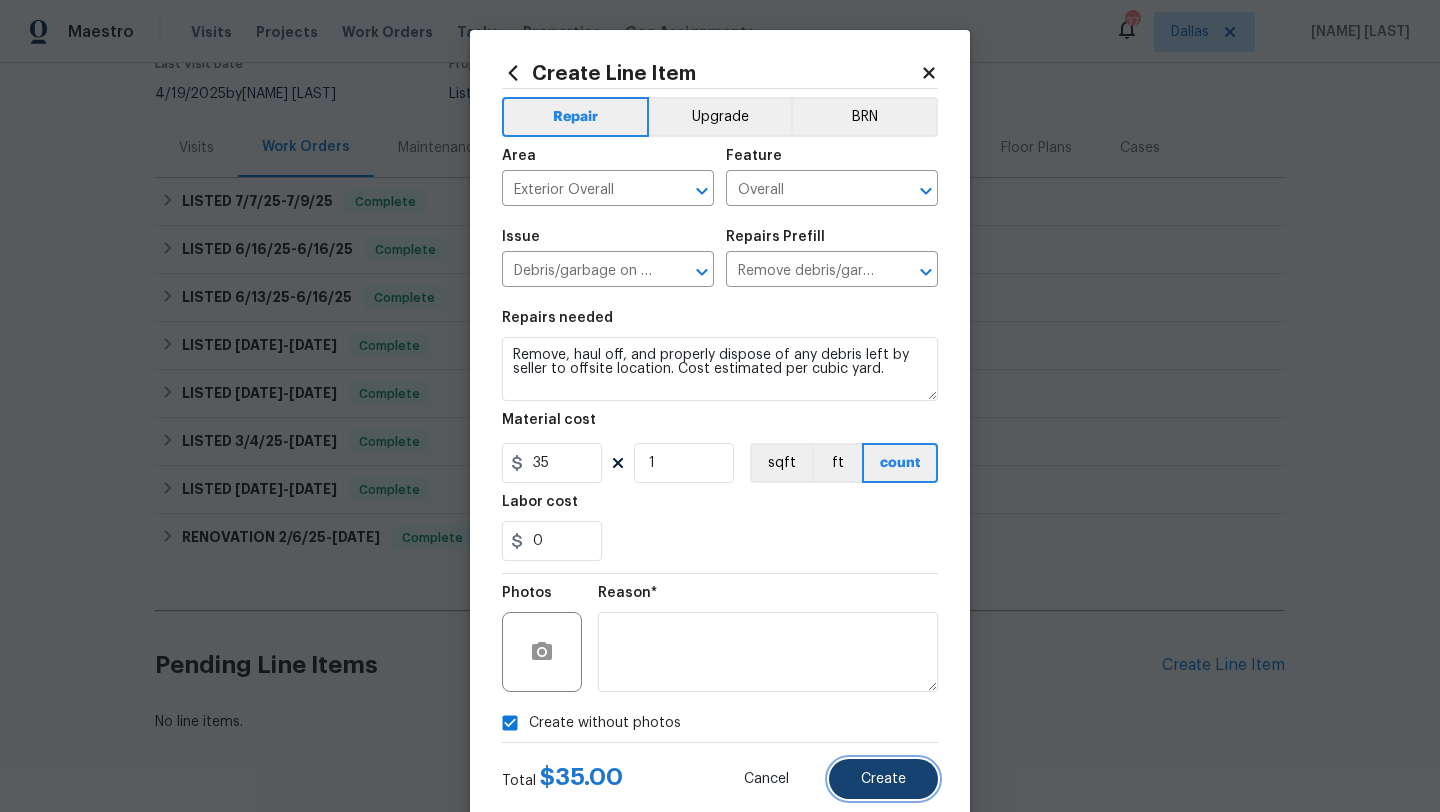 click on "Create" at bounding box center [883, 779] 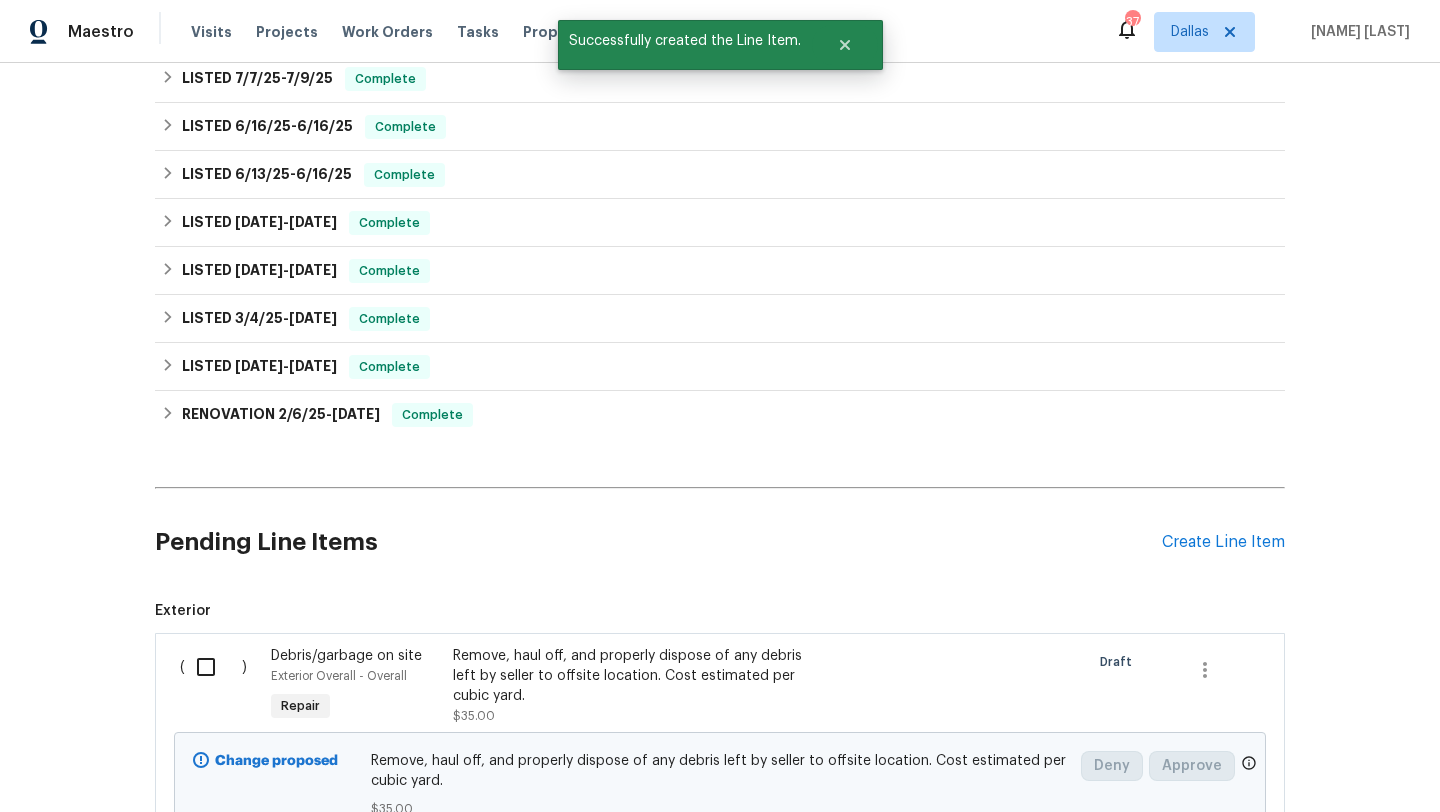 scroll, scrollTop: 489, scrollLeft: 0, axis: vertical 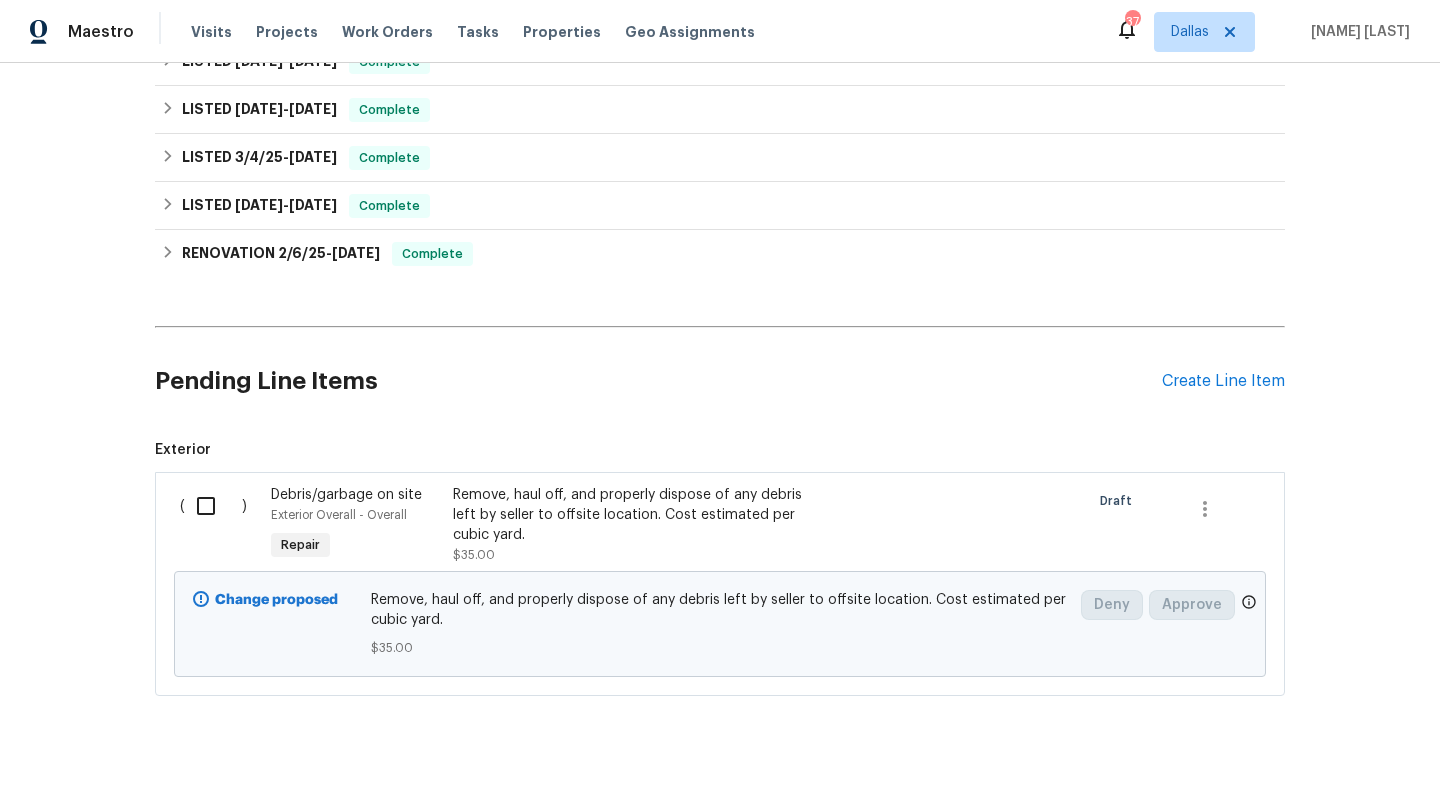 click at bounding box center [213, 506] 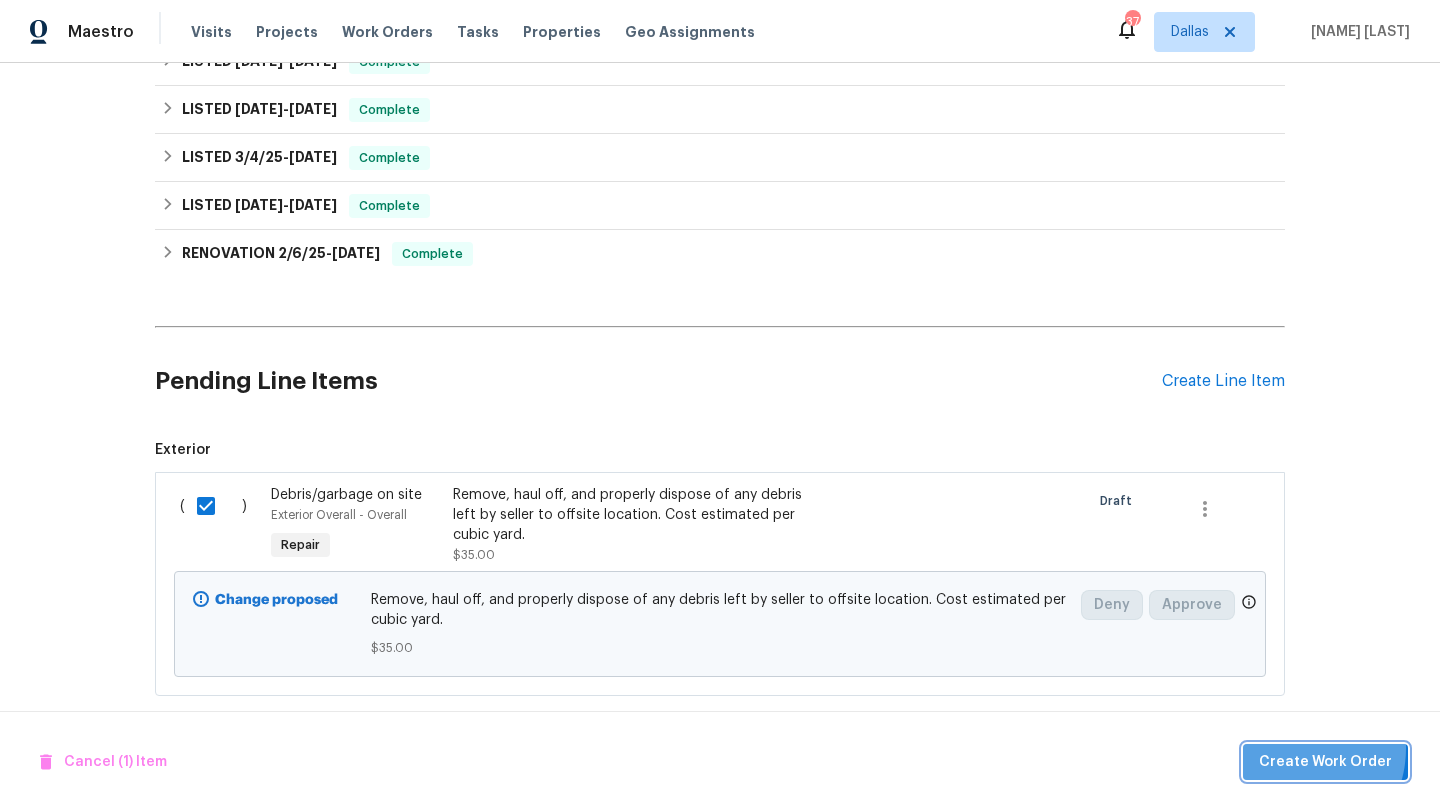 click on "Create Work Order" at bounding box center [1325, 762] 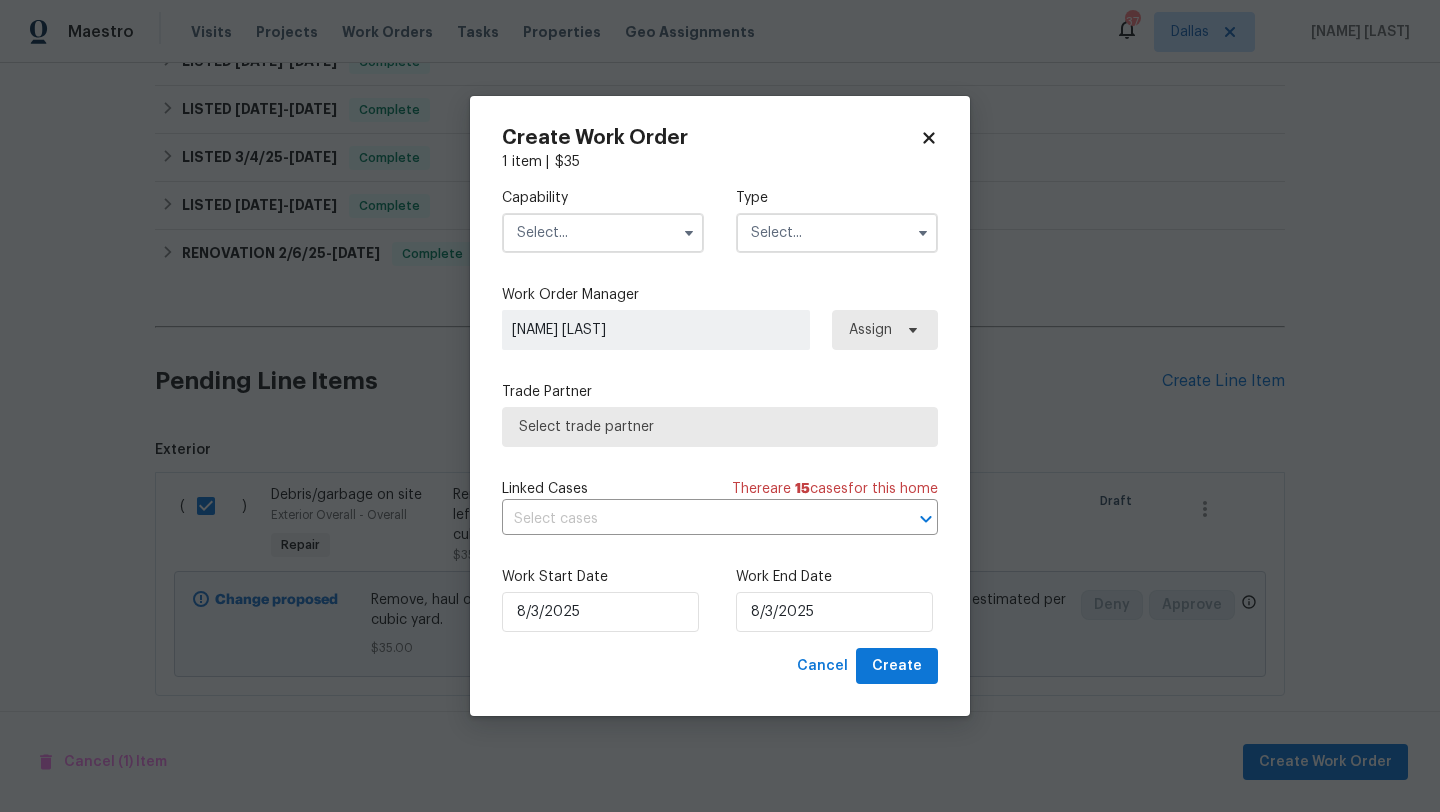 click at bounding box center [603, 233] 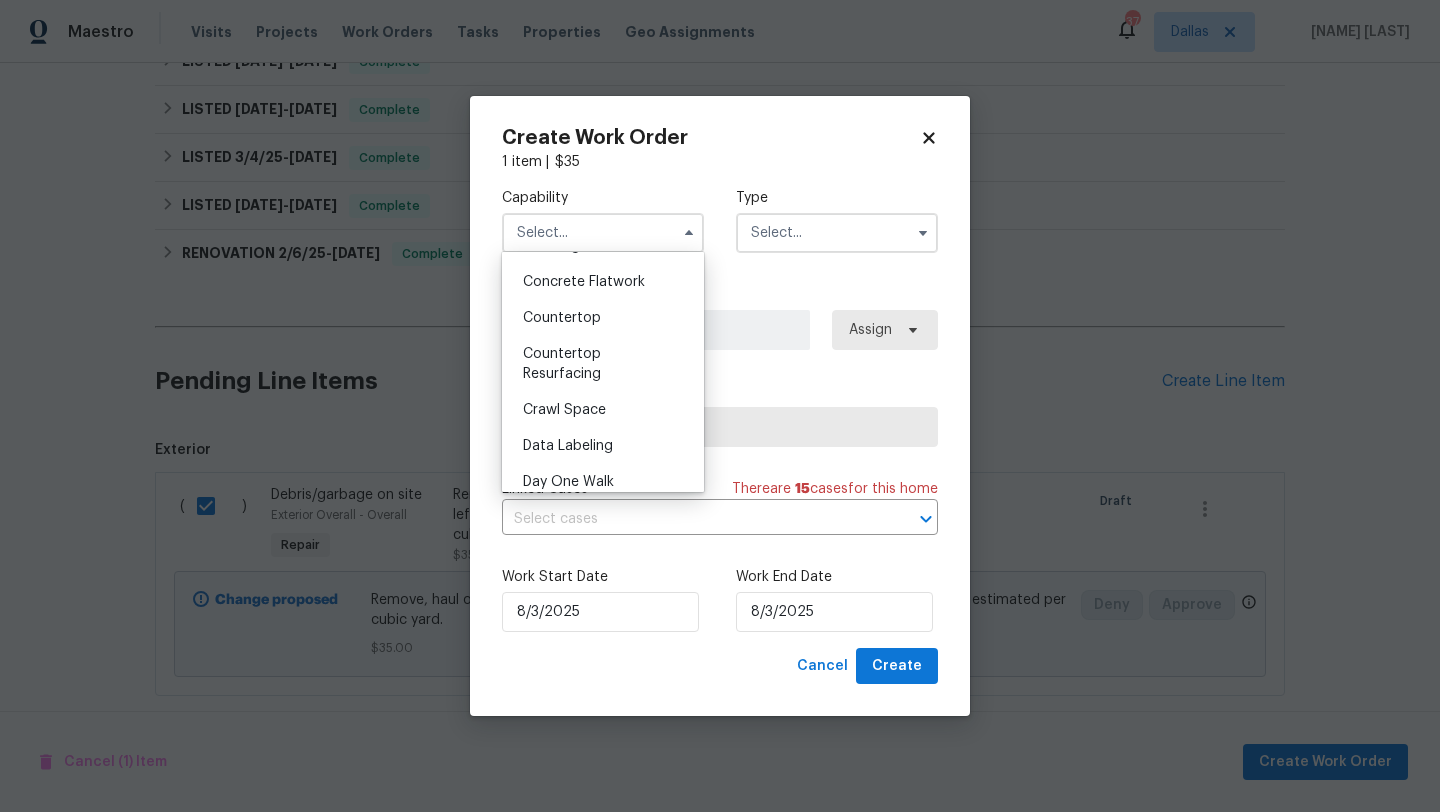 scroll, scrollTop: 359, scrollLeft: 0, axis: vertical 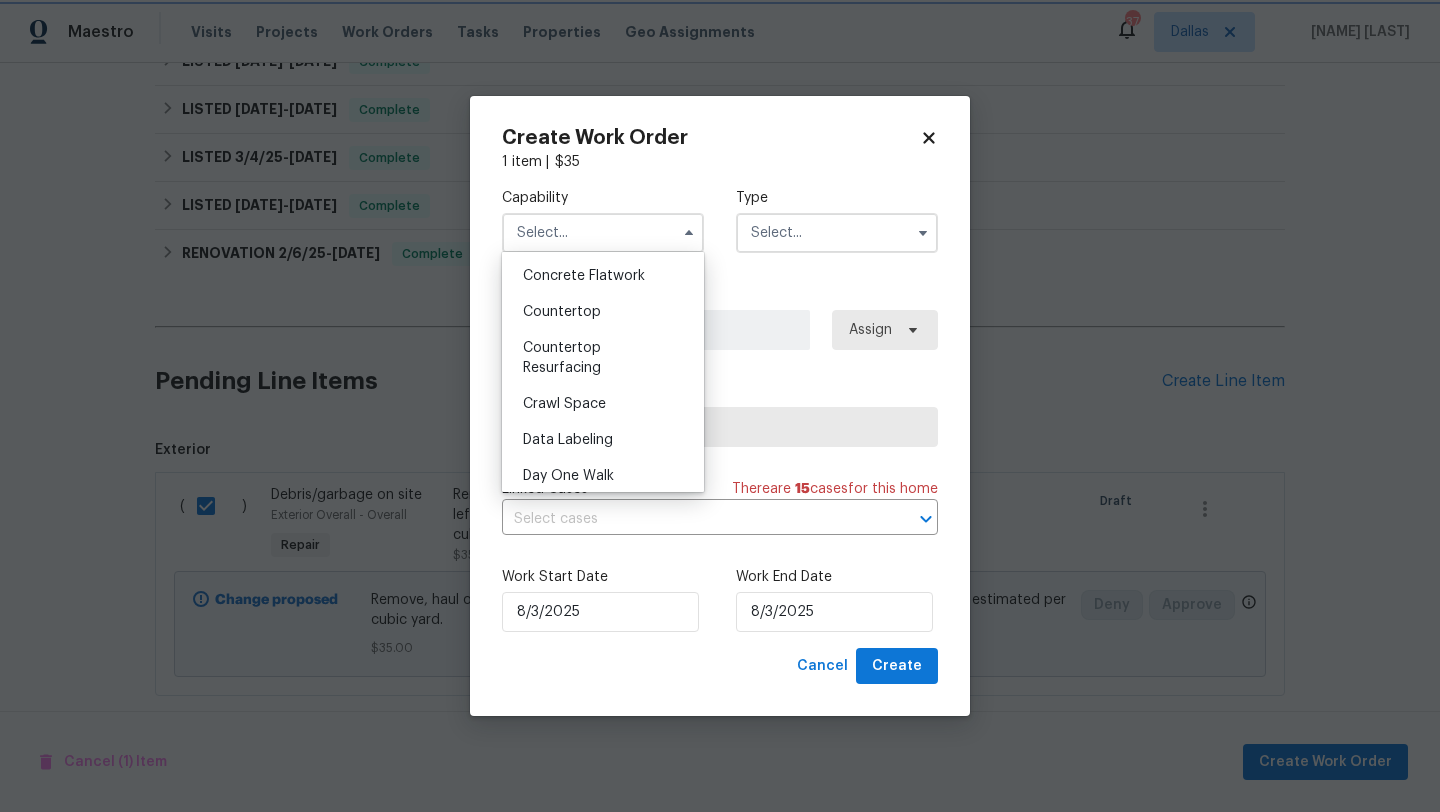 click 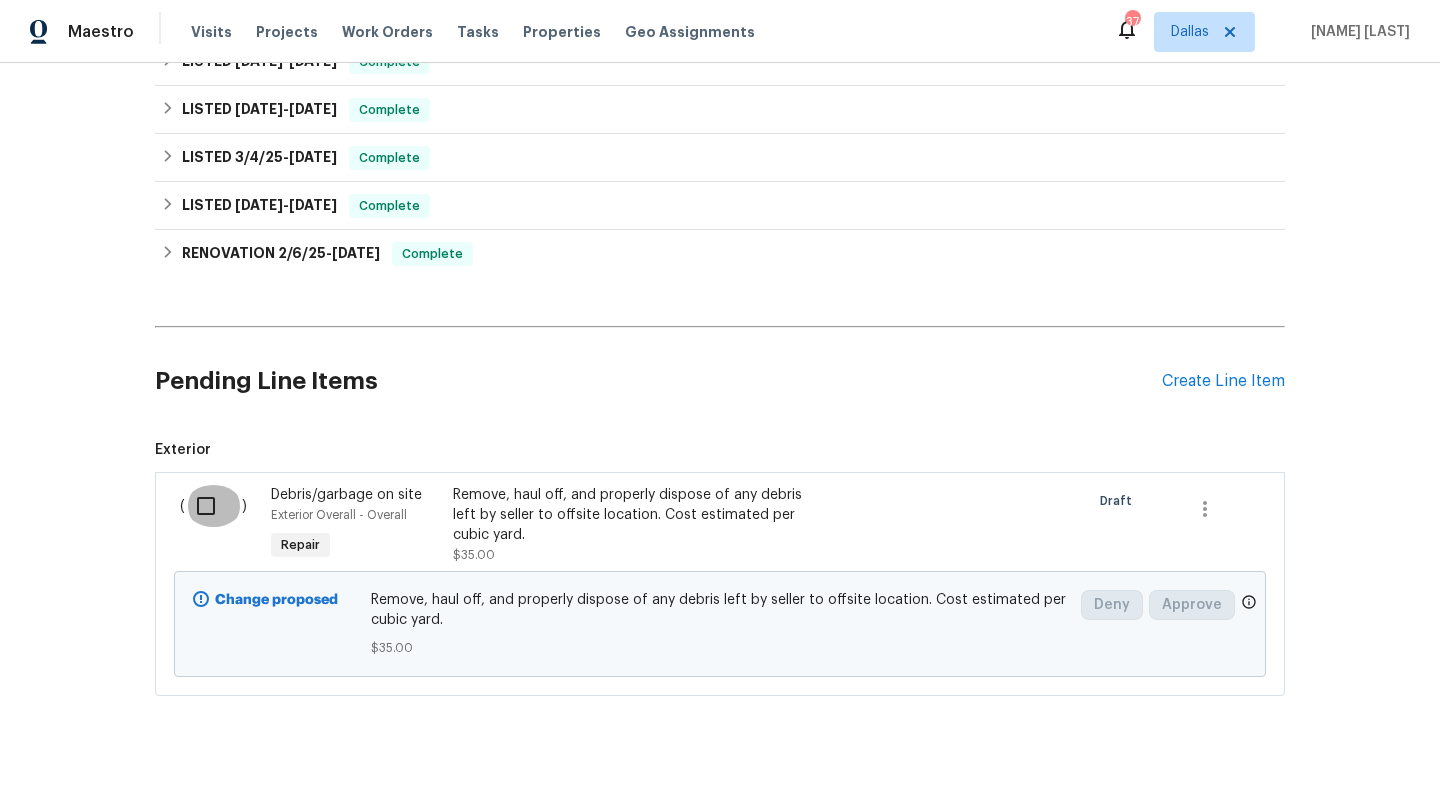 click at bounding box center (213, 506) 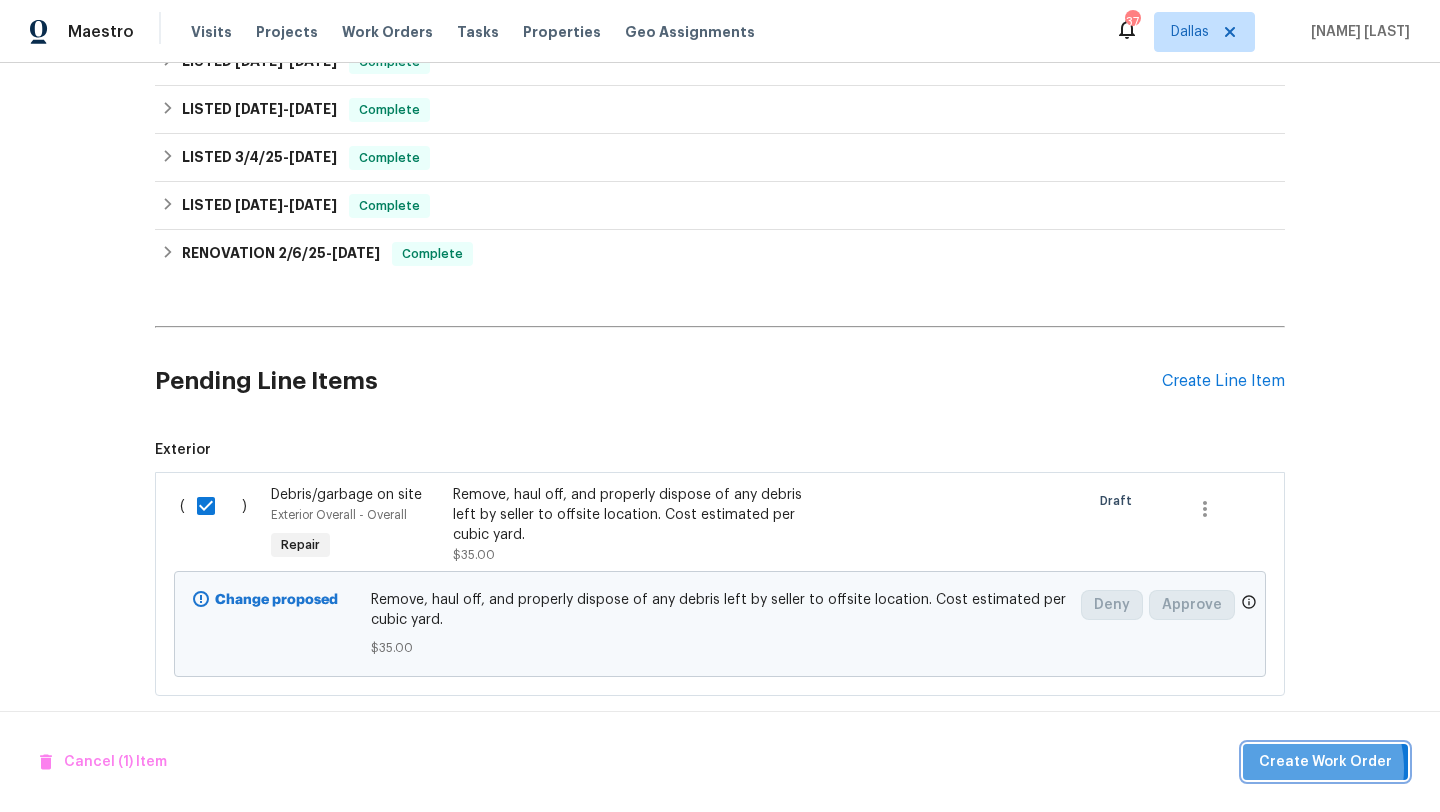 click on "Create Work Order" at bounding box center (1325, 762) 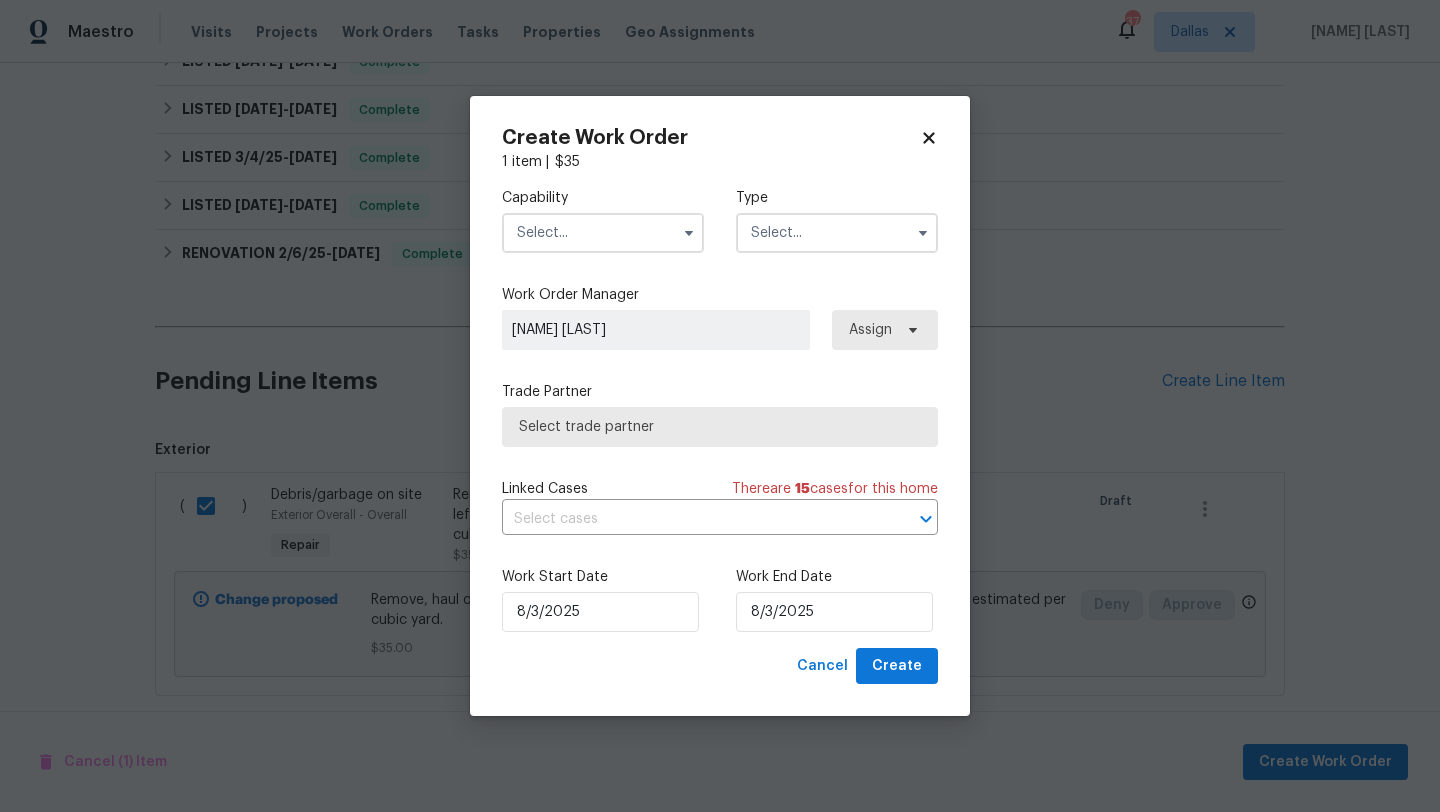click at bounding box center (603, 233) 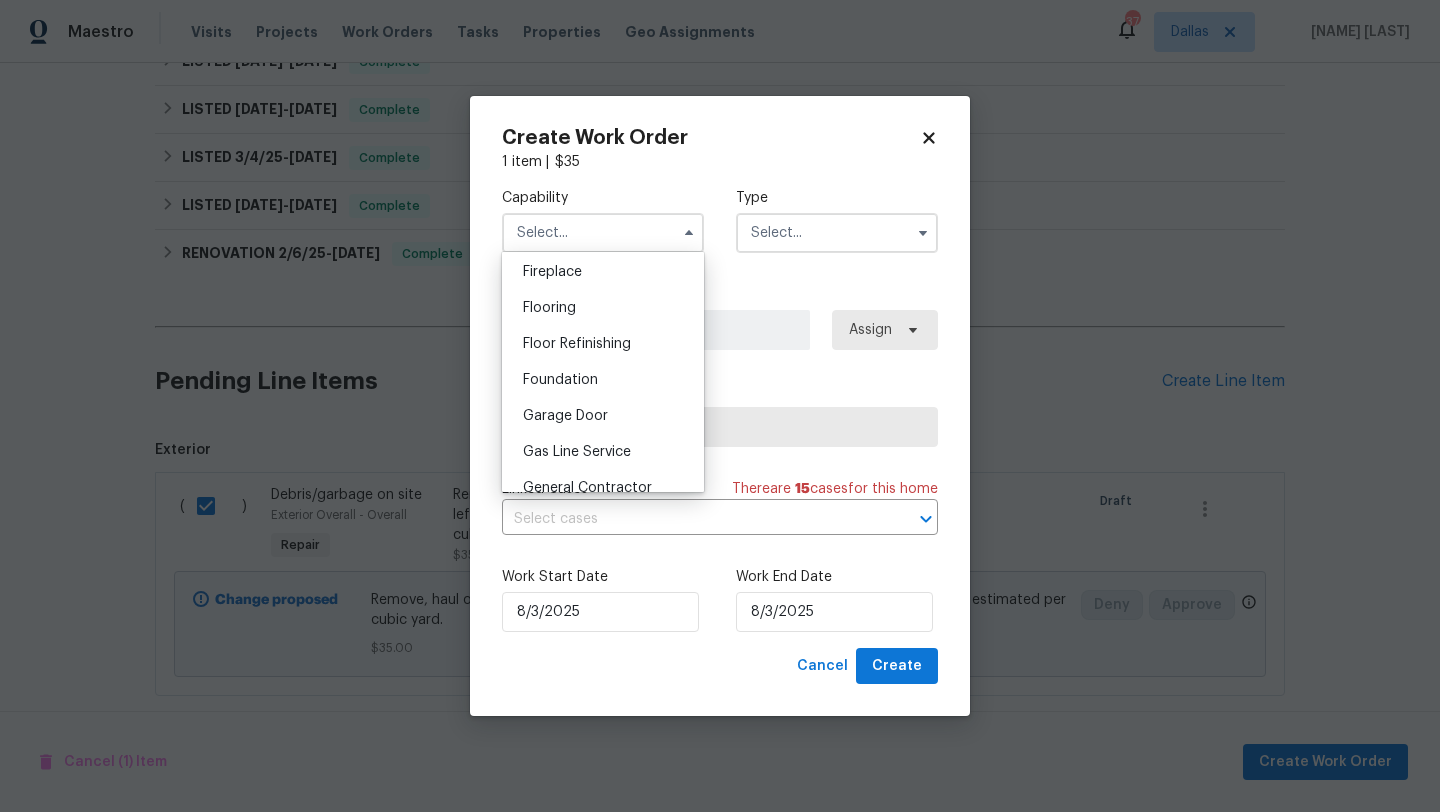 scroll, scrollTop: 760, scrollLeft: 0, axis: vertical 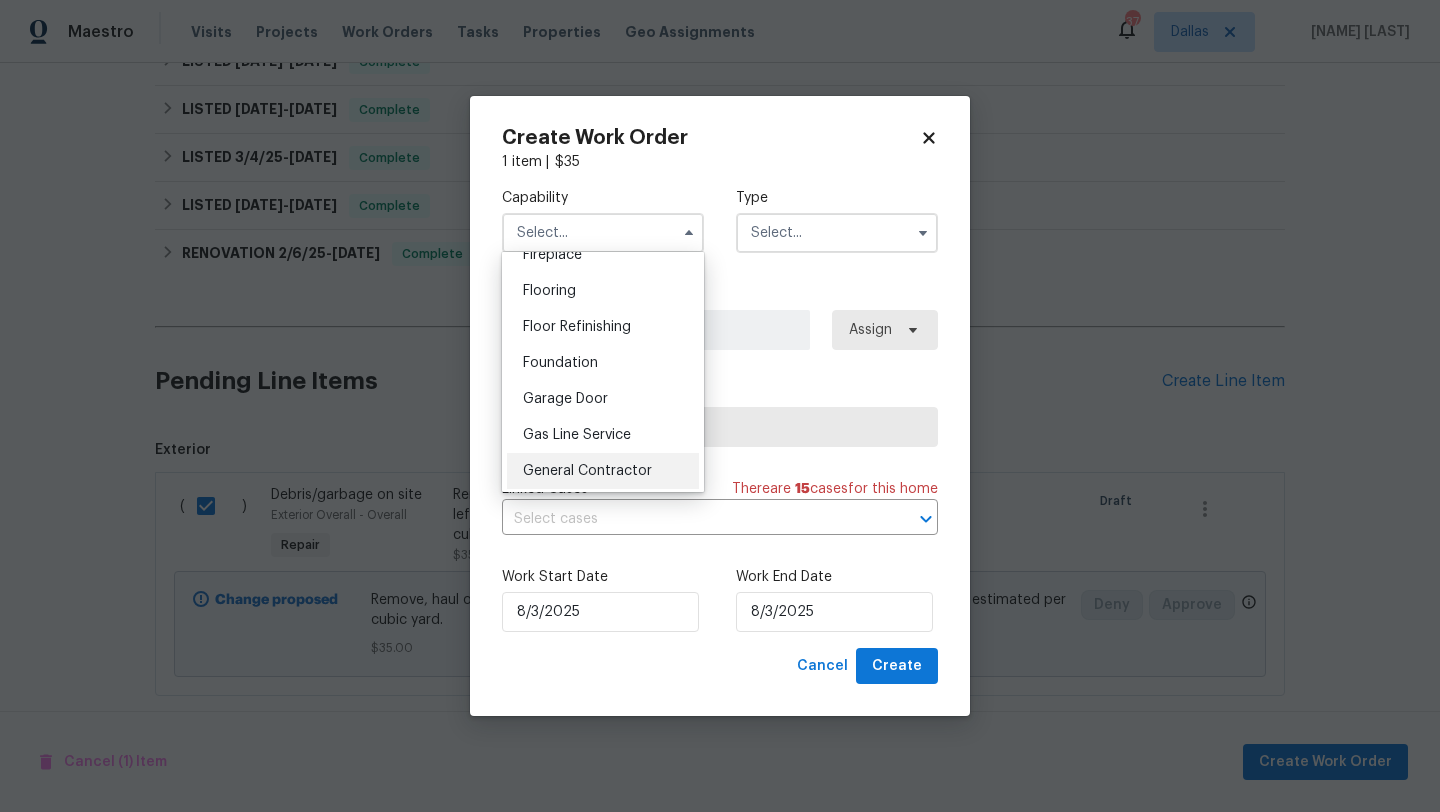 click on "General Contractor" at bounding box center (603, 471) 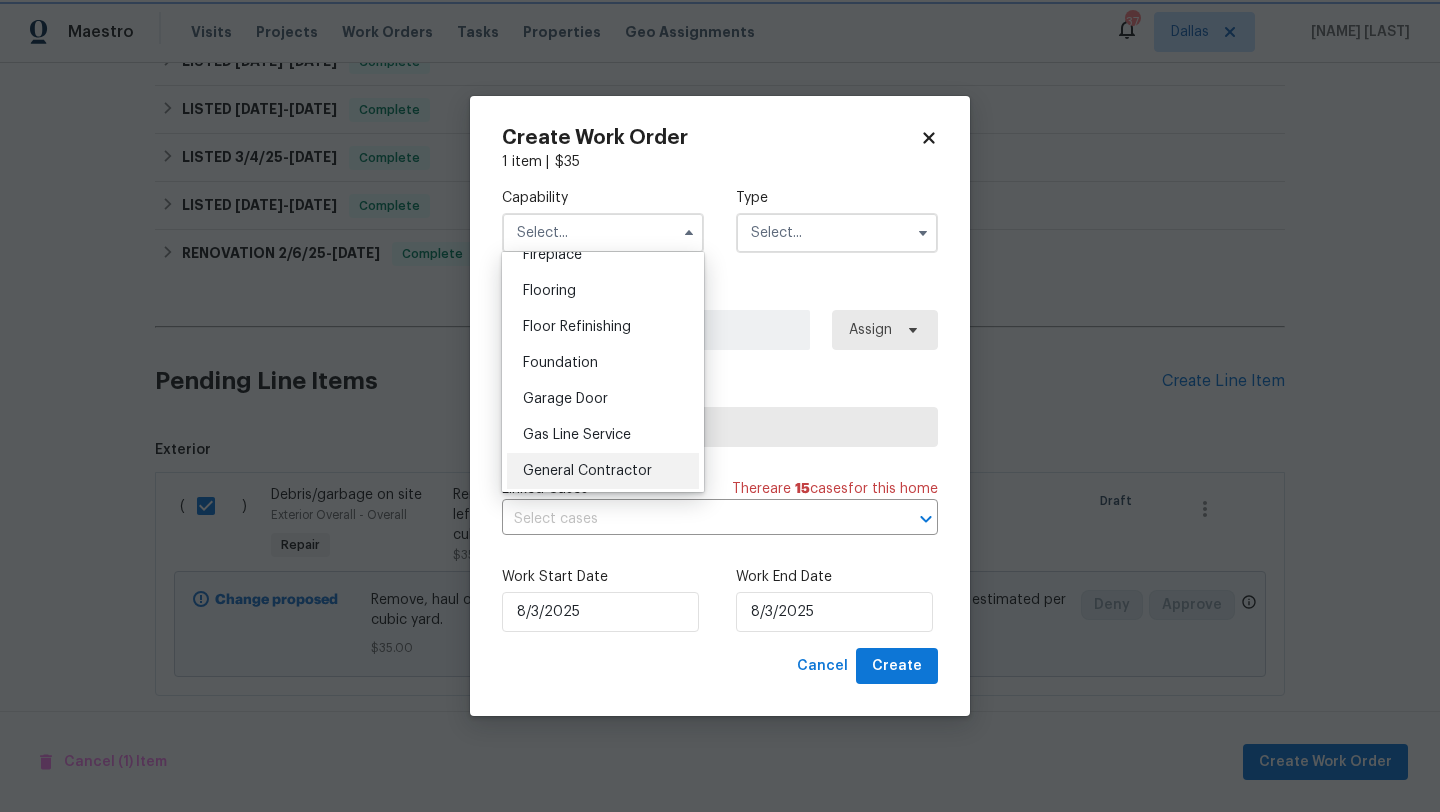 type on "General Contractor" 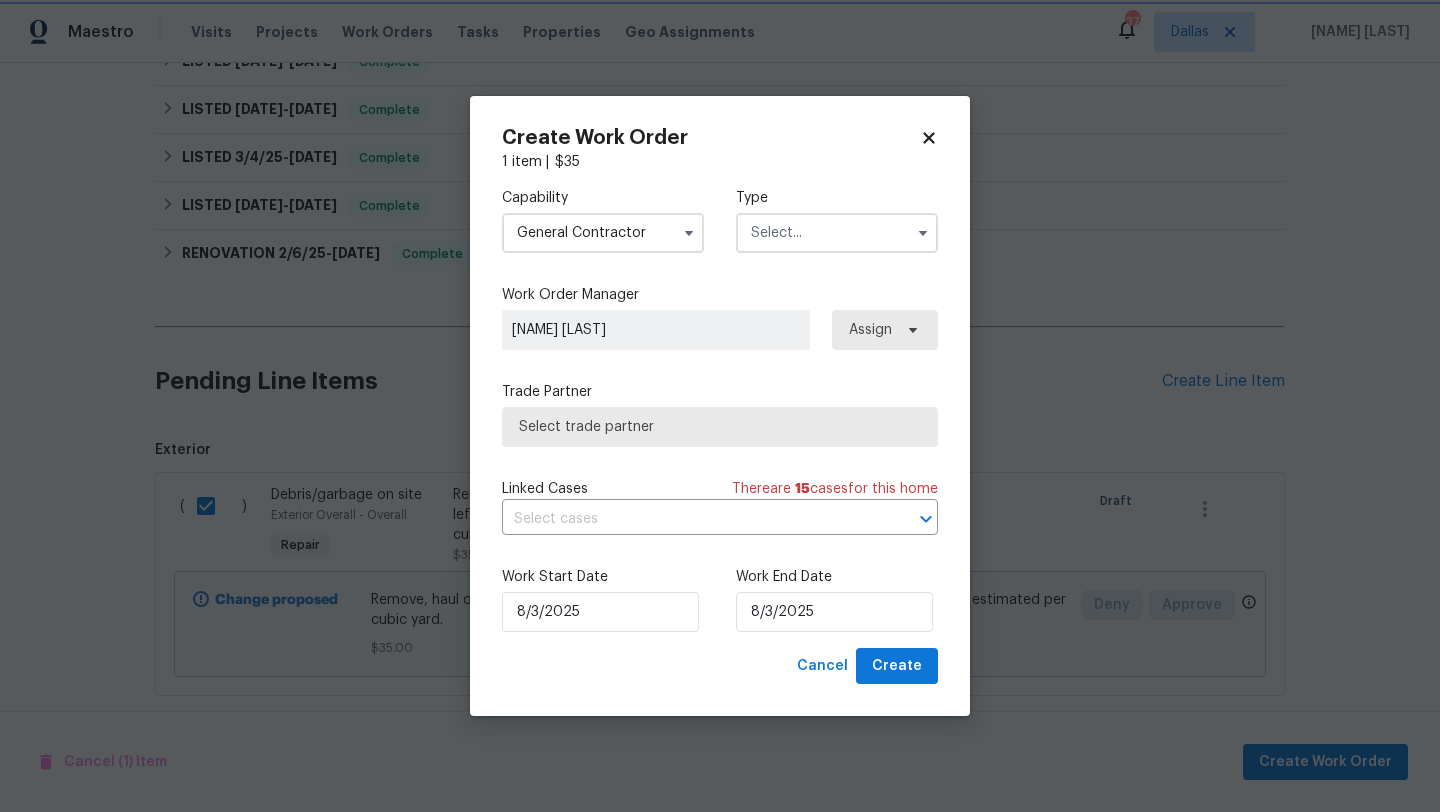 scroll, scrollTop: 798, scrollLeft: 0, axis: vertical 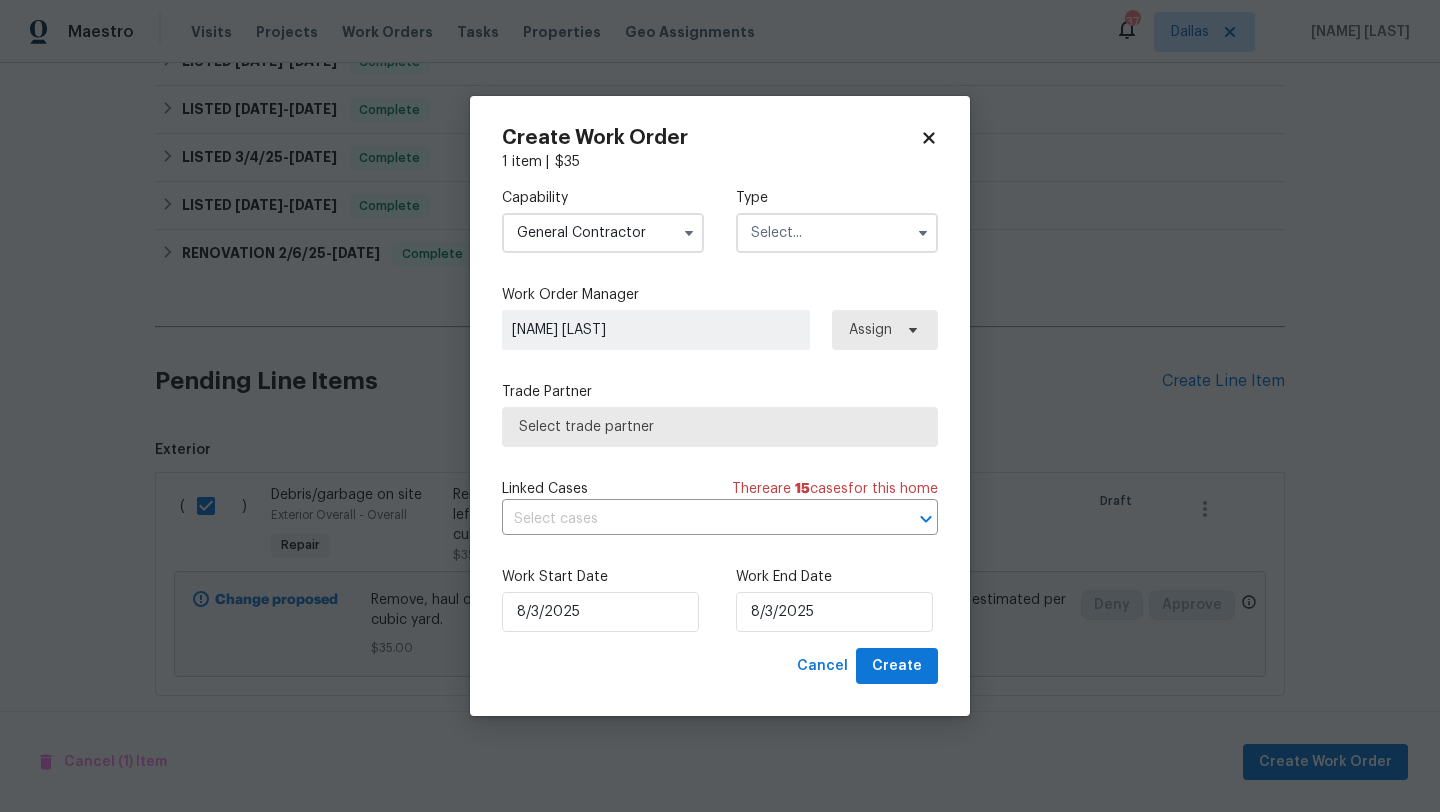 click at bounding box center (837, 233) 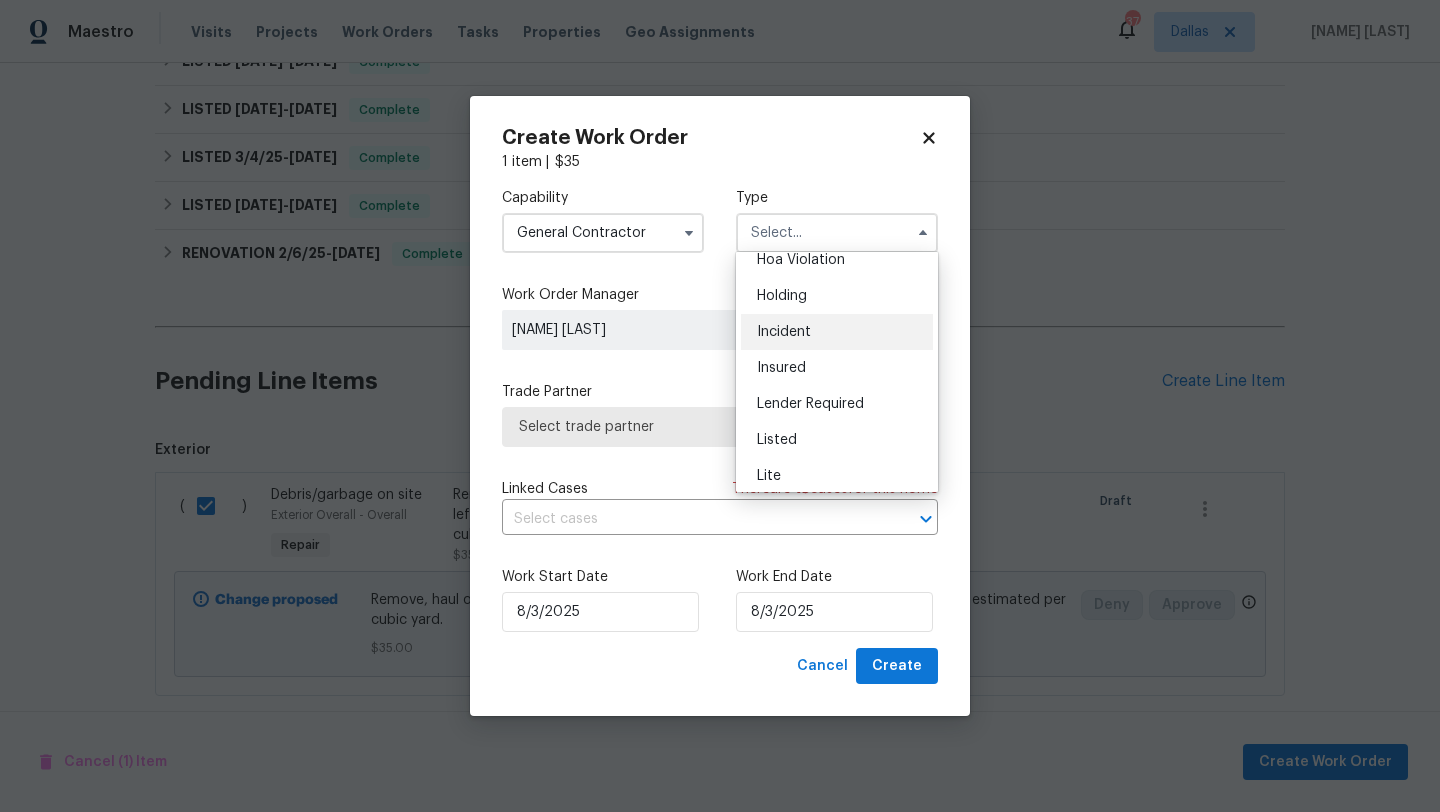 scroll, scrollTop: 60, scrollLeft: 0, axis: vertical 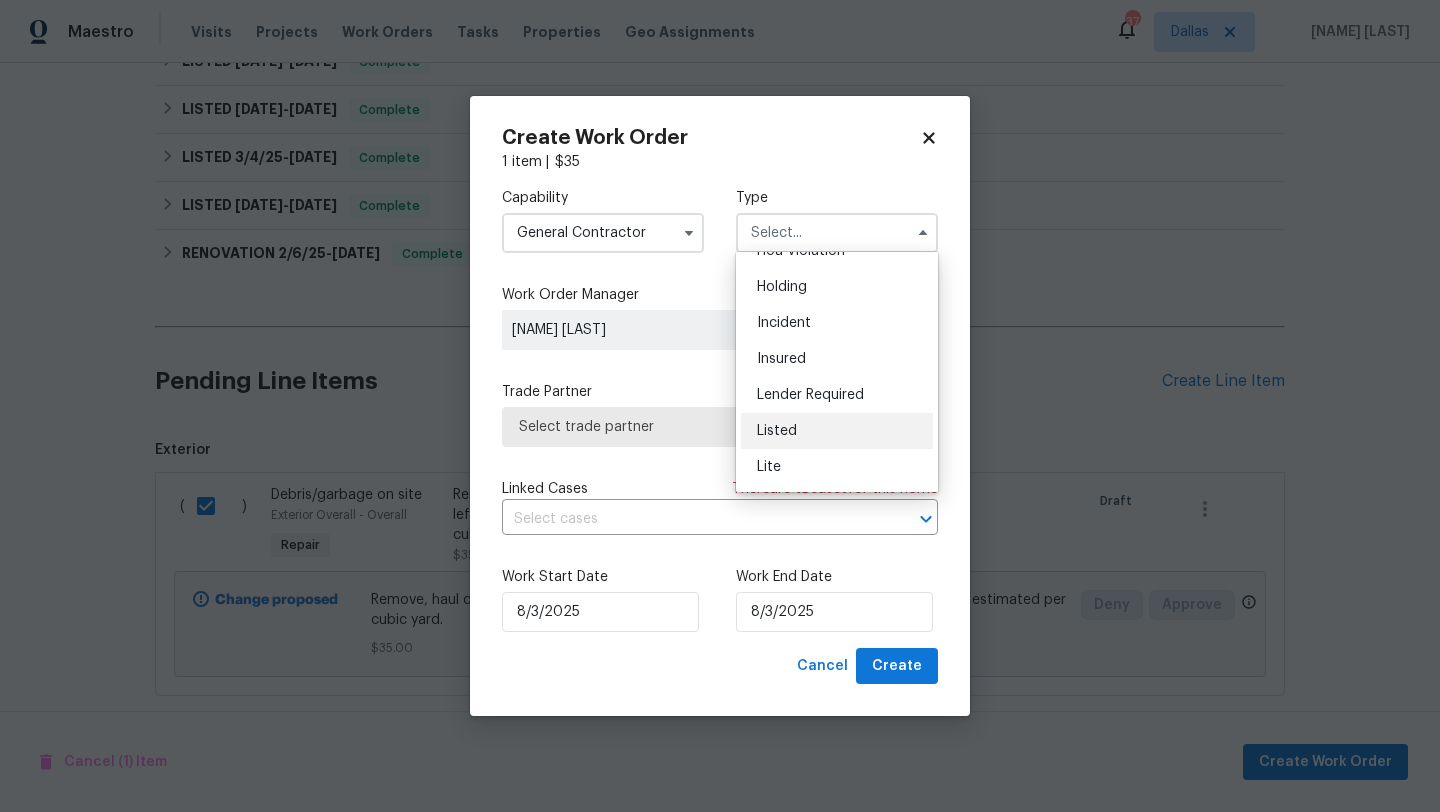 click on "Listed" at bounding box center (837, 431) 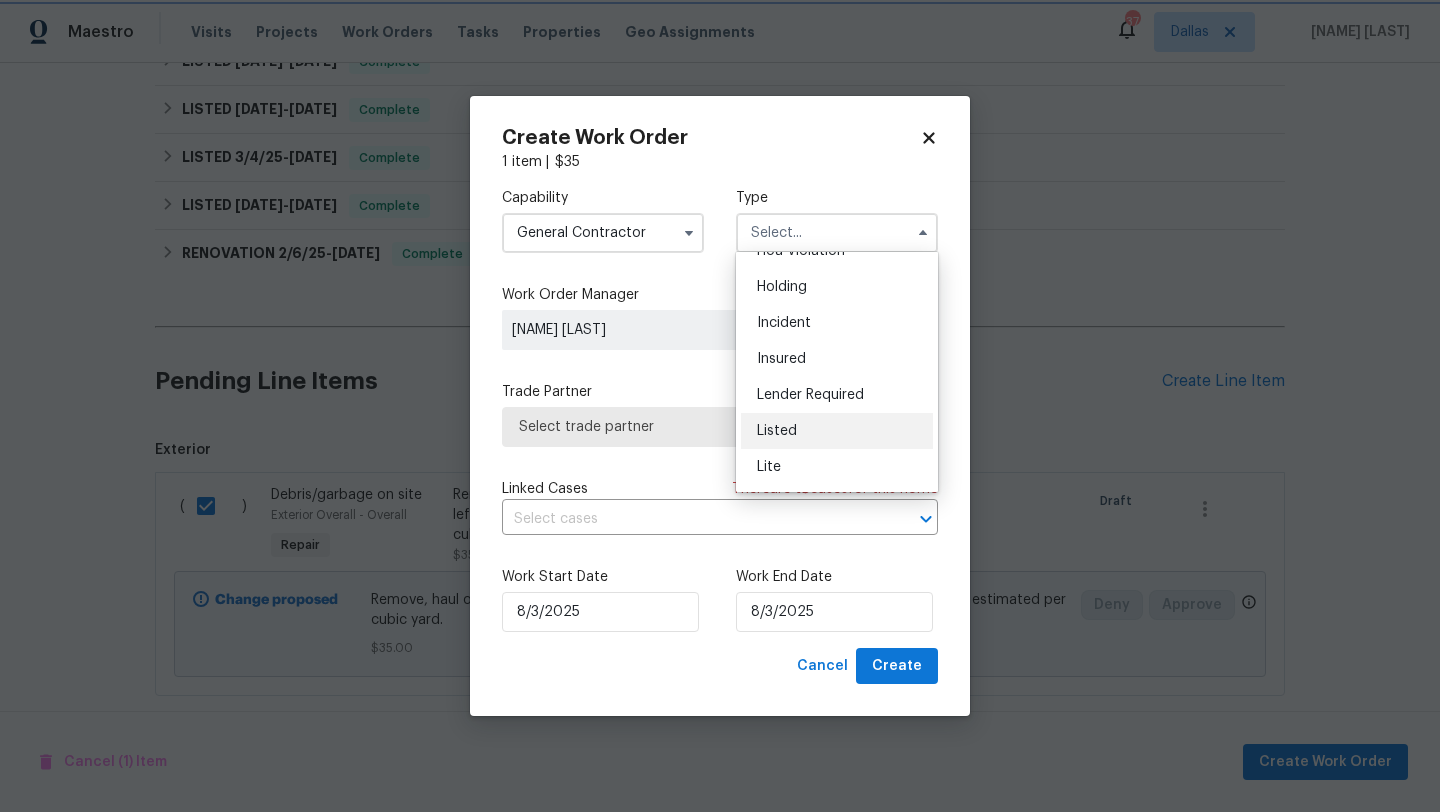 type on "Listed" 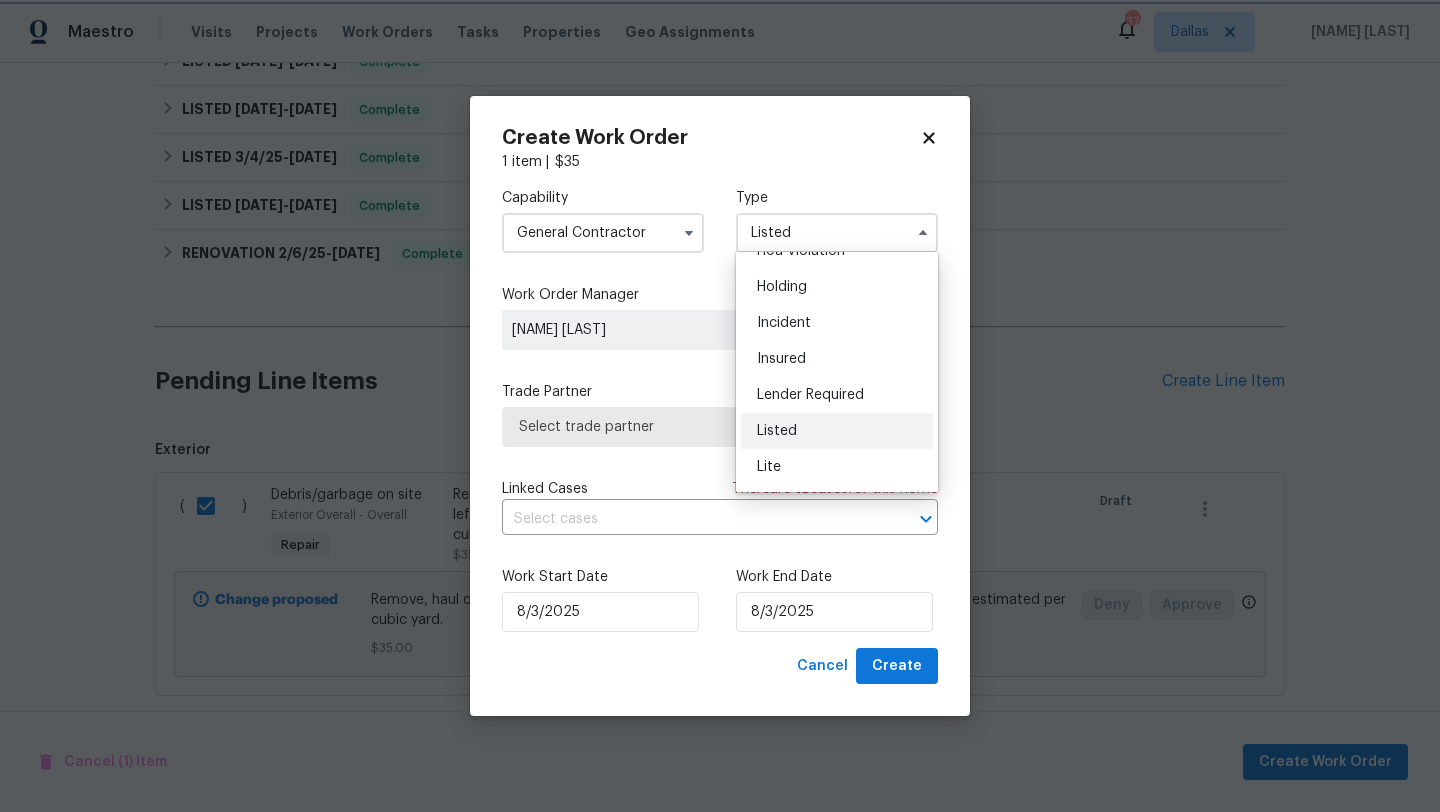 scroll, scrollTop: 0, scrollLeft: 0, axis: both 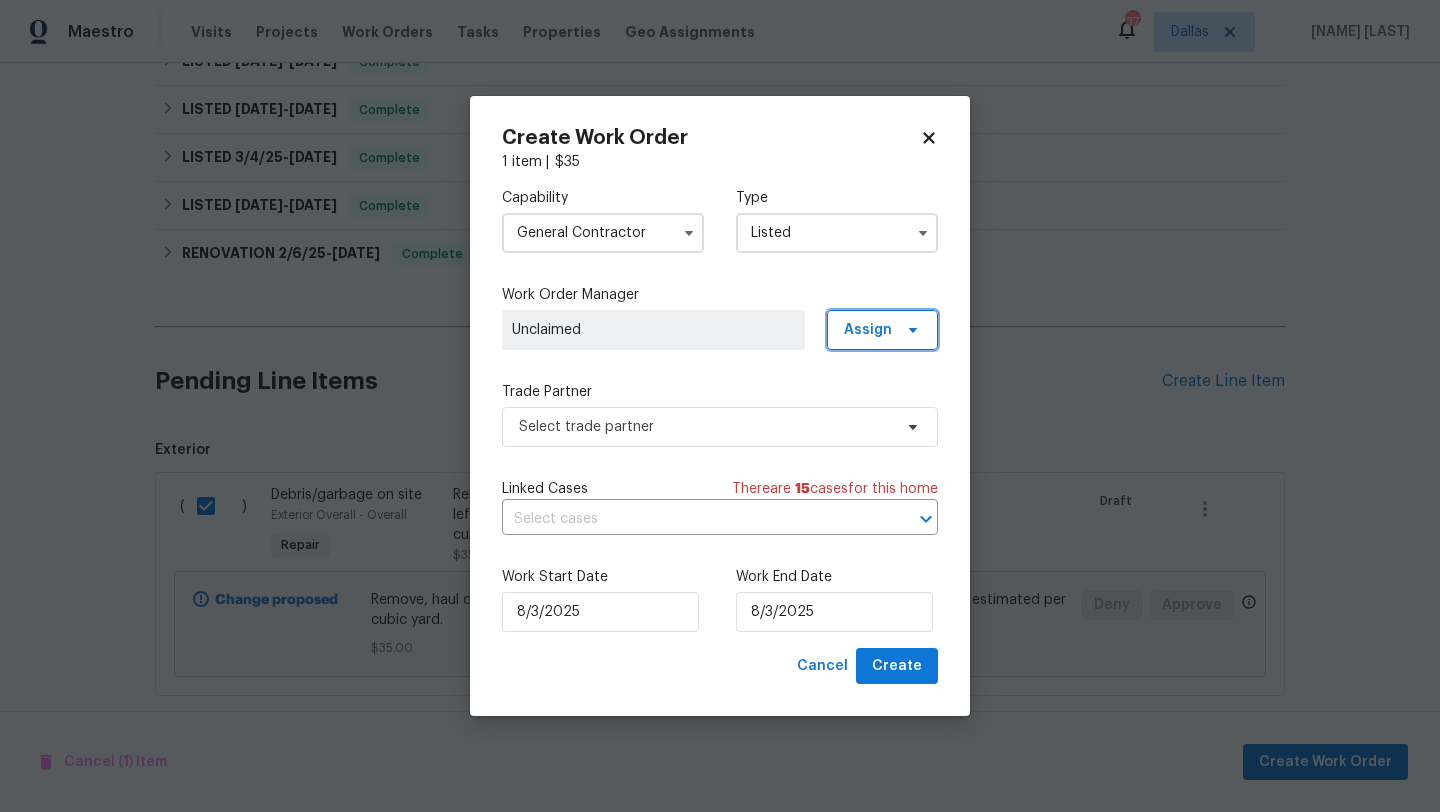 click on "Assign" at bounding box center [868, 330] 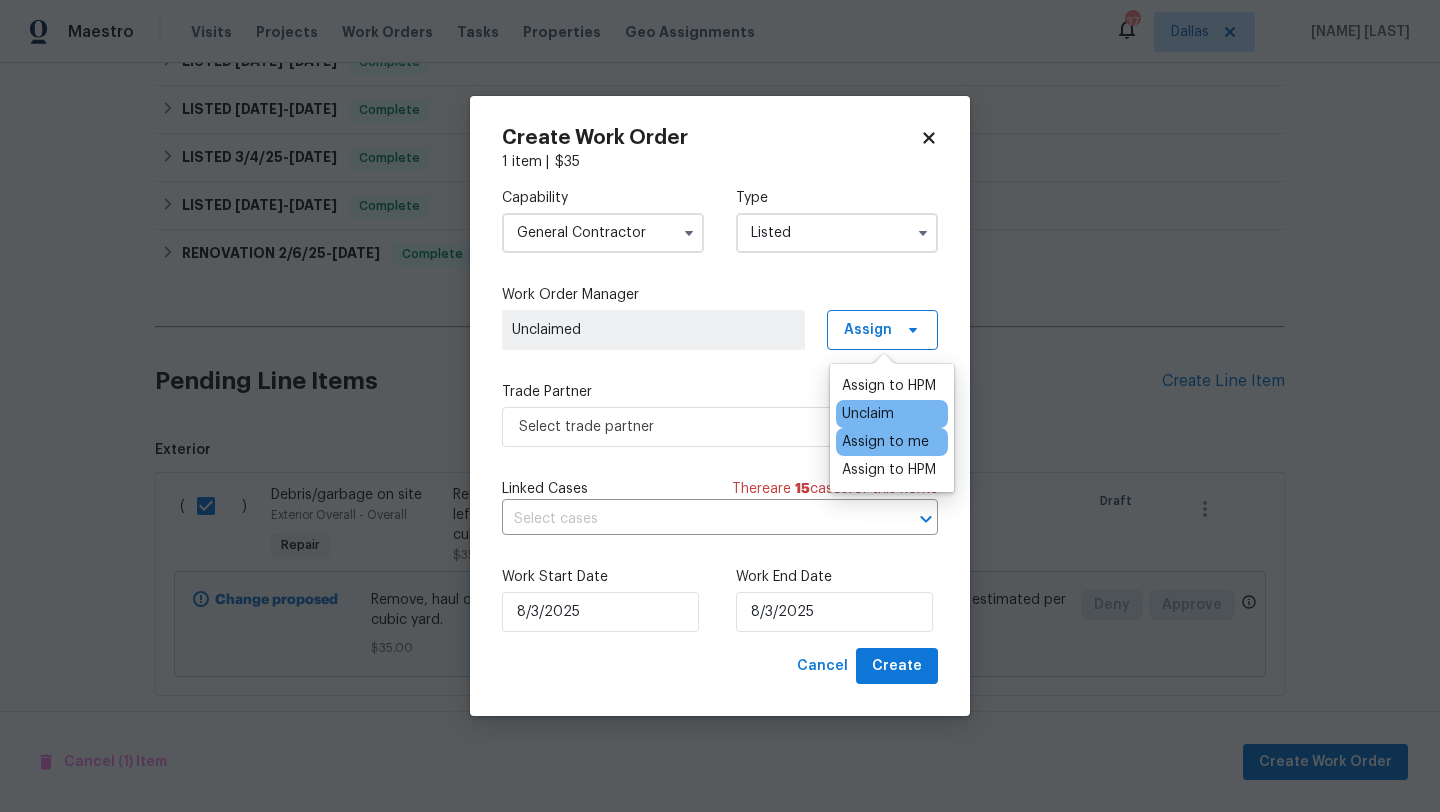 click on "Assign to me" at bounding box center (885, 442) 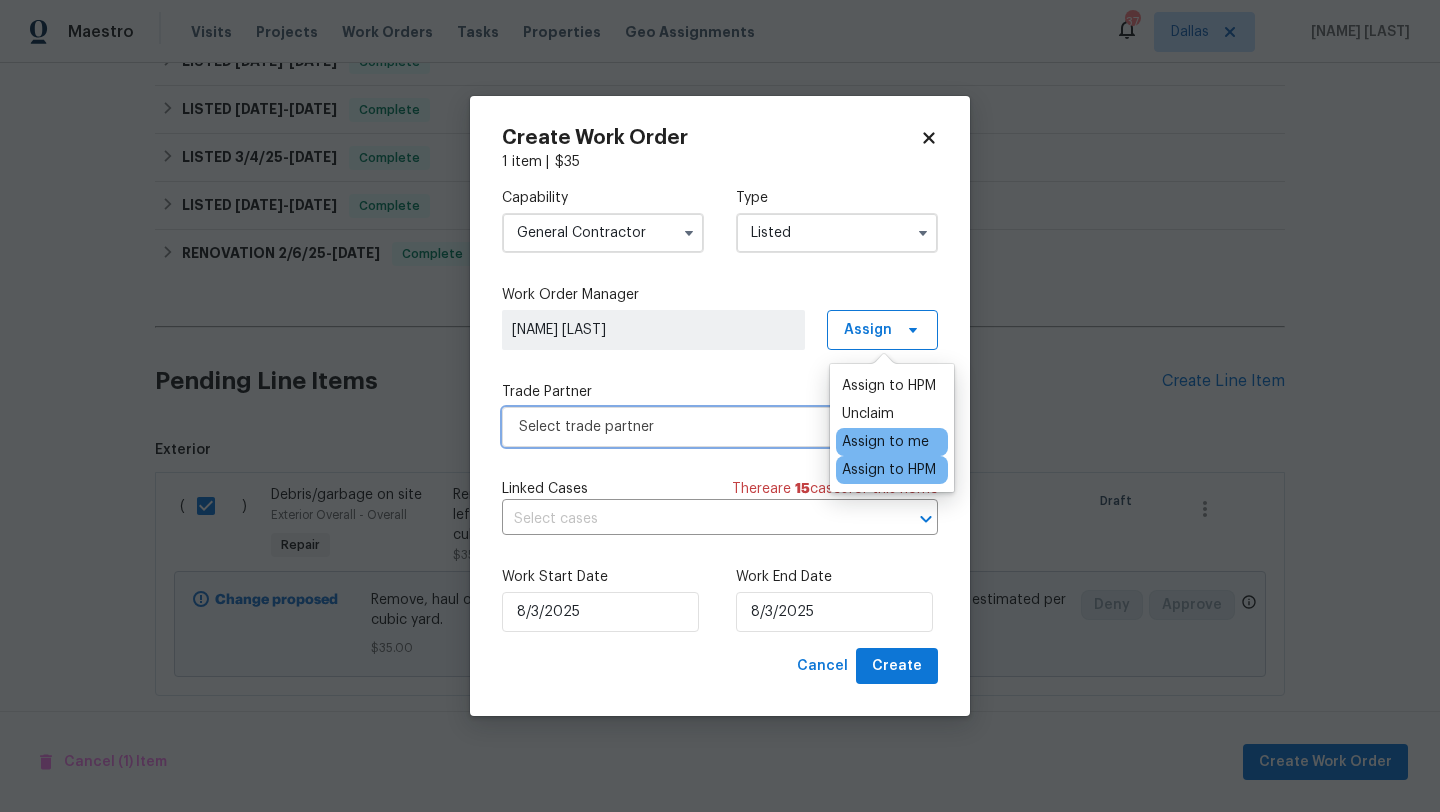click on "Select trade partner" at bounding box center [705, 427] 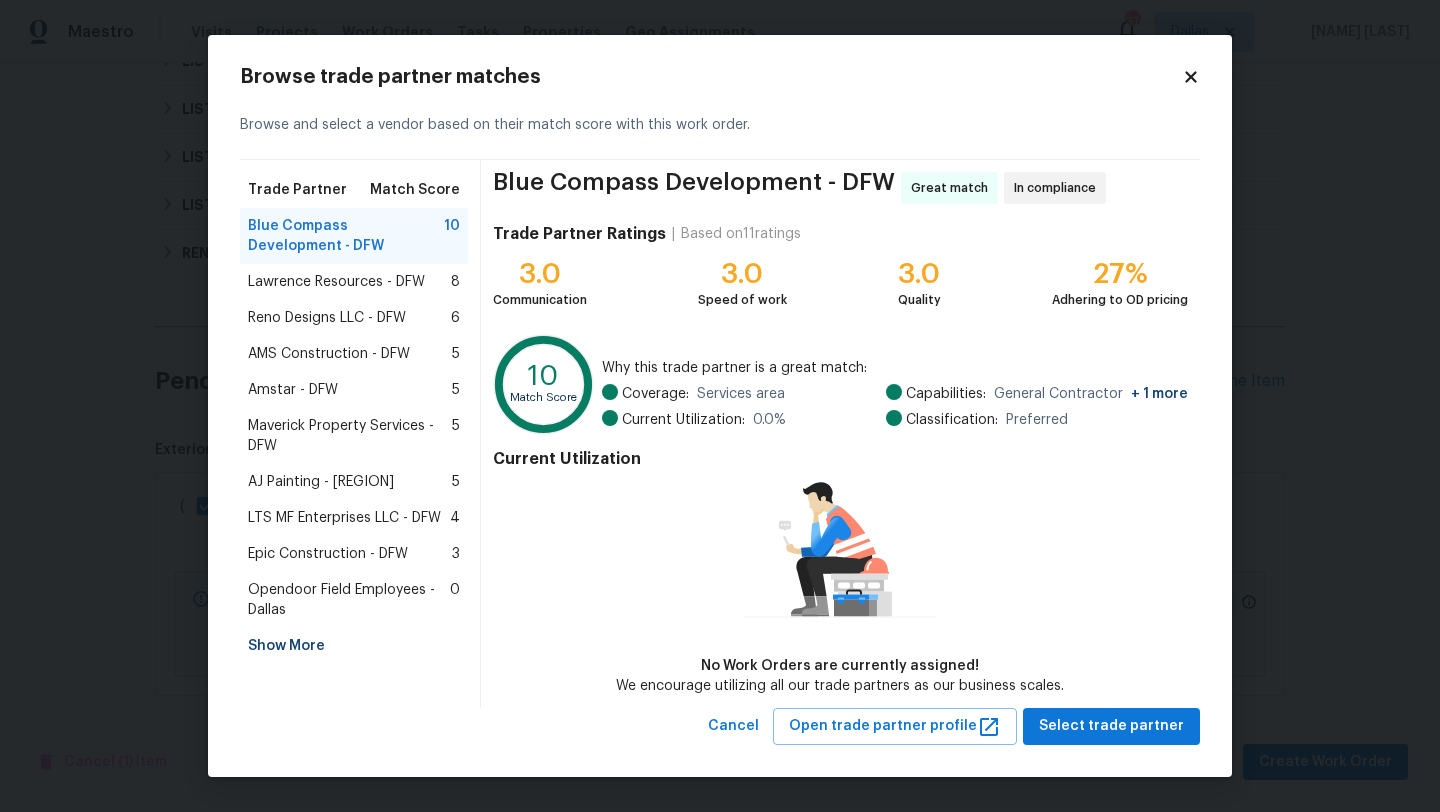click on "Reno Designs LLC - DFW" at bounding box center (327, 318) 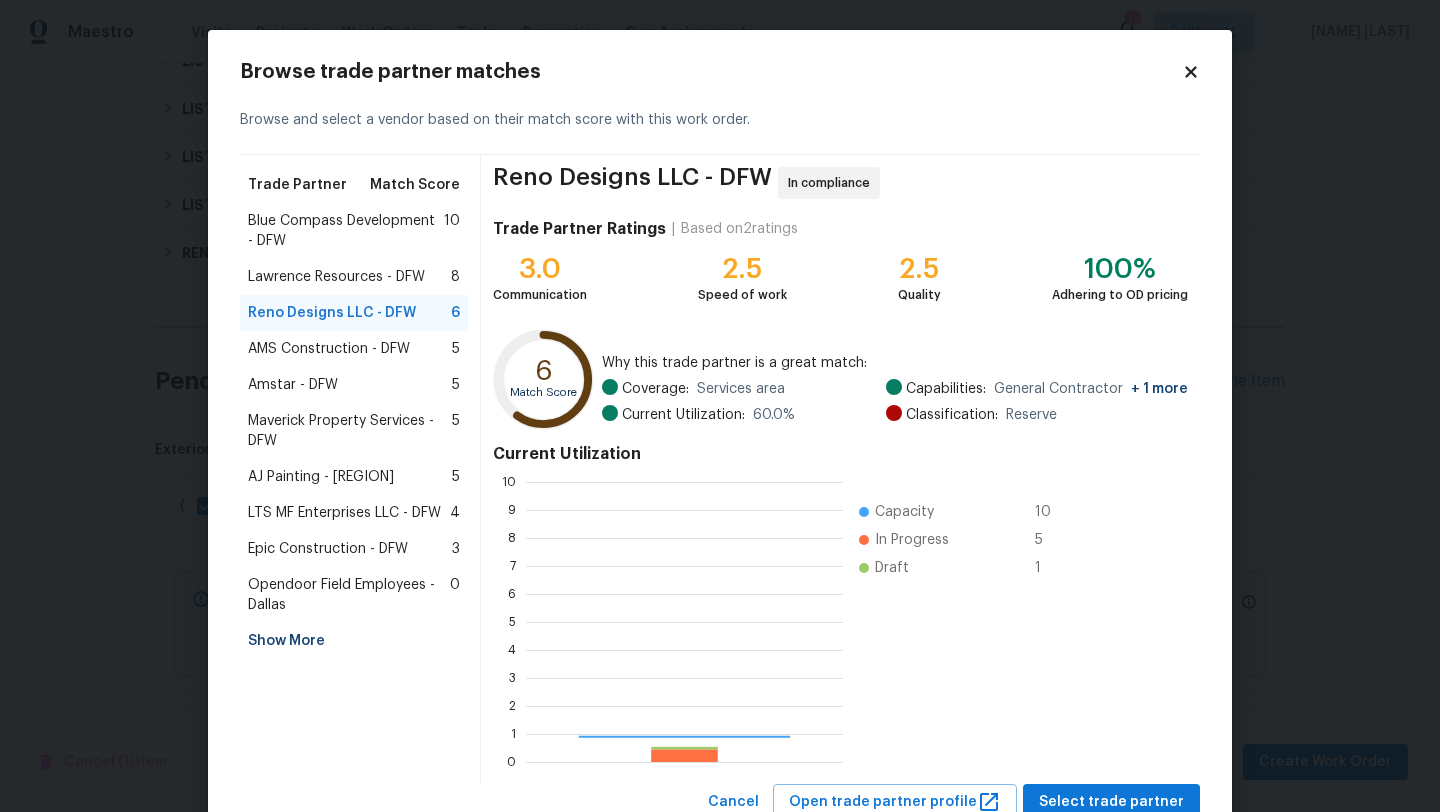 scroll, scrollTop: 2, scrollLeft: 2, axis: both 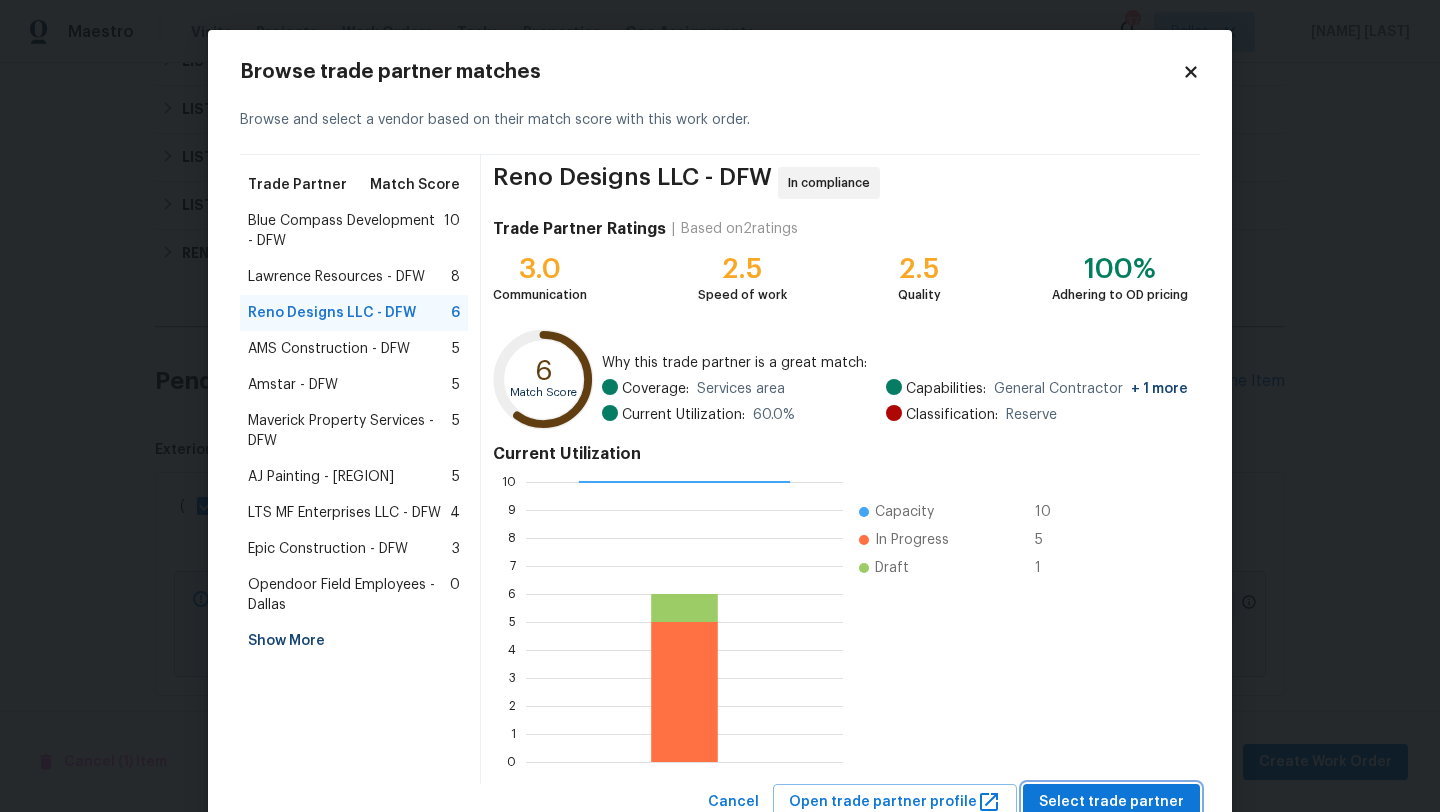 click on "Select trade partner" at bounding box center [1111, 802] 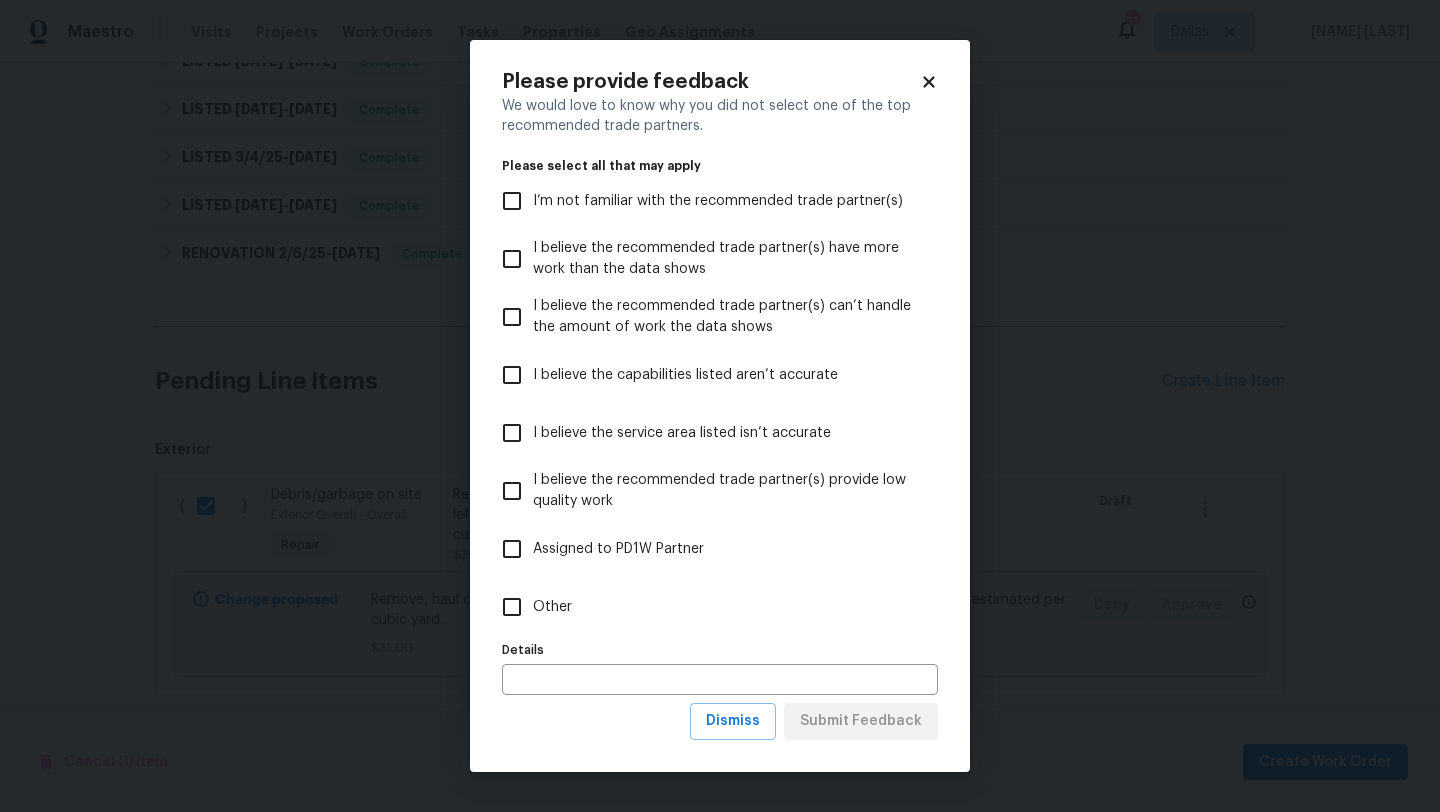 click on "Other" at bounding box center (512, 607) 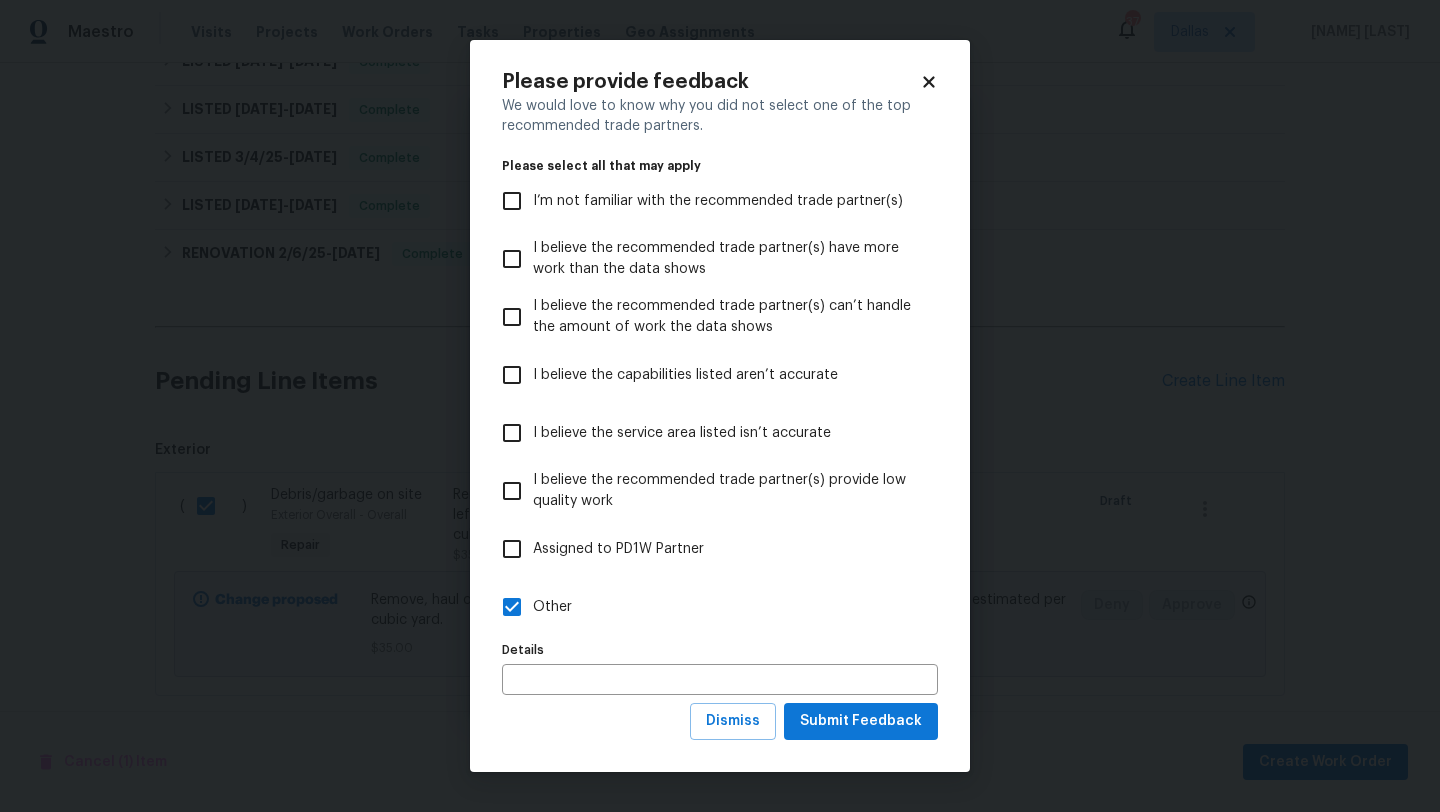 click on "Dismiss Submit Feedback" at bounding box center (720, 721) 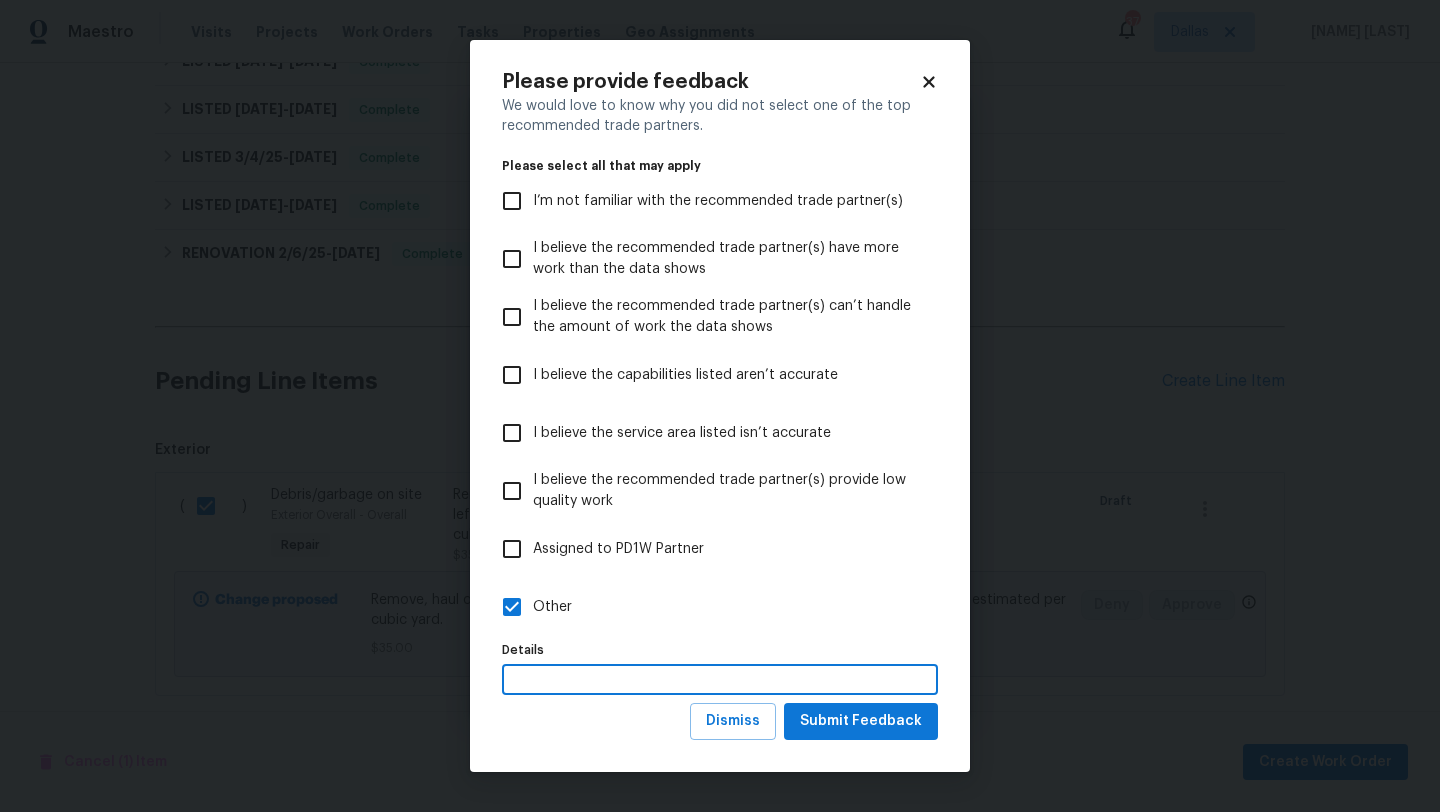 click at bounding box center [720, 679] 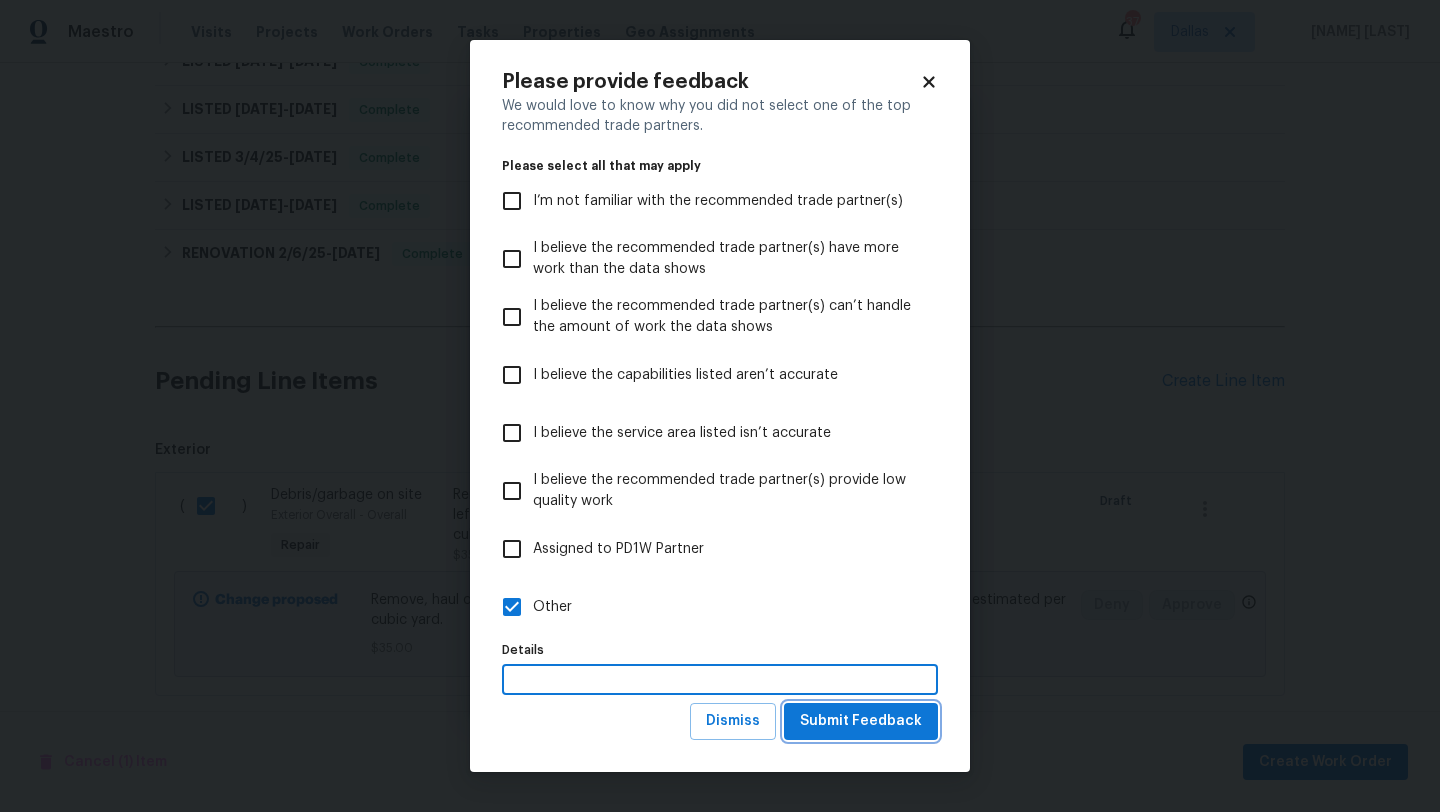 click on "Submit Feedback" at bounding box center (861, 721) 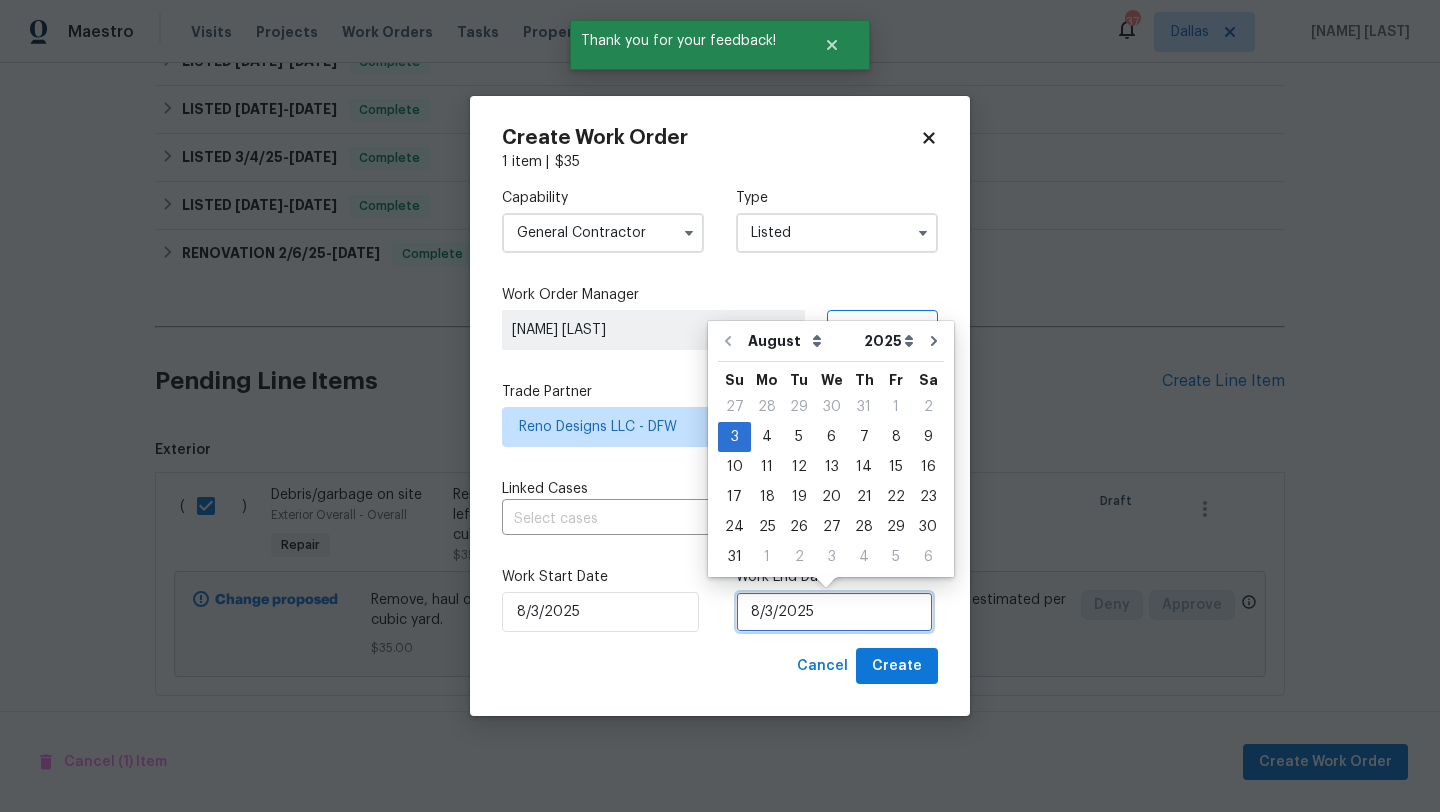 click on "8/3/2025" at bounding box center [834, 612] 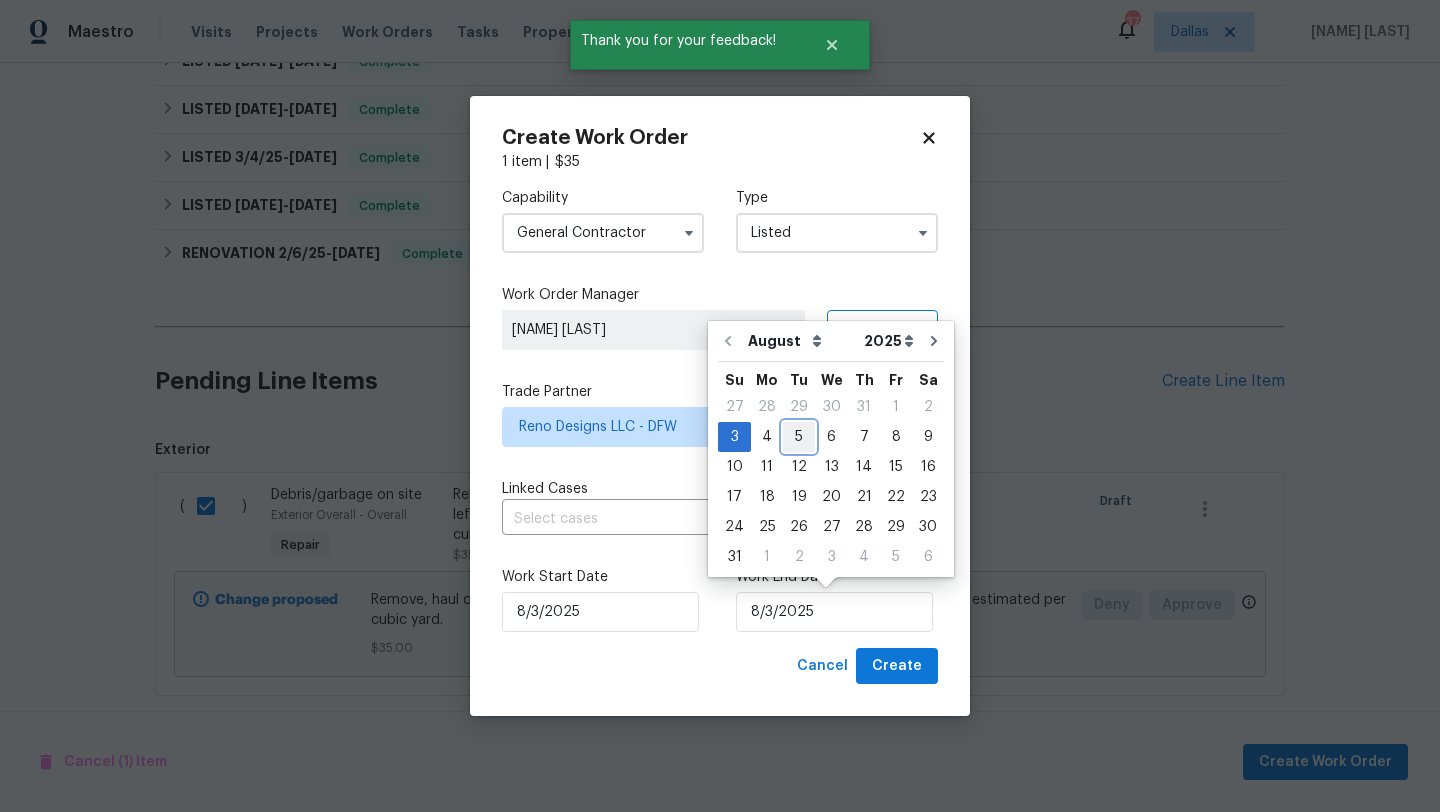 click on "5" at bounding box center (799, 437) 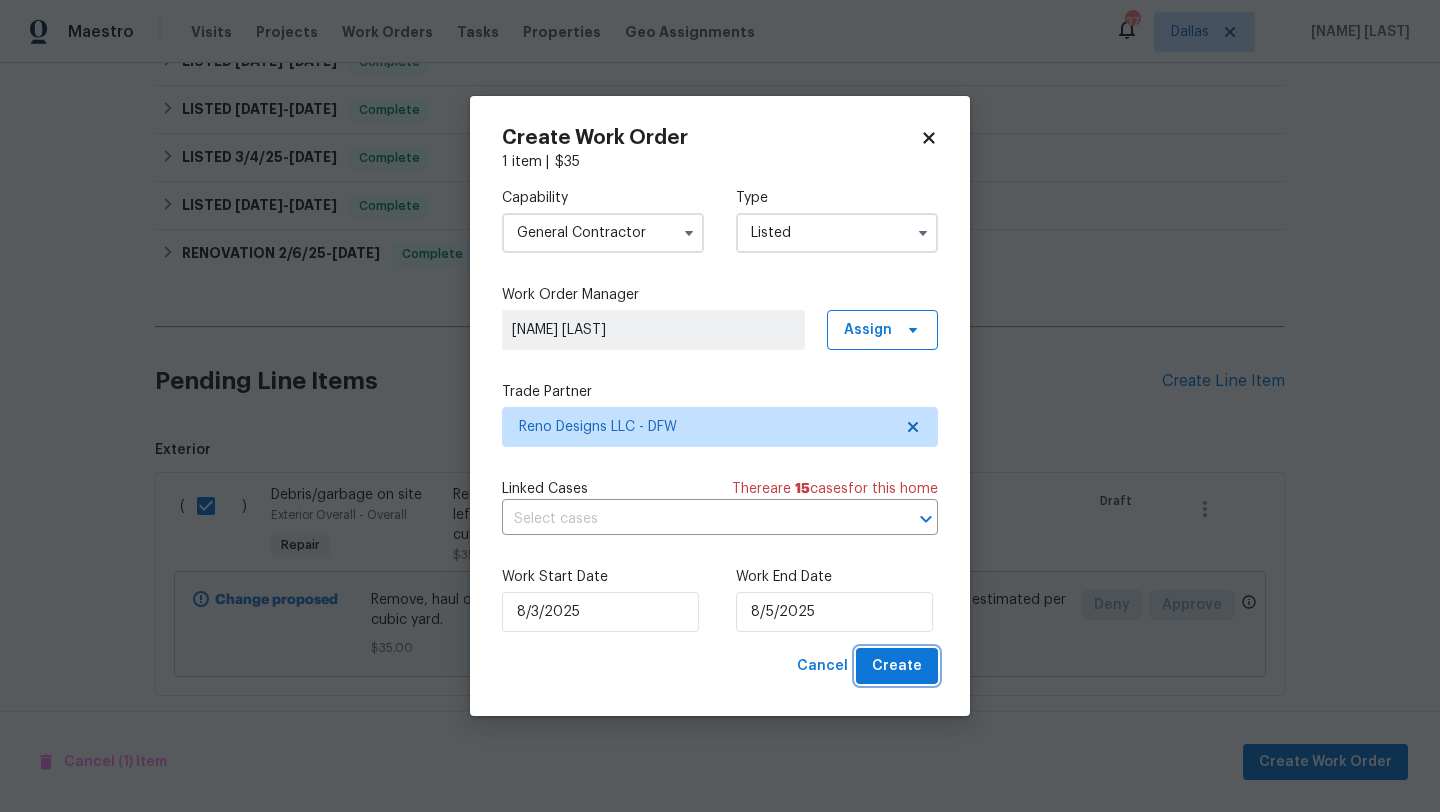 click on "Create" at bounding box center [897, 666] 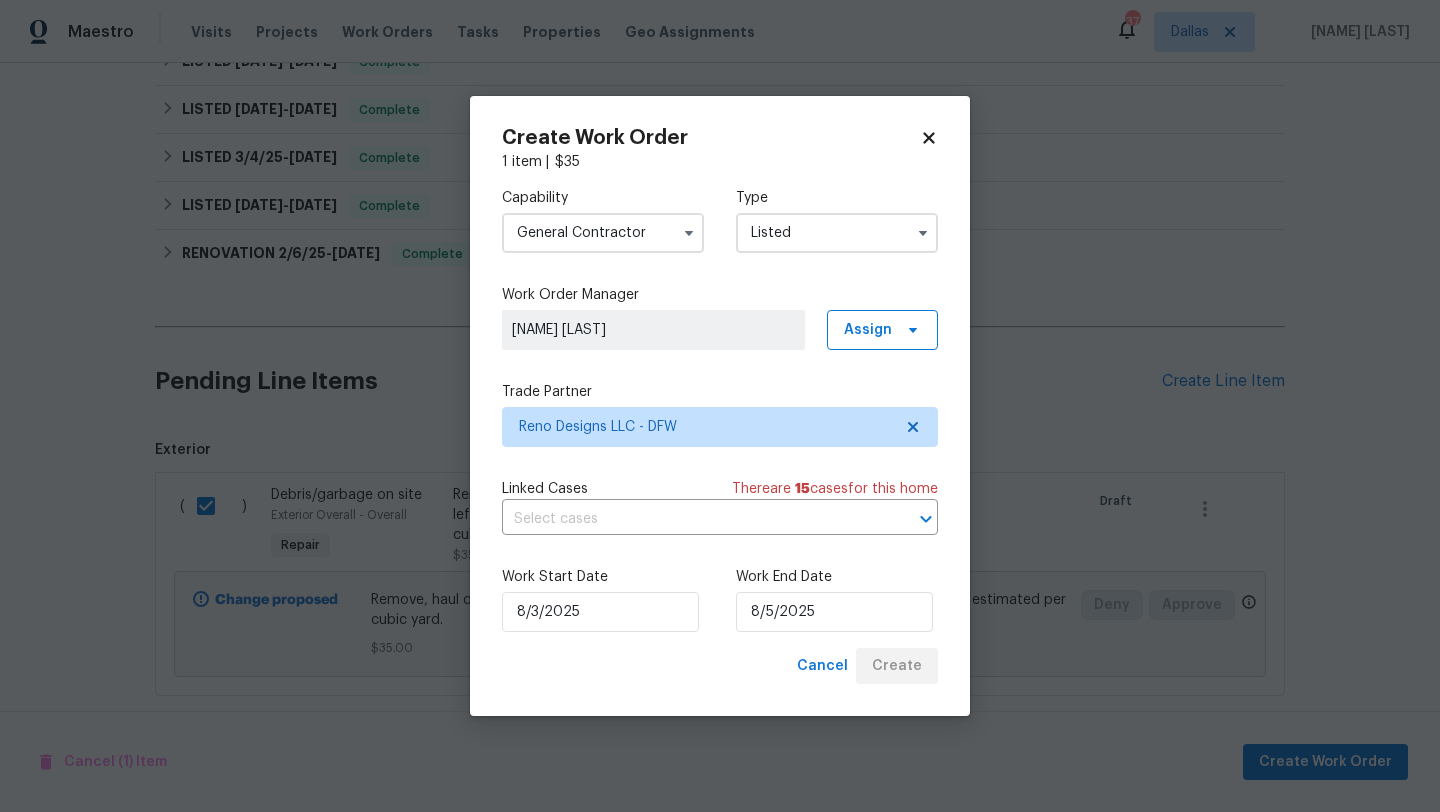 checkbox on "false" 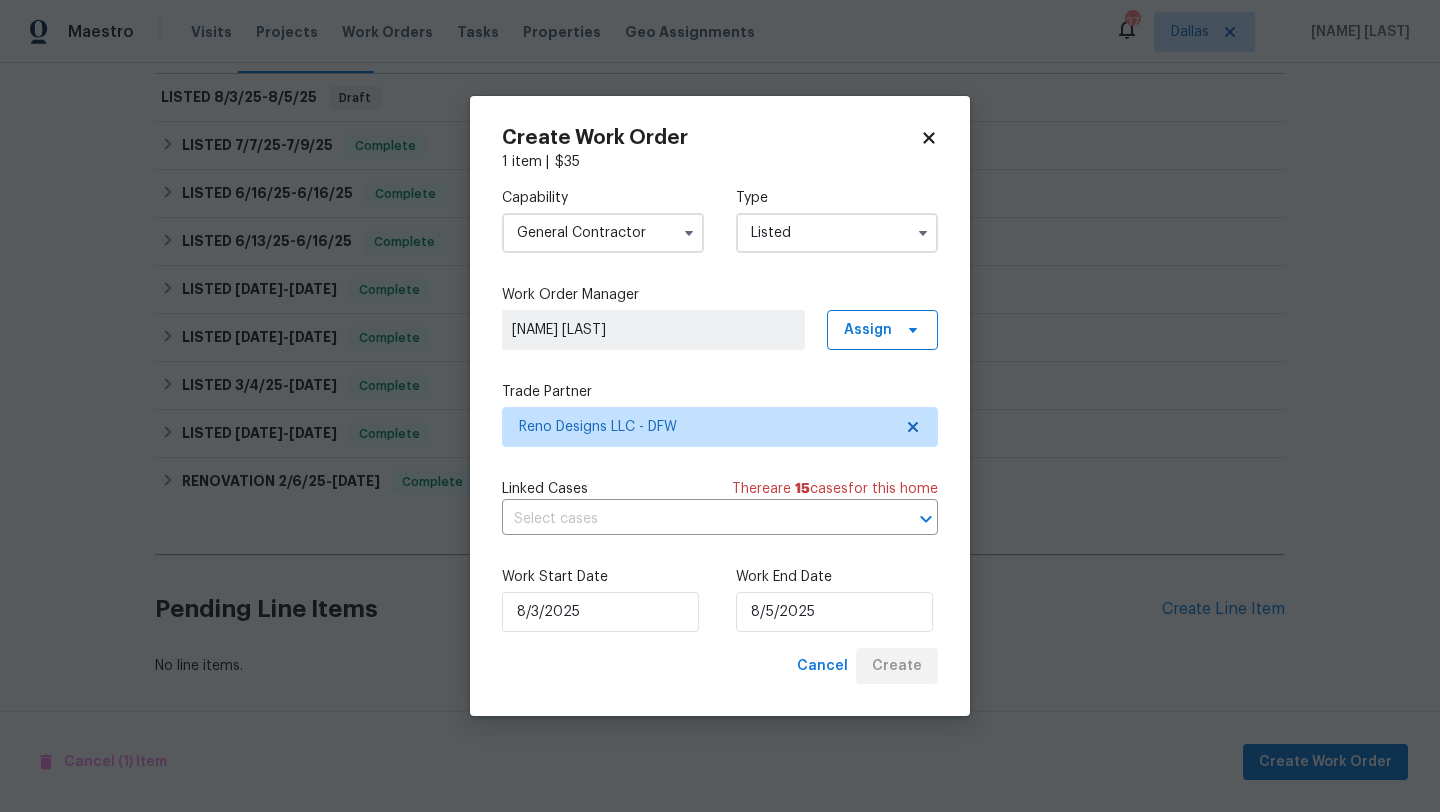 scroll, scrollTop: 289, scrollLeft: 0, axis: vertical 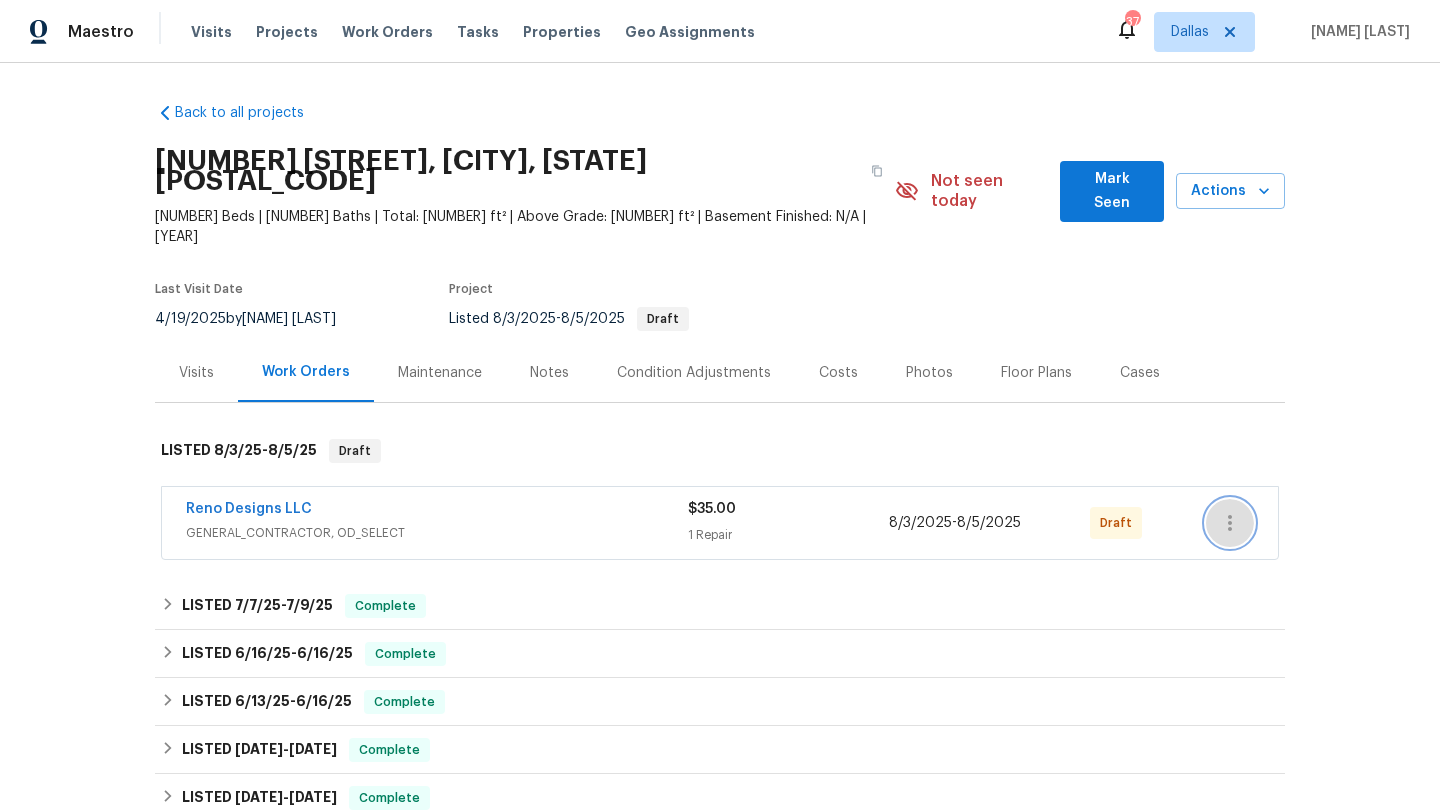 click 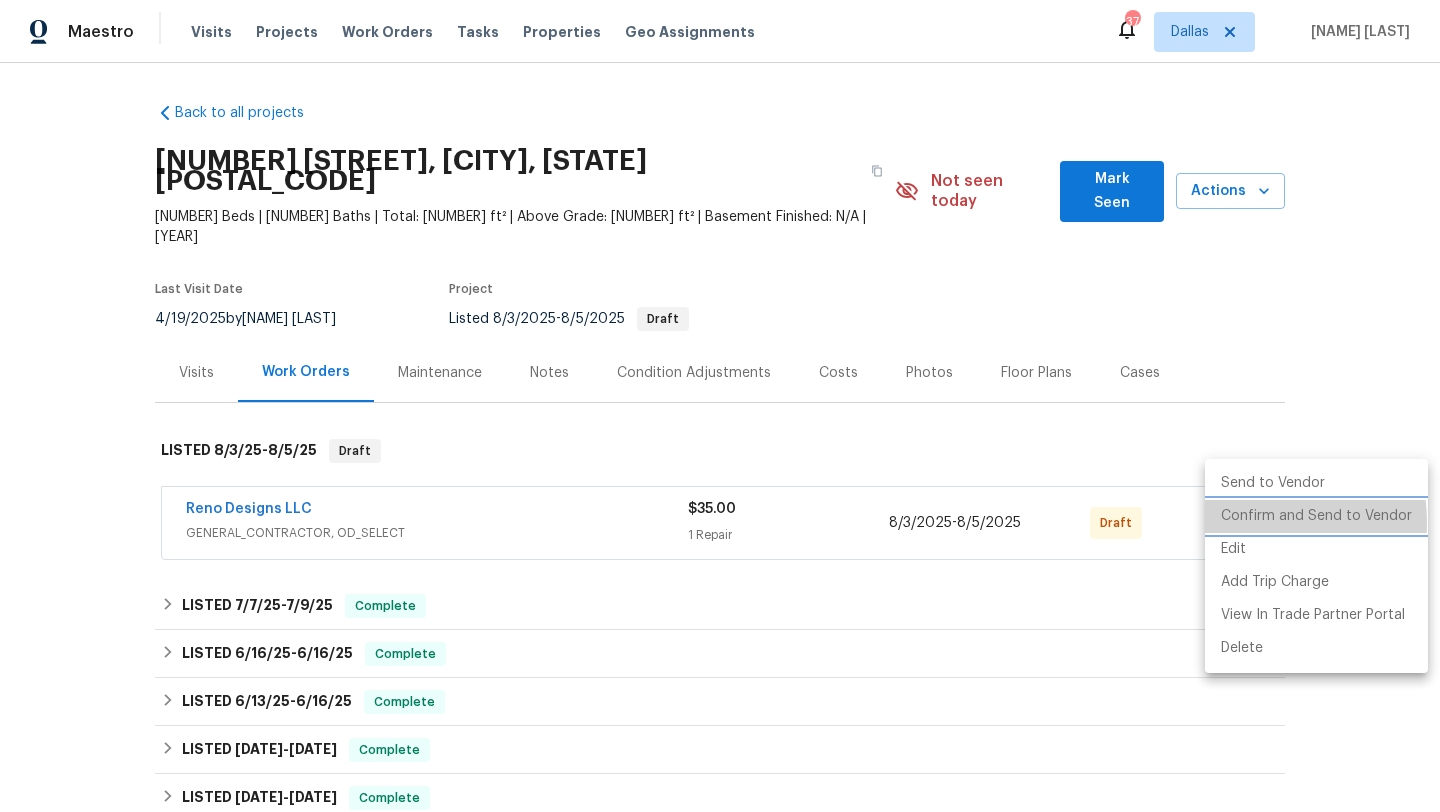 click on "Confirm and Send to Vendor" at bounding box center (1316, 516) 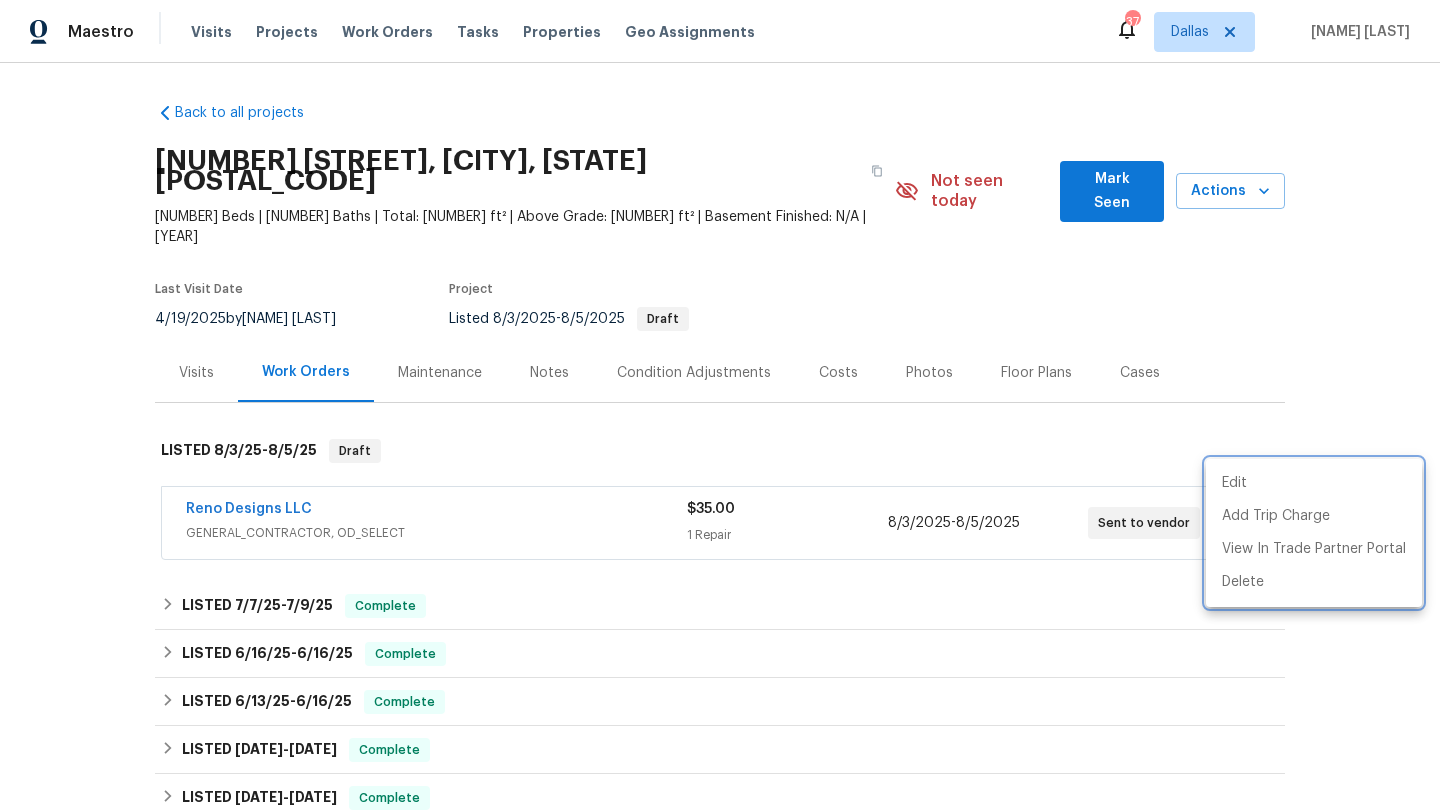 click at bounding box center (720, 406) 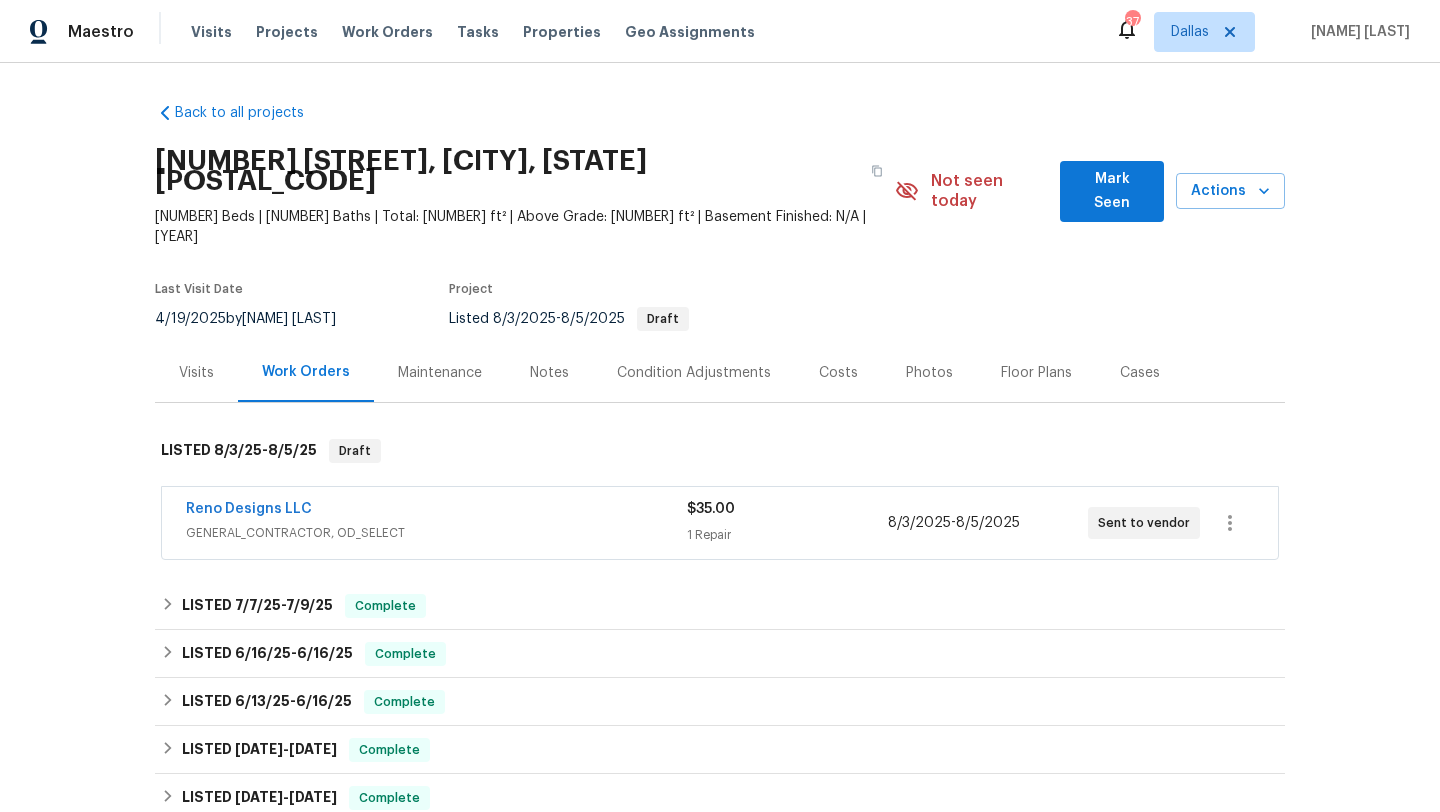 click on "Mark Seen" at bounding box center [1112, 191] 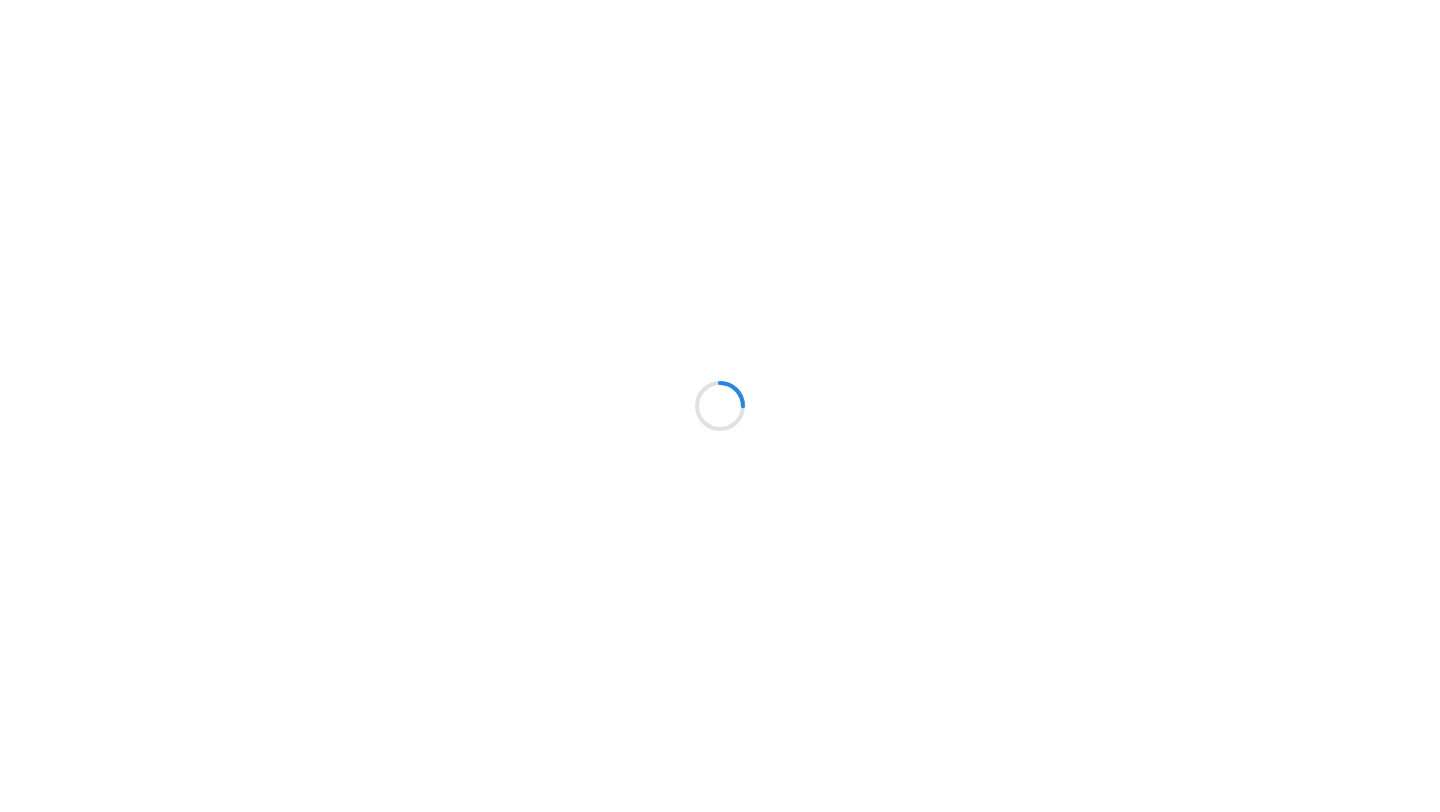 scroll, scrollTop: 0, scrollLeft: 0, axis: both 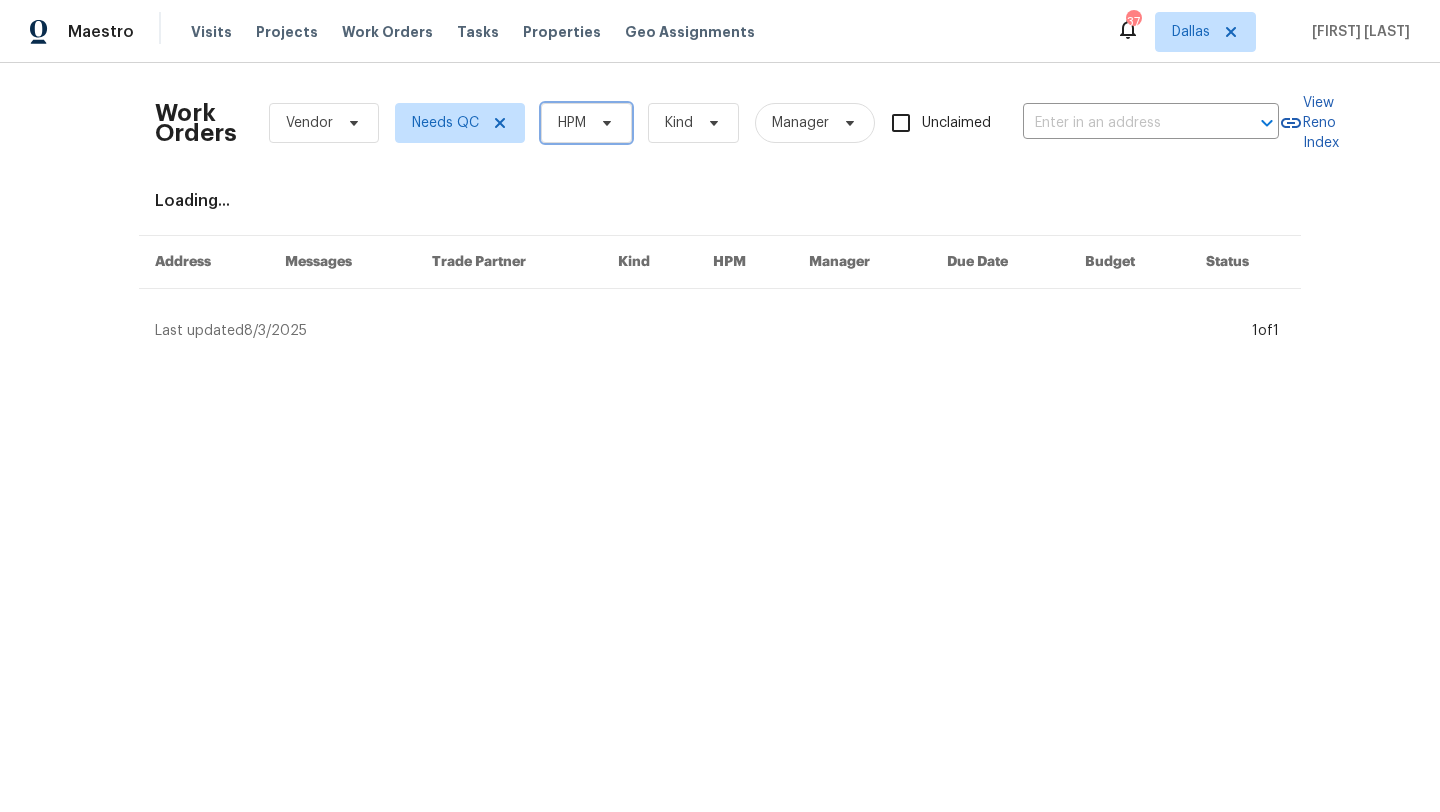 click on "HPM" at bounding box center (586, 123) 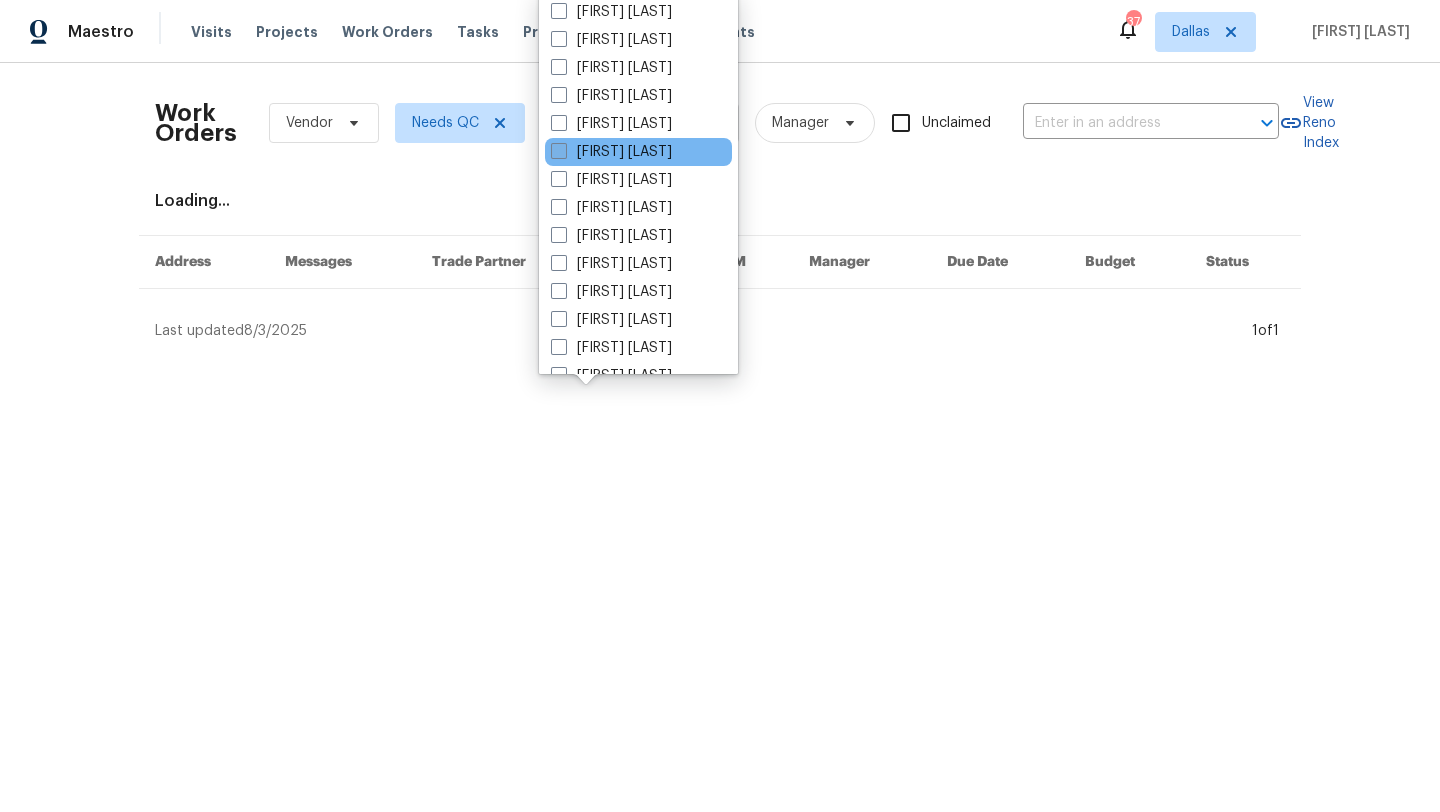 click on "[FIRST] [LAST]" at bounding box center [611, 152] 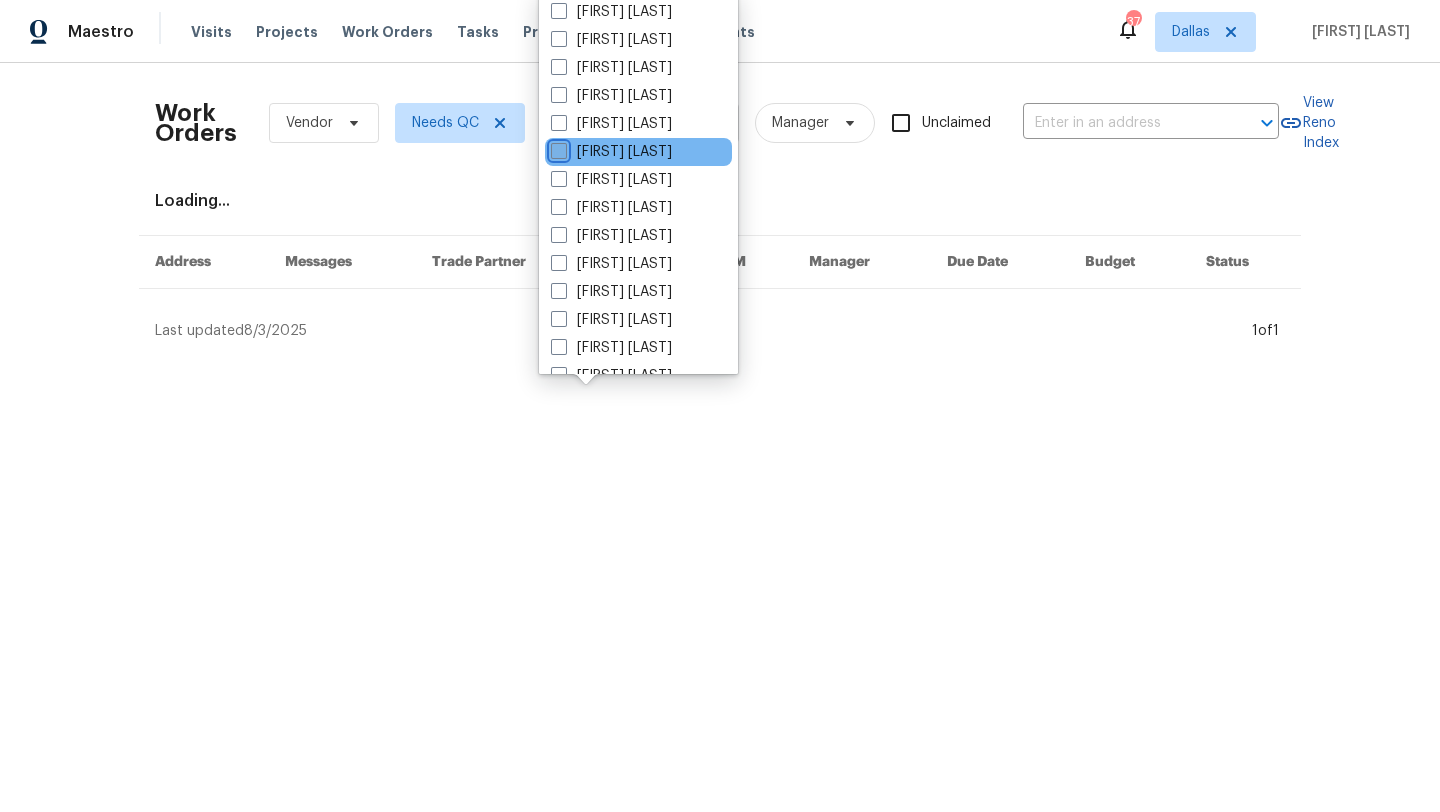 click on "[FIRST] [LAST]" at bounding box center (557, 148) 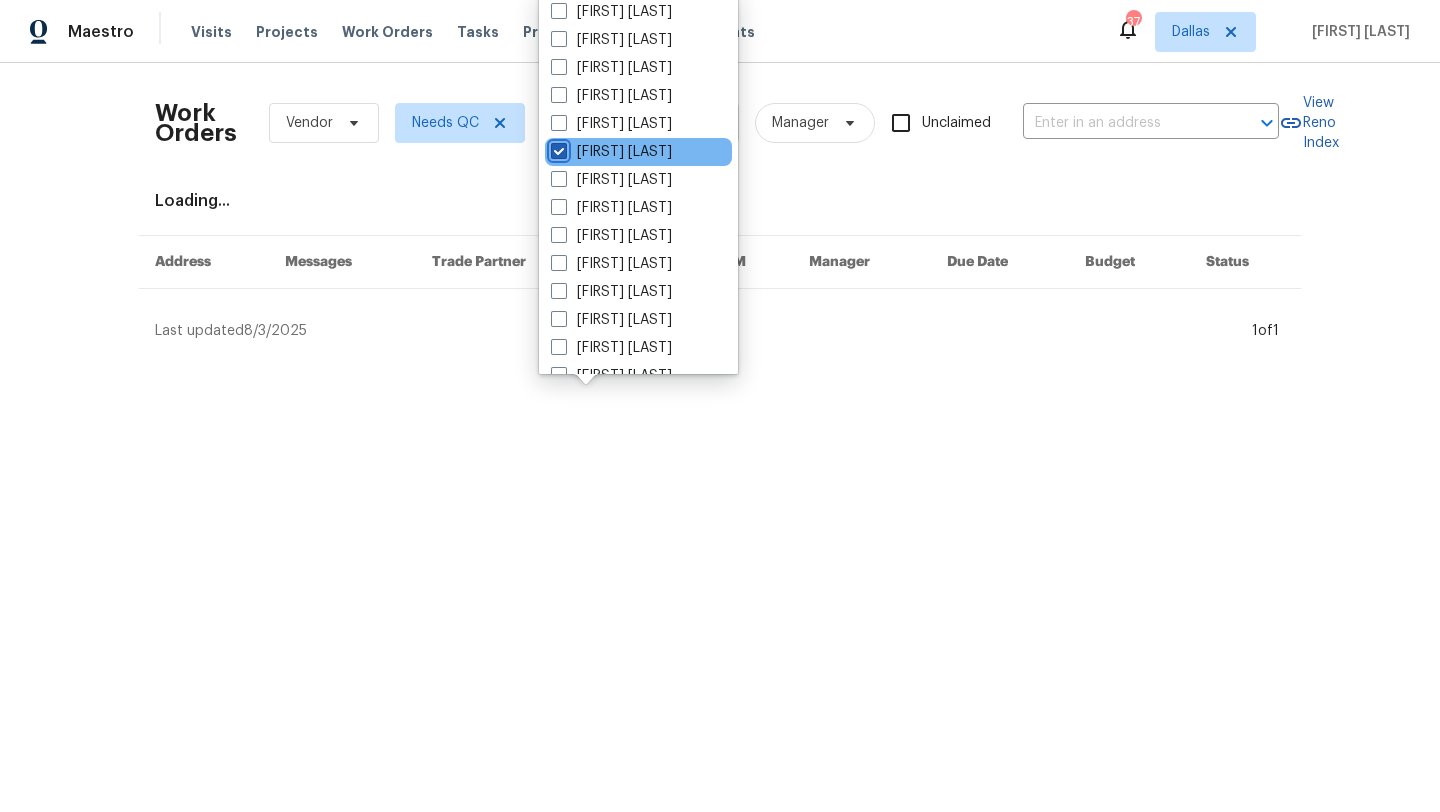 checkbox on "true" 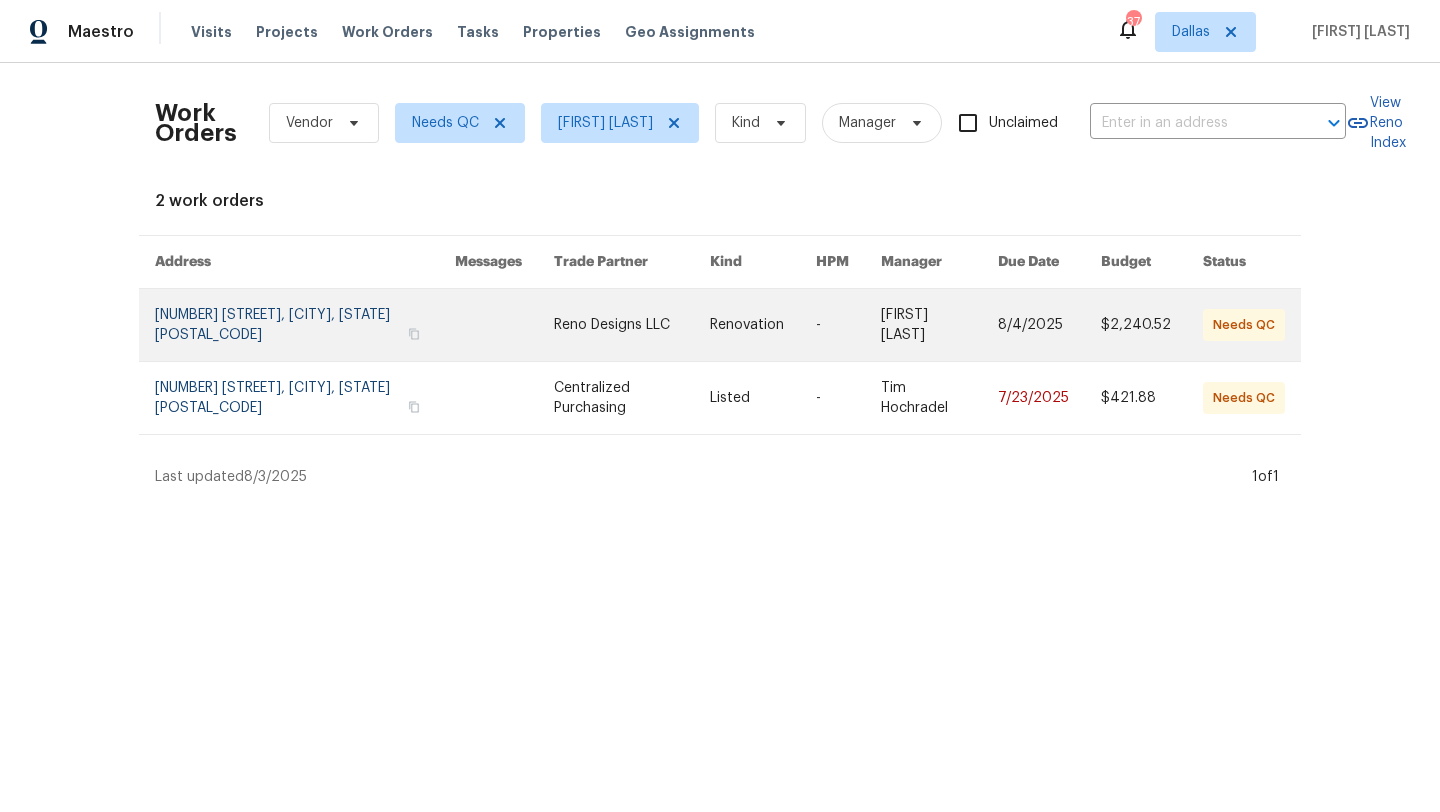 click at bounding box center (504, 325) 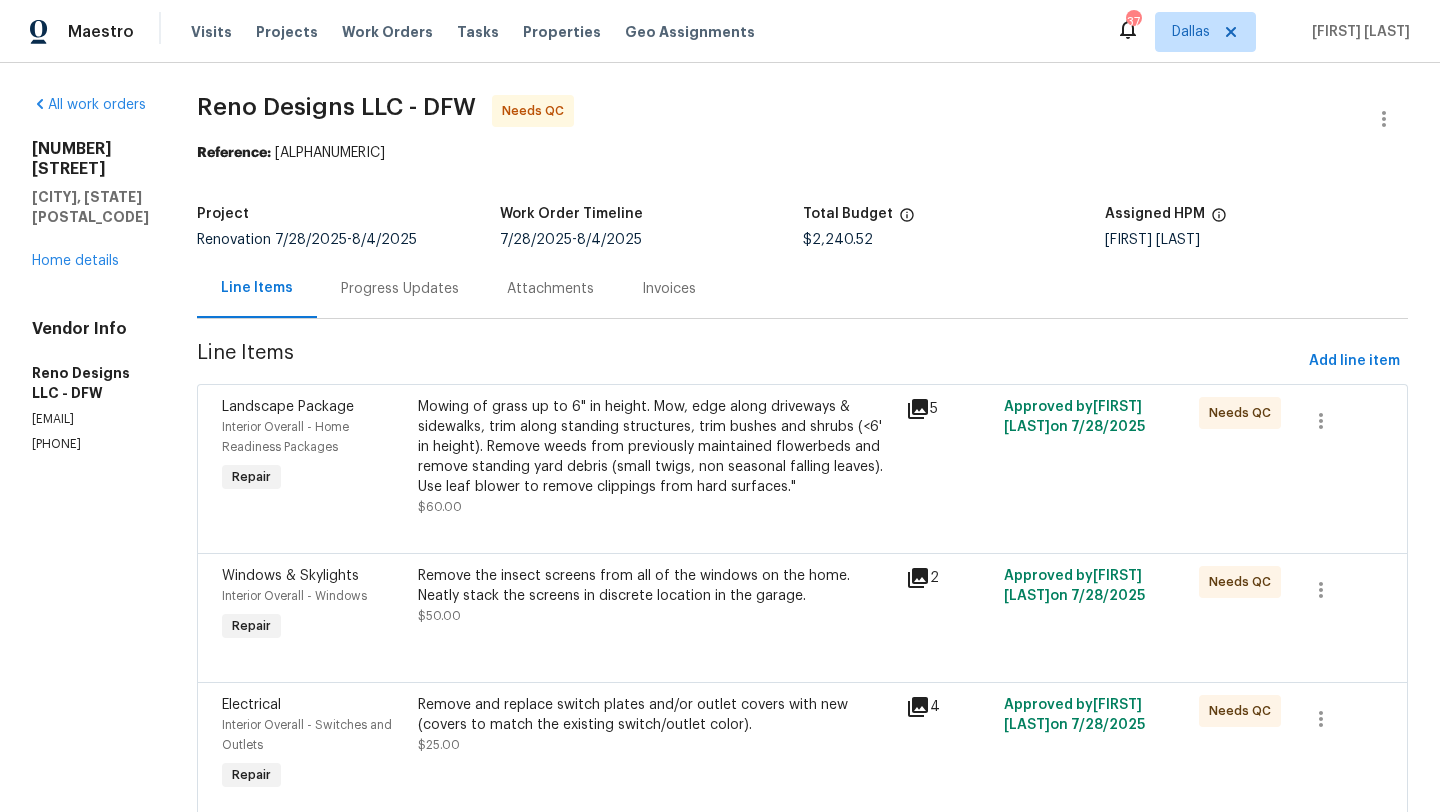 click on "Mowing of grass up to 6" in height. Mow, edge along driveways & sidewalks, trim along standing structures, trim bushes and shrubs (<6' in height). Remove weeds from previously maintained flowerbeds and remove standing yard debris (small twigs, non seasonal falling leaves).  Use leaf blower to remove clippings from hard surfaces."" at bounding box center [656, 447] 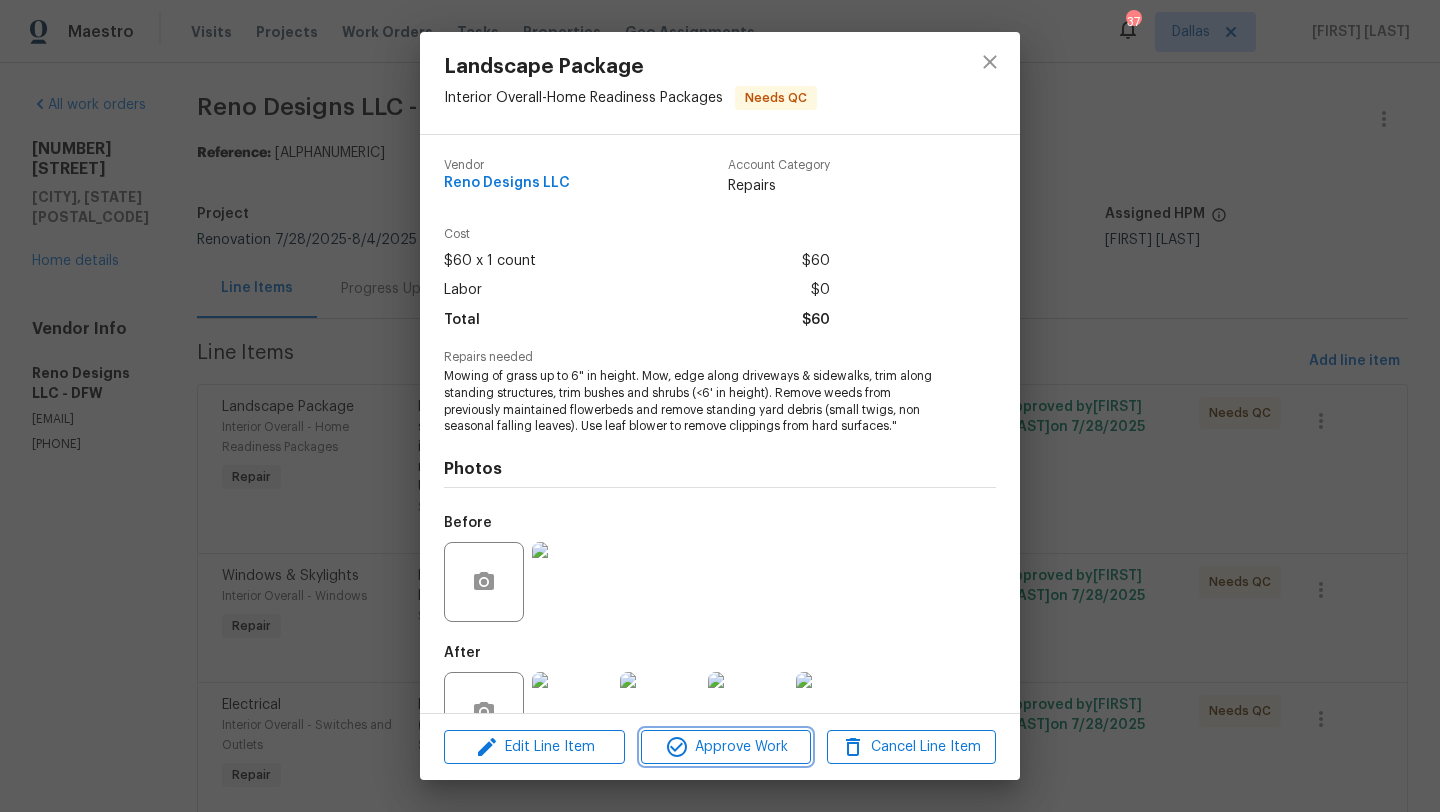 click on "Approve Work" at bounding box center [725, 747] 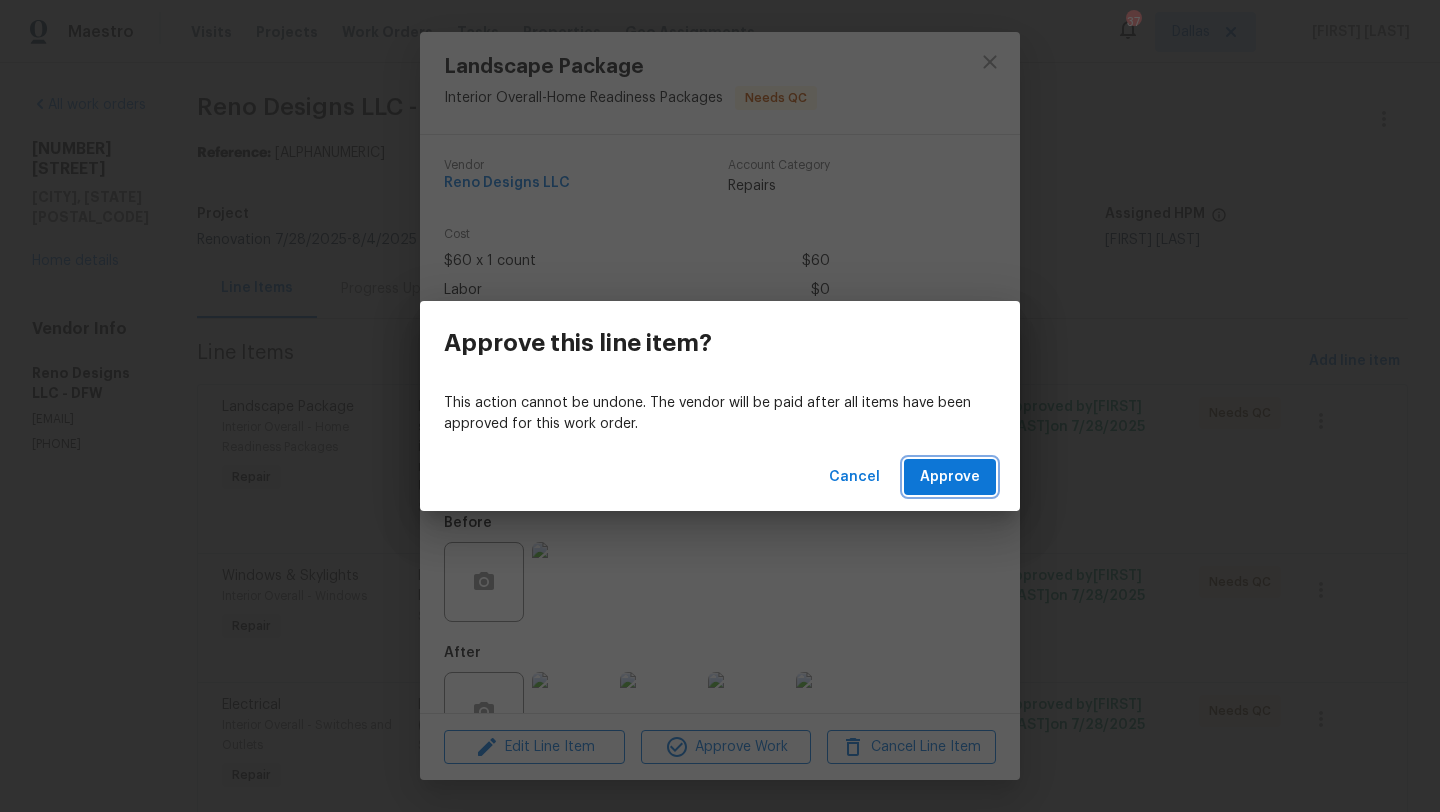 click on "Approve" at bounding box center [950, 477] 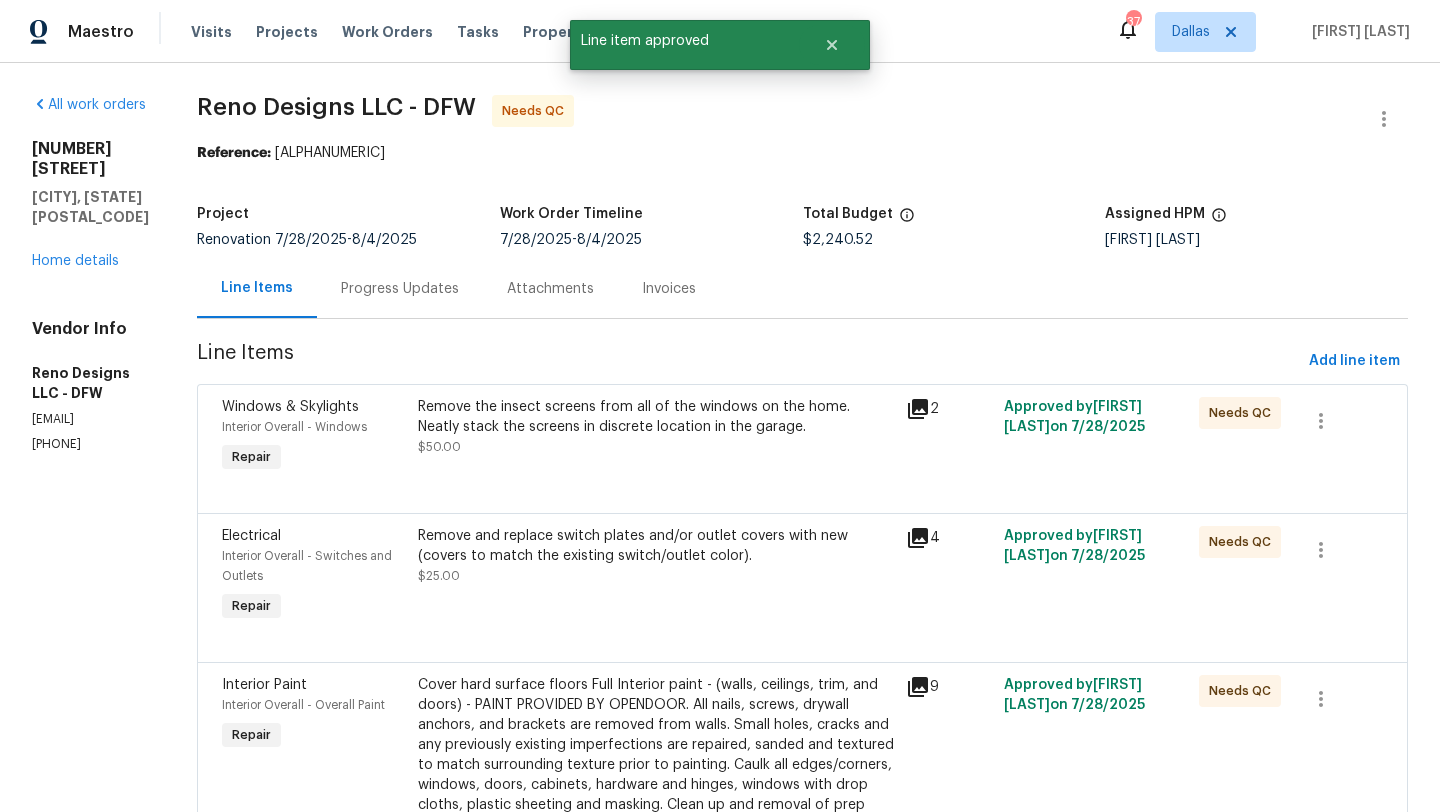 click on "Remove the insect screens from all of the windows on the home. Neatly stack the screens in discrete location in the garage." at bounding box center [656, 417] 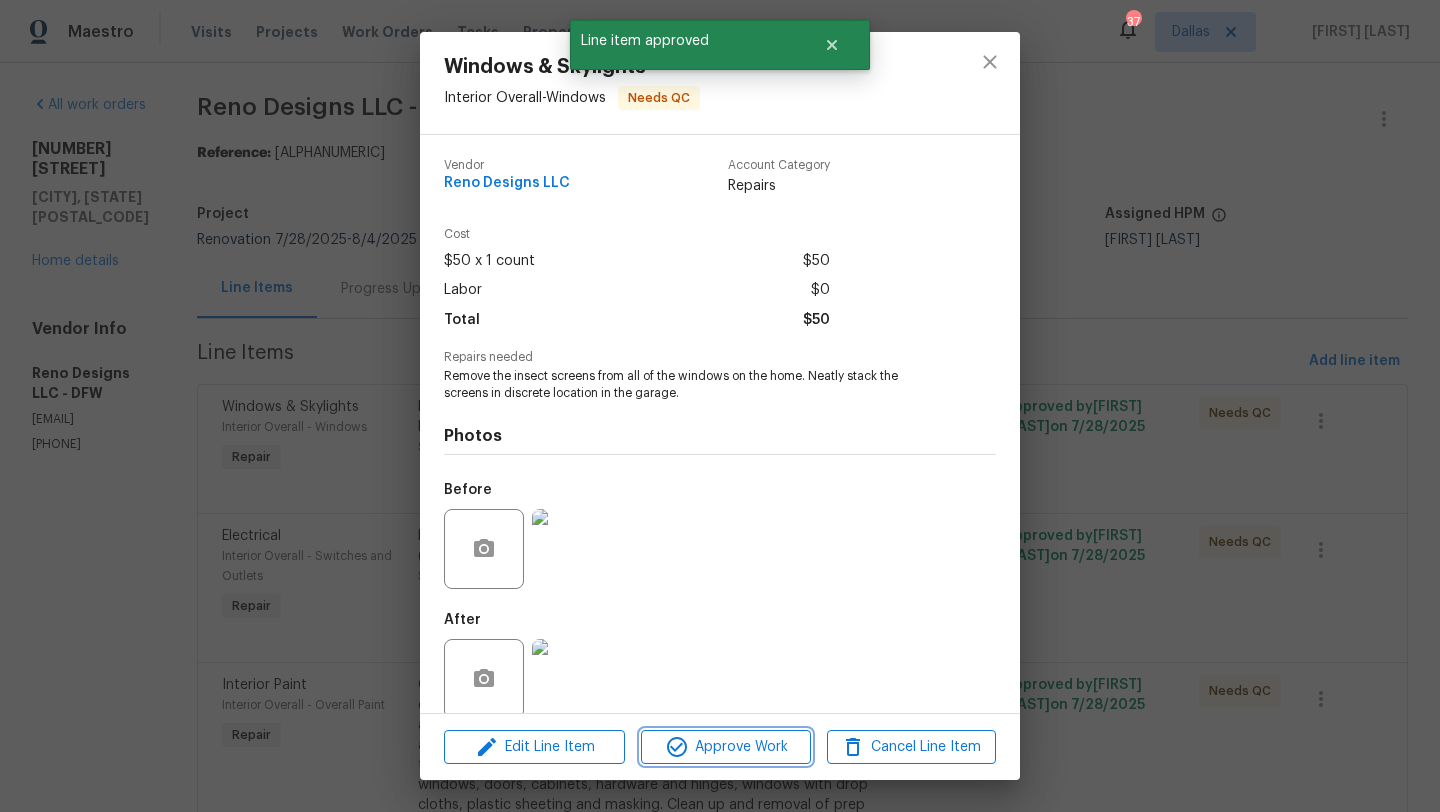 click on "Approve Work" at bounding box center [725, 747] 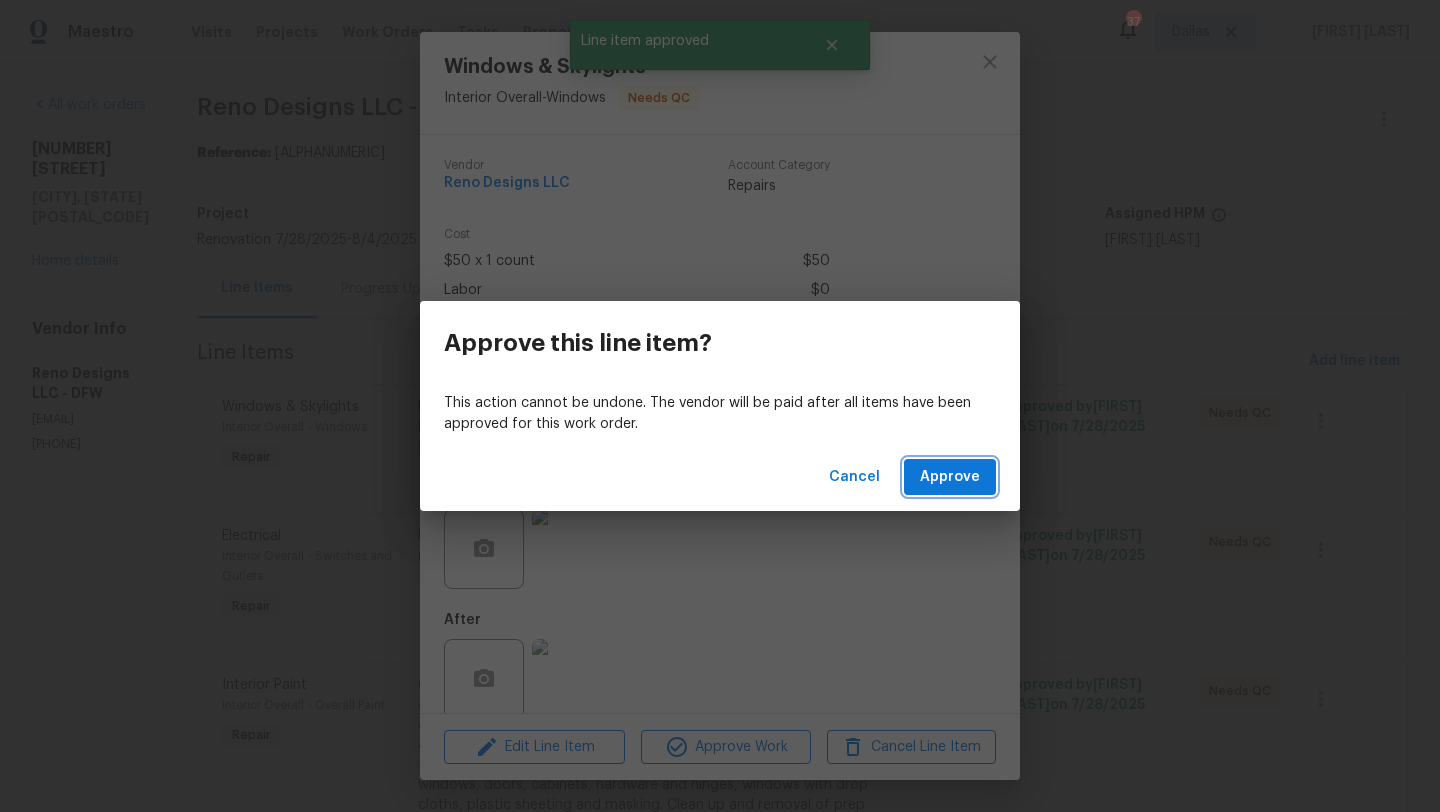 click on "Approve" at bounding box center [950, 477] 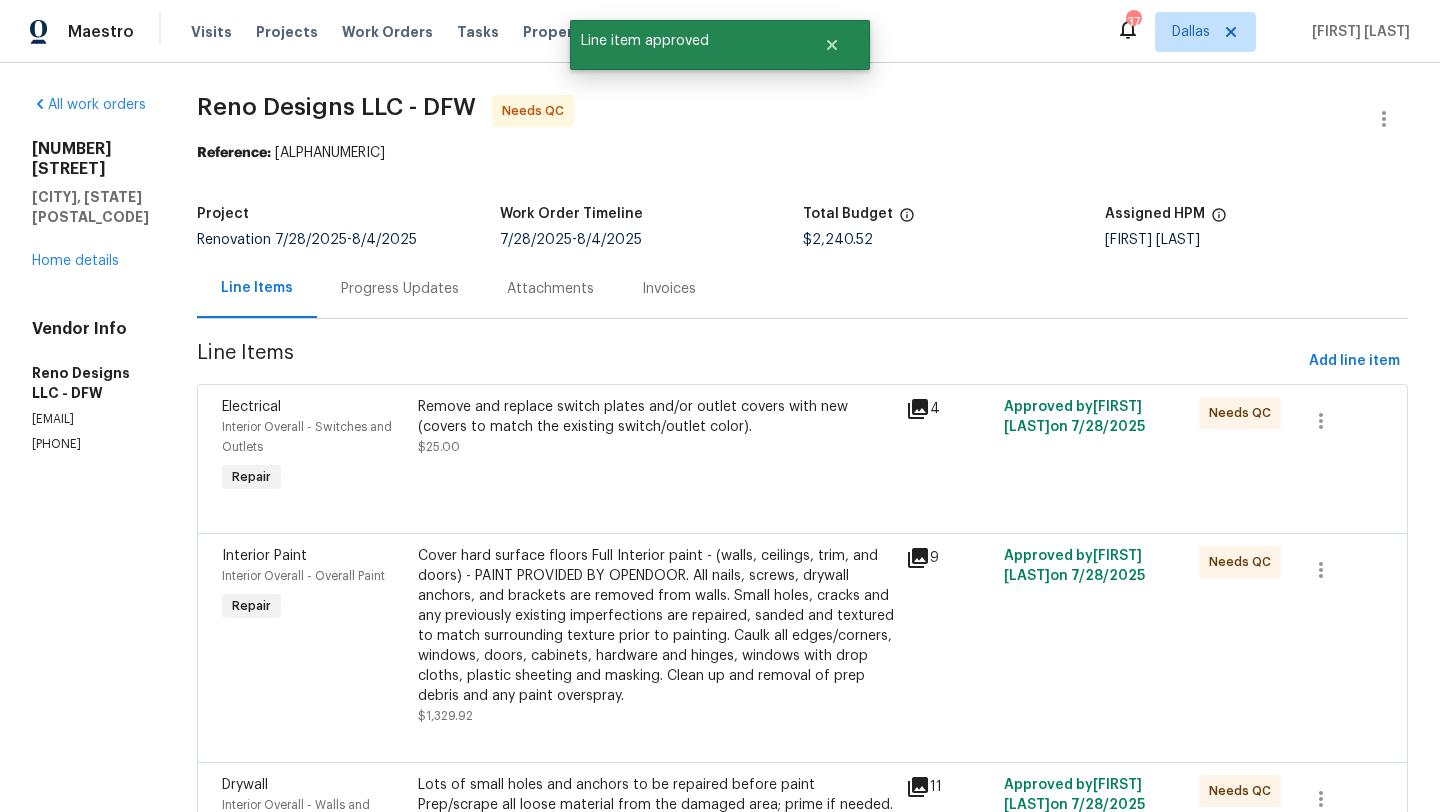 click on "Remove and replace switch plates and/or outlet covers with new (covers to match the existing switch/outlet color). $25.00" at bounding box center (656, 427) 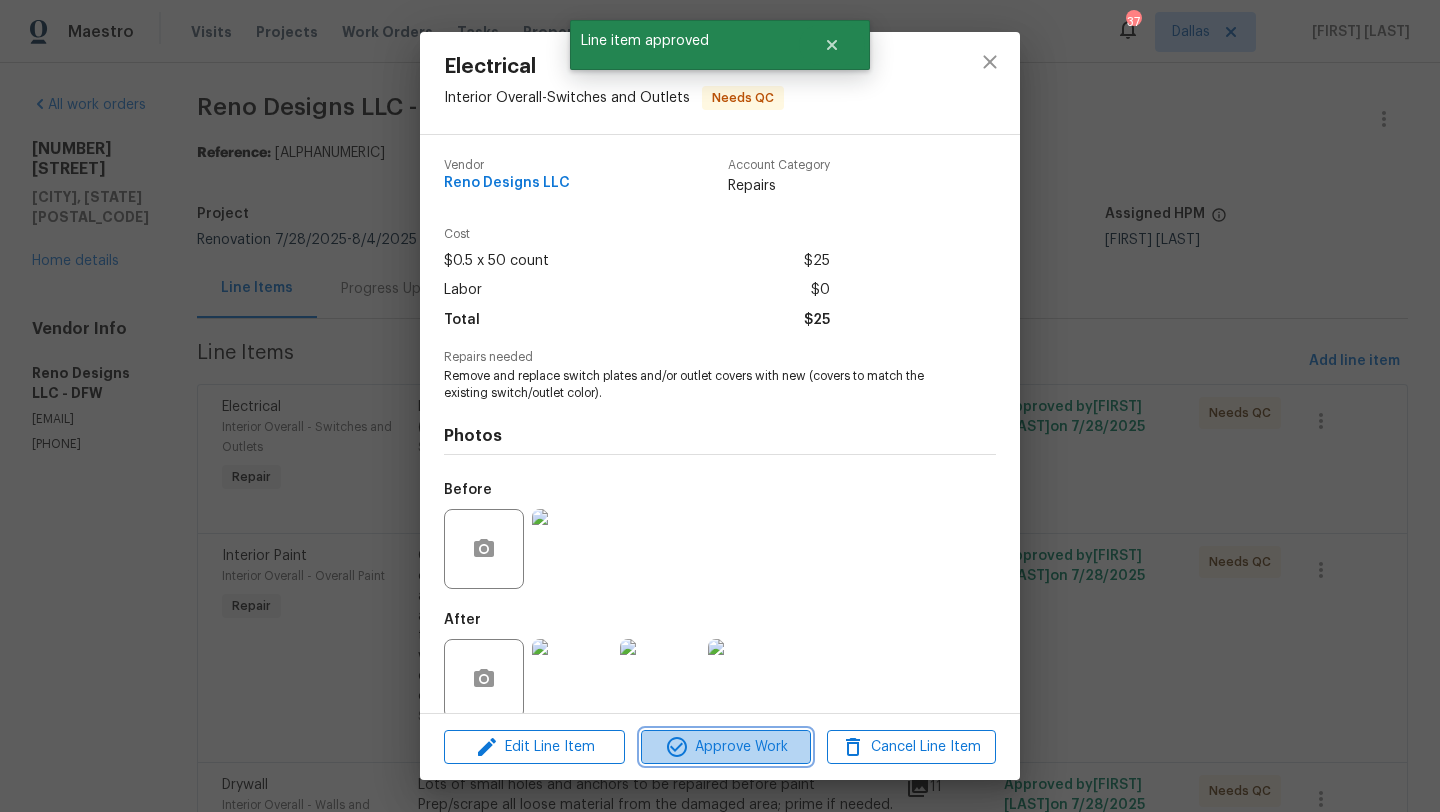 click on "Approve Work" at bounding box center (725, 747) 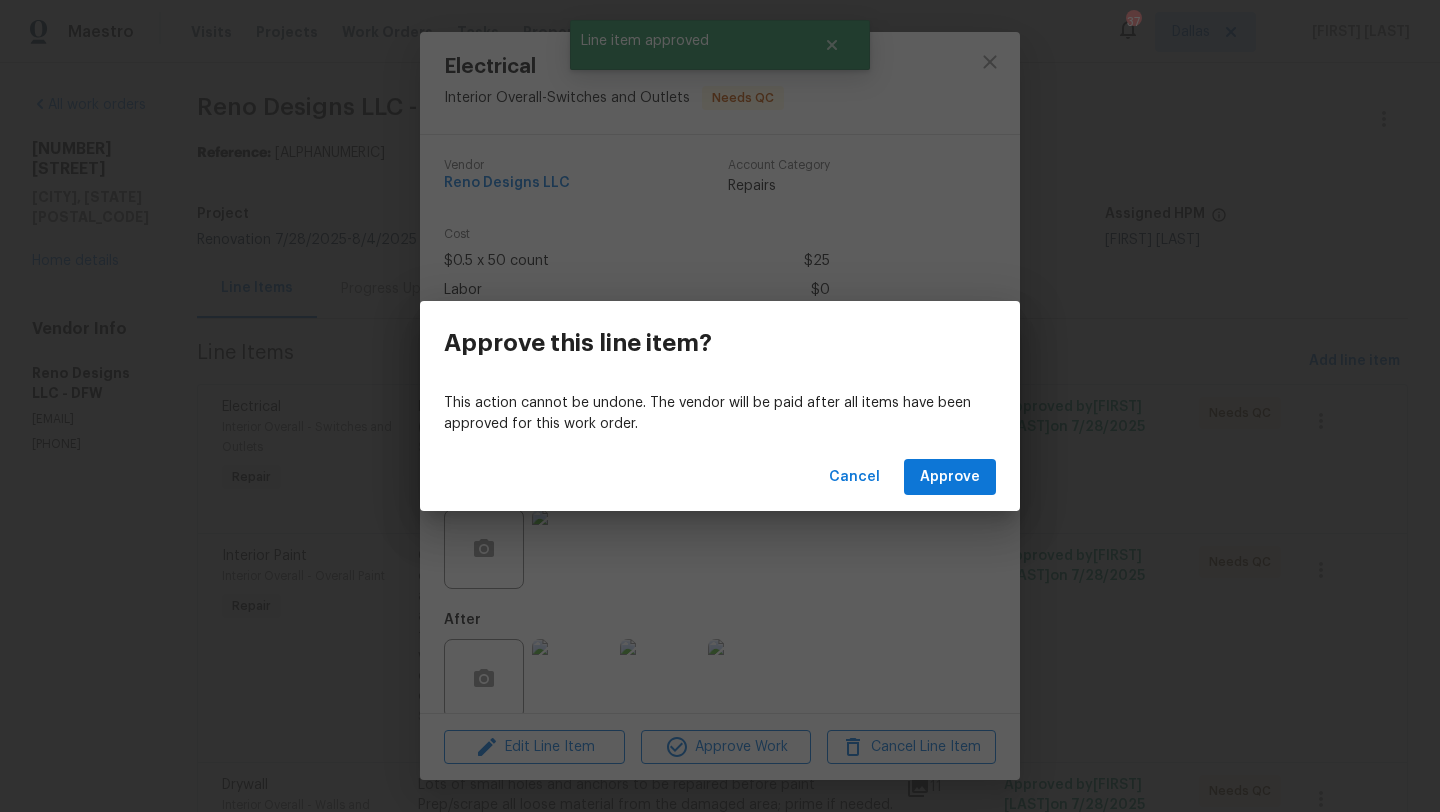 click on "Cancel Approve" at bounding box center (720, 477) 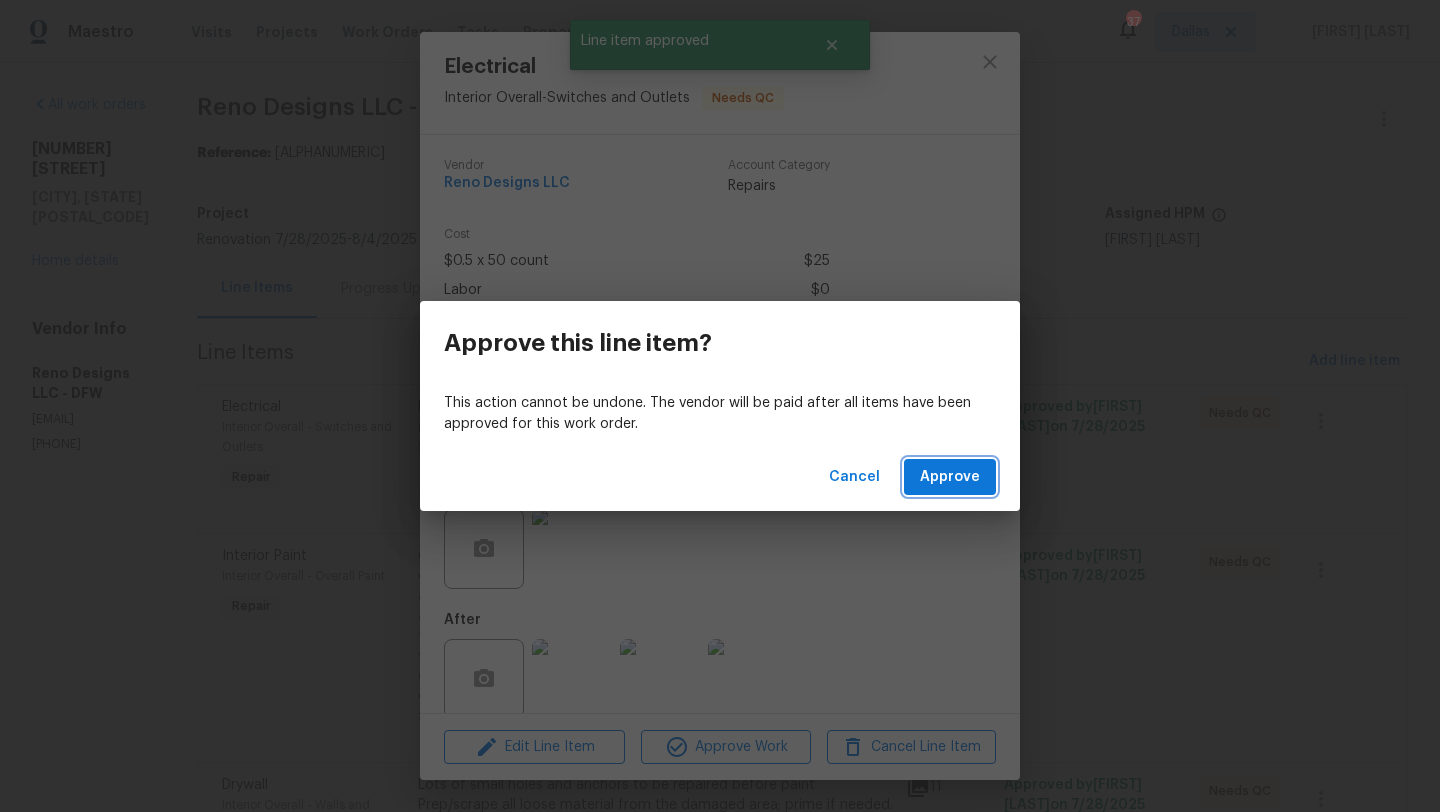 click on "Approve" at bounding box center [950, 477] 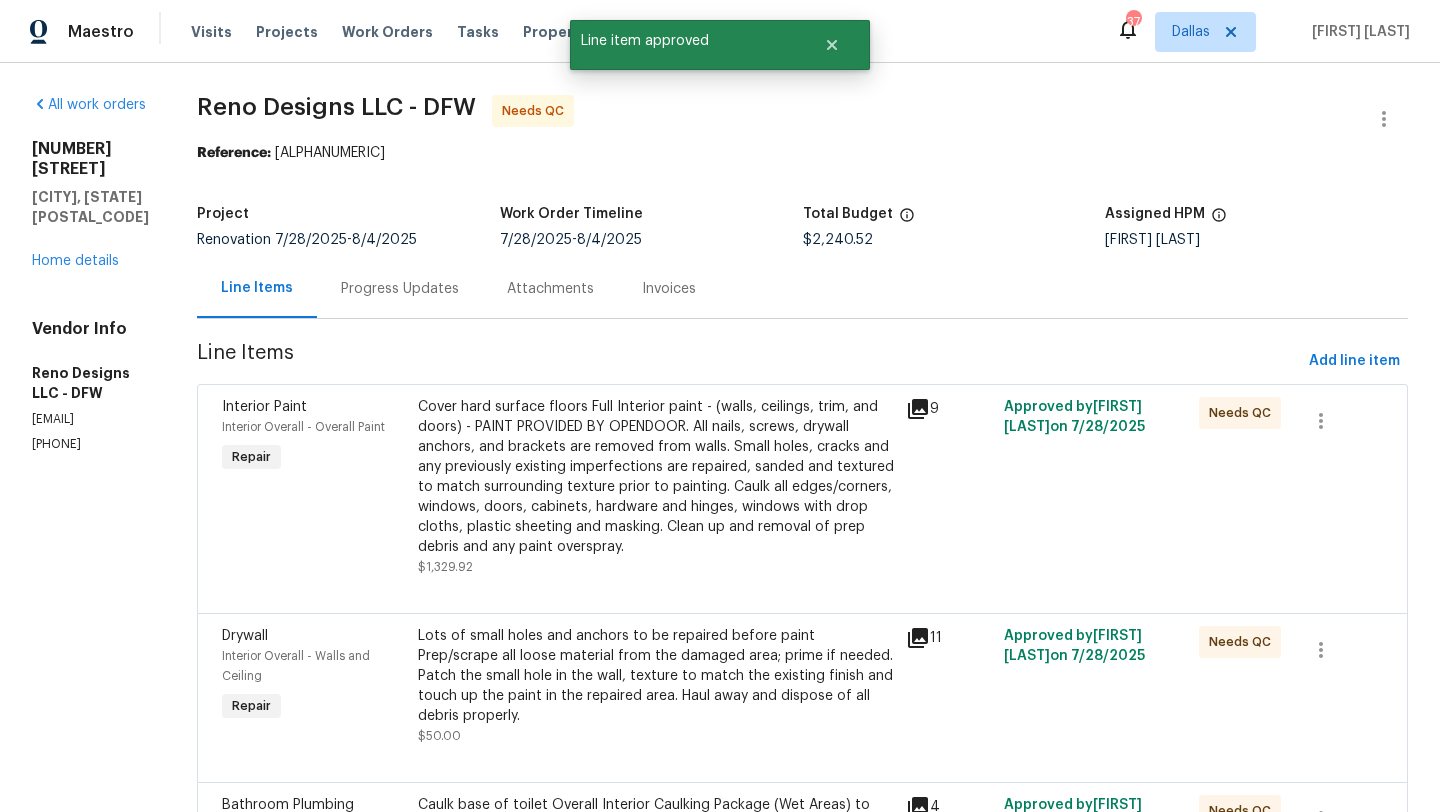 click on "Cover hard surface floors
Full Interior paint - (walls, ceilings, trim, and doors) - PAINT PROVIDED BY OPENDOOR. All nails, screws, drywall anchors, and brackets are removed from walls. Small holes, cracks and any previously existing imperfections are repaired, sanded and textured to match surrounding texture prior to painting. Caulk all edges/corners, windows, doors, counters, tubs/showers and baseboards; To include painting of all register vents (after proper preparation), all sides of doors, protection of floors, cabinets, hardware and hinges, windows with drop cloths, plastic sheeting and masking. Clean up and removal of prep debris and any paint overspray." at bounding box center [656, 477] 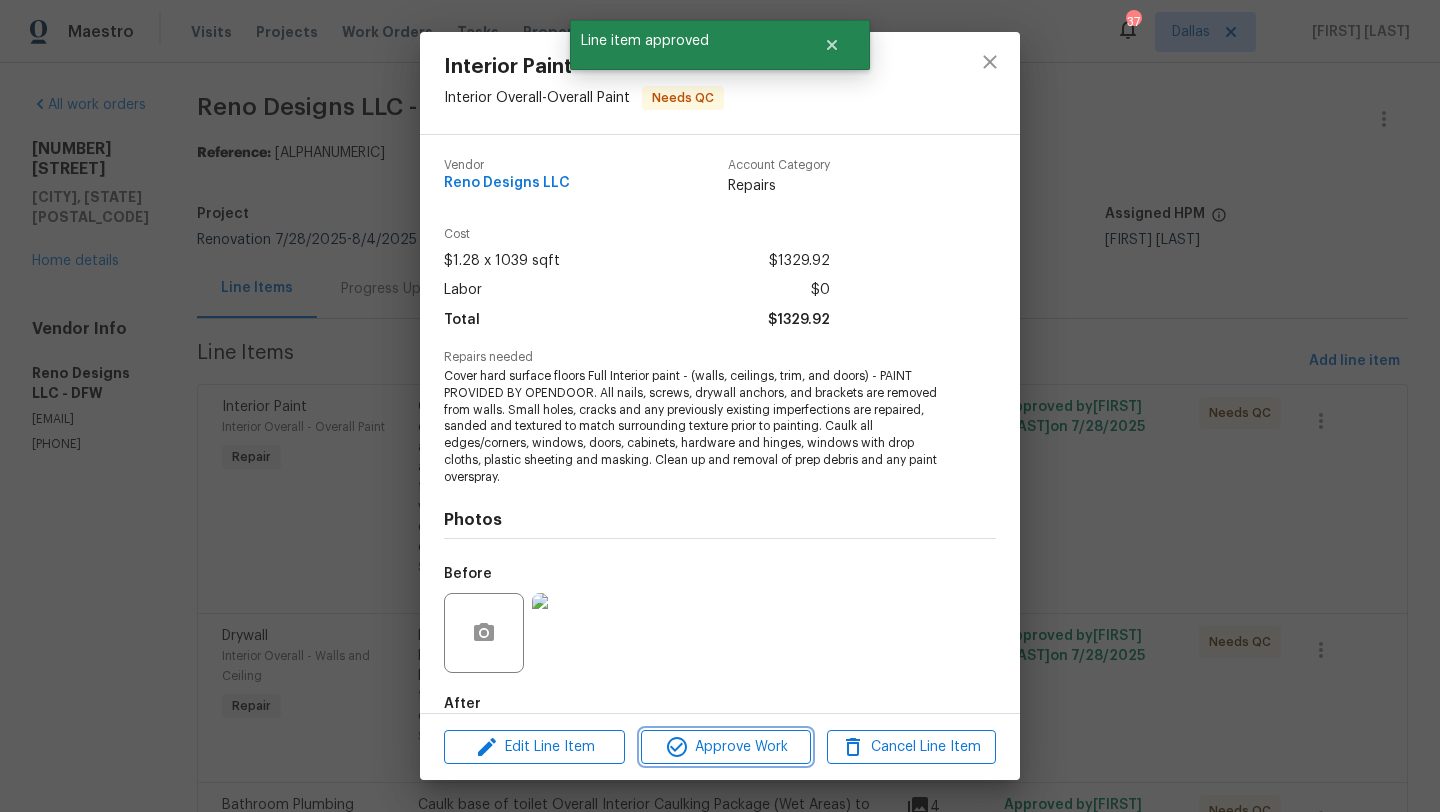 click on "Approve Work" at bounding box center (725, 747) 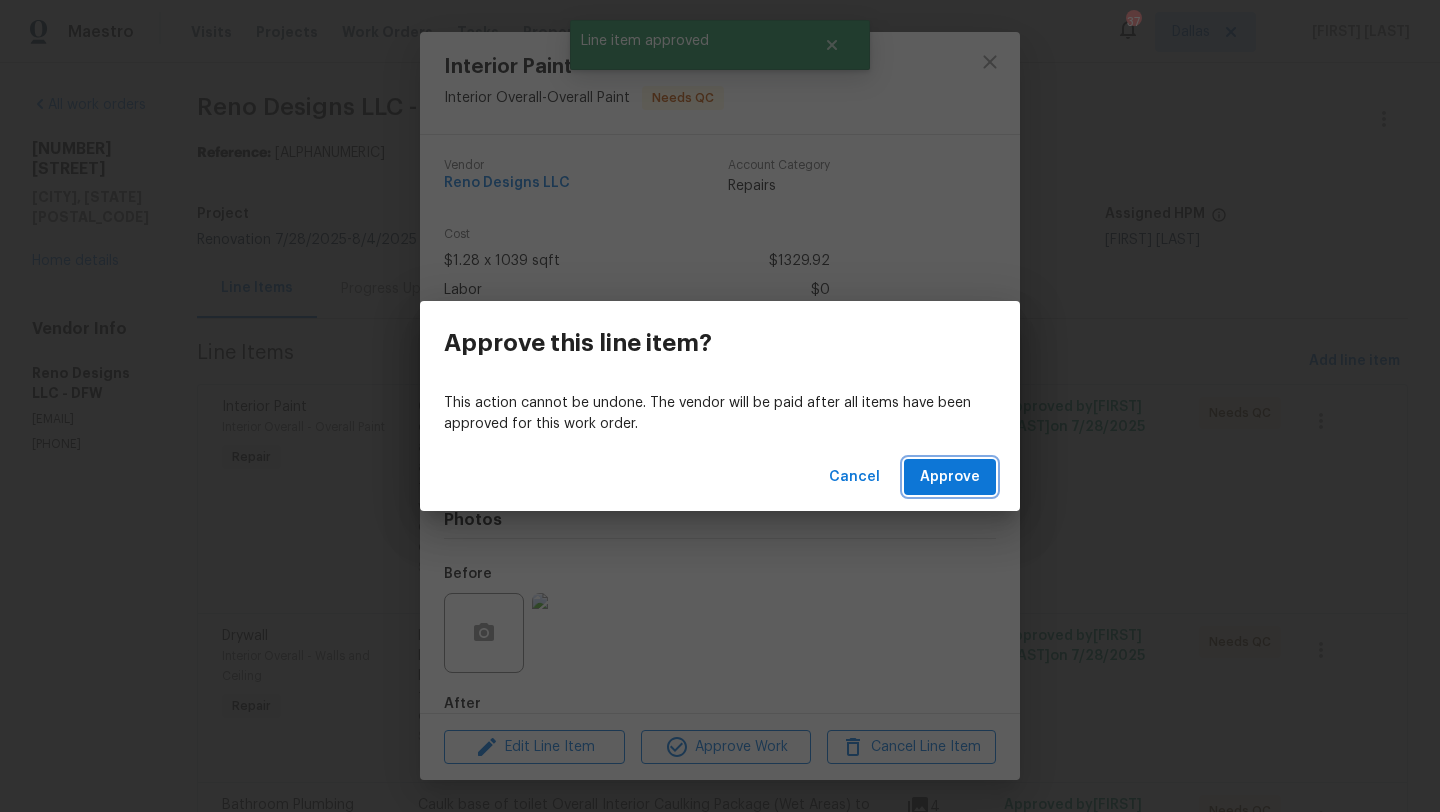 click on "Approve" at bounding box center (950, 477) 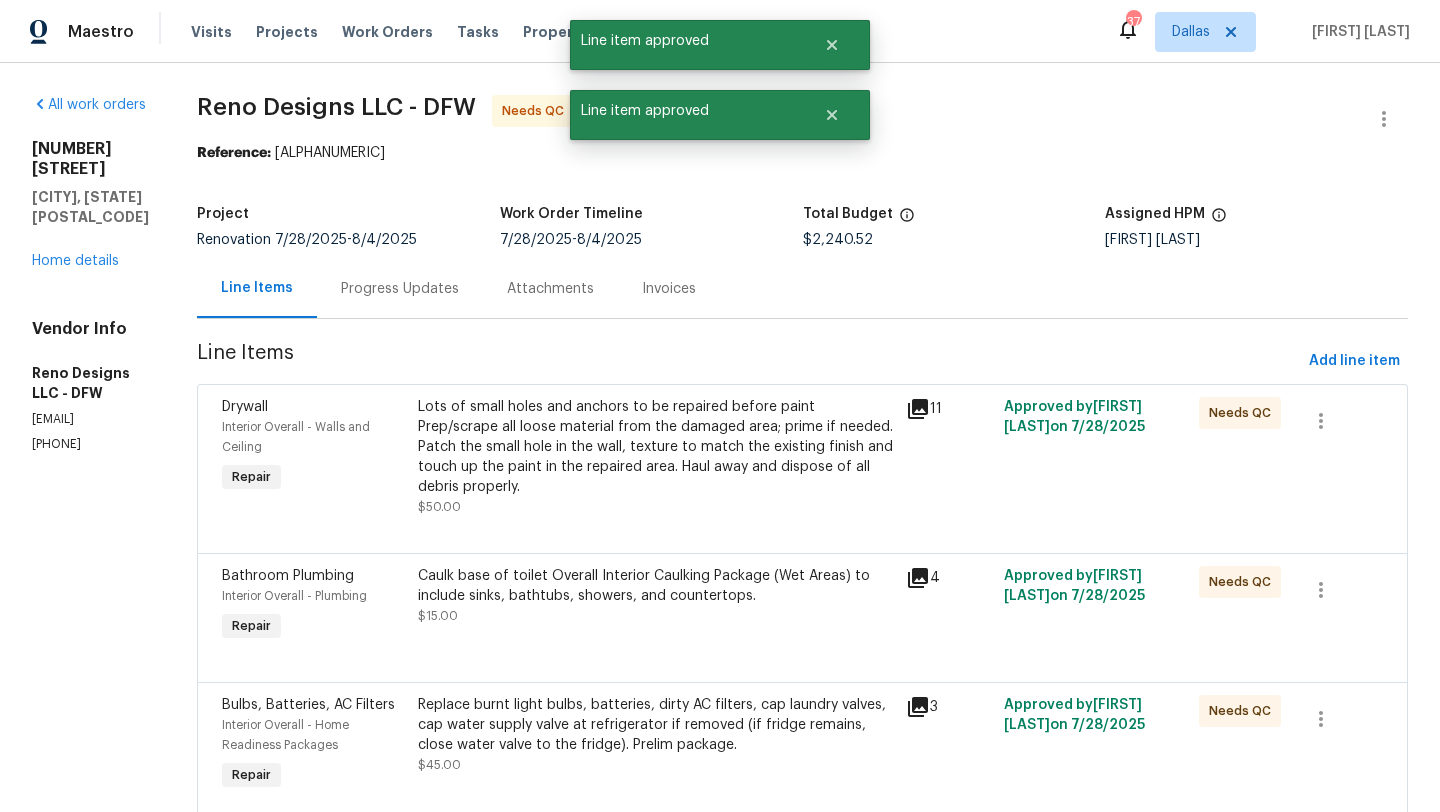 click on "Lots of small holes and anchors to be repaired before paint
Prep/scrape all loose material from the damaged area; prime if needed. Patch the small hole in the wall, texture to match the existing finish and touch up the paint in the repaired area. Haul away and dispose of all debris properly." at bounding box center (656, 447) 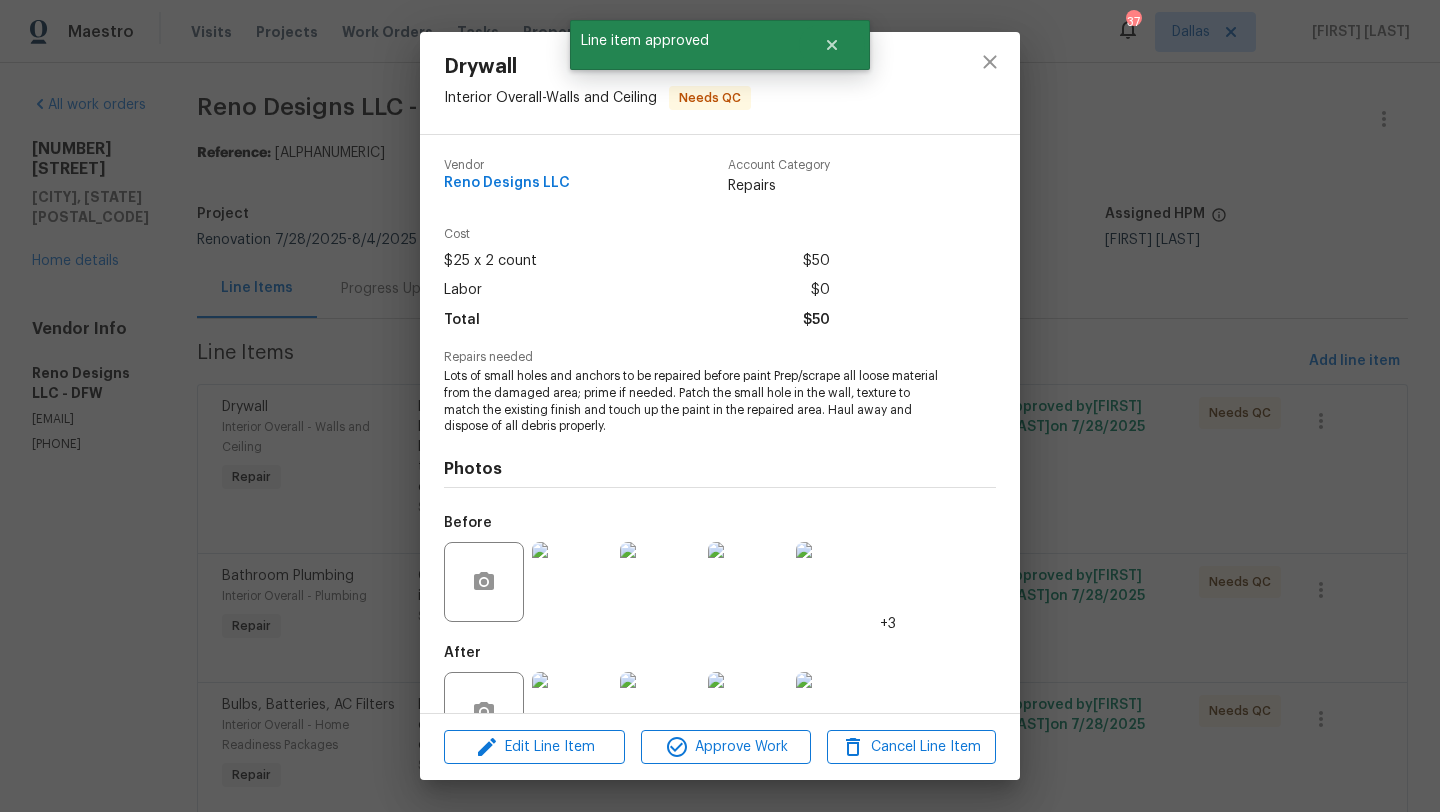 click on "Edit Line Item  Approve Work  Cancel Line Item" at bounding box center [720, 747] 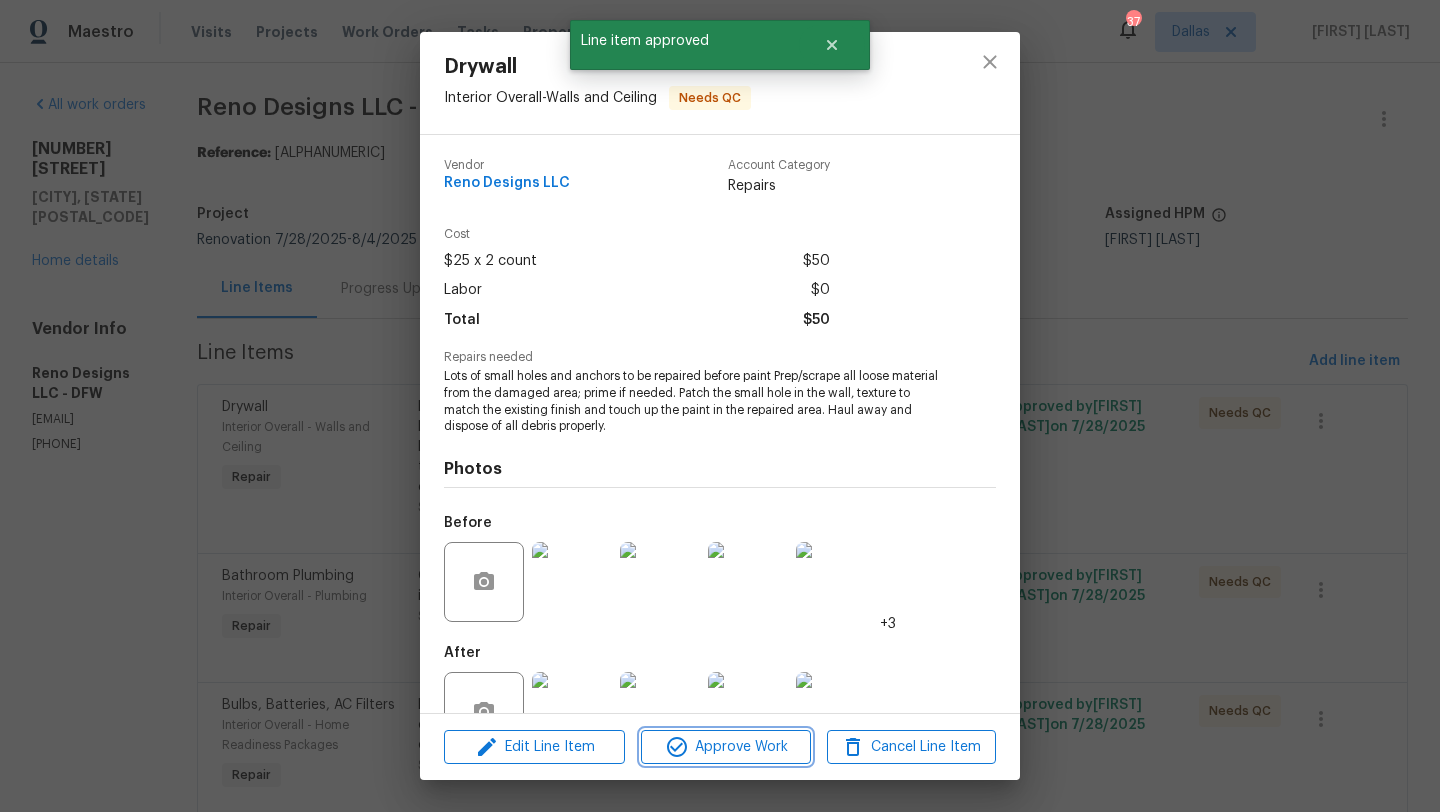click on "Approve Work" at bounding box center [725, 747] 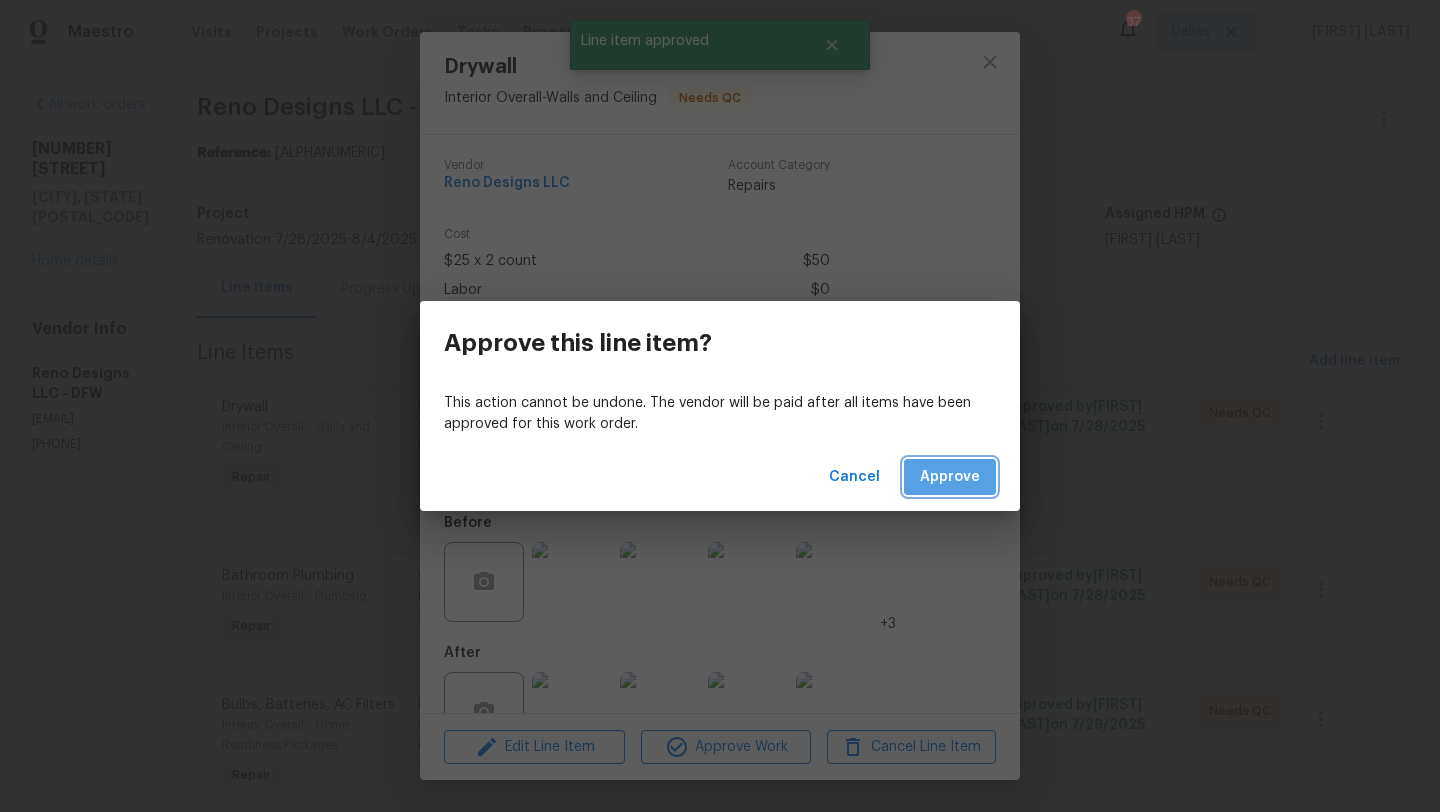 click on "Approve" at bounding box center [950, 477] 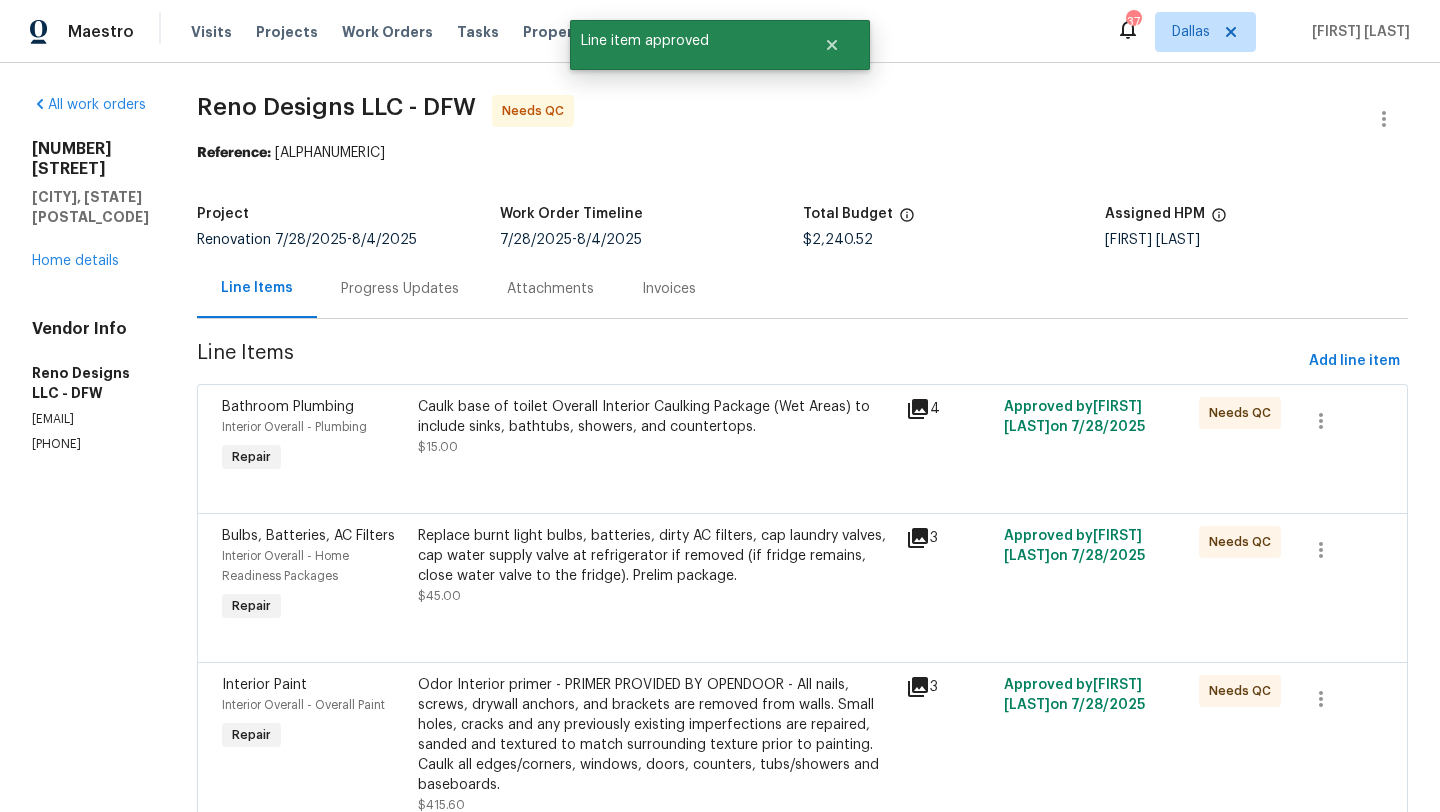 click on "Caulk base of toilet
Overall Interior Caulking Package (Wet Areas) to include sinks, bathtubs, showers, and countertops." at bounding box center [656, 417] 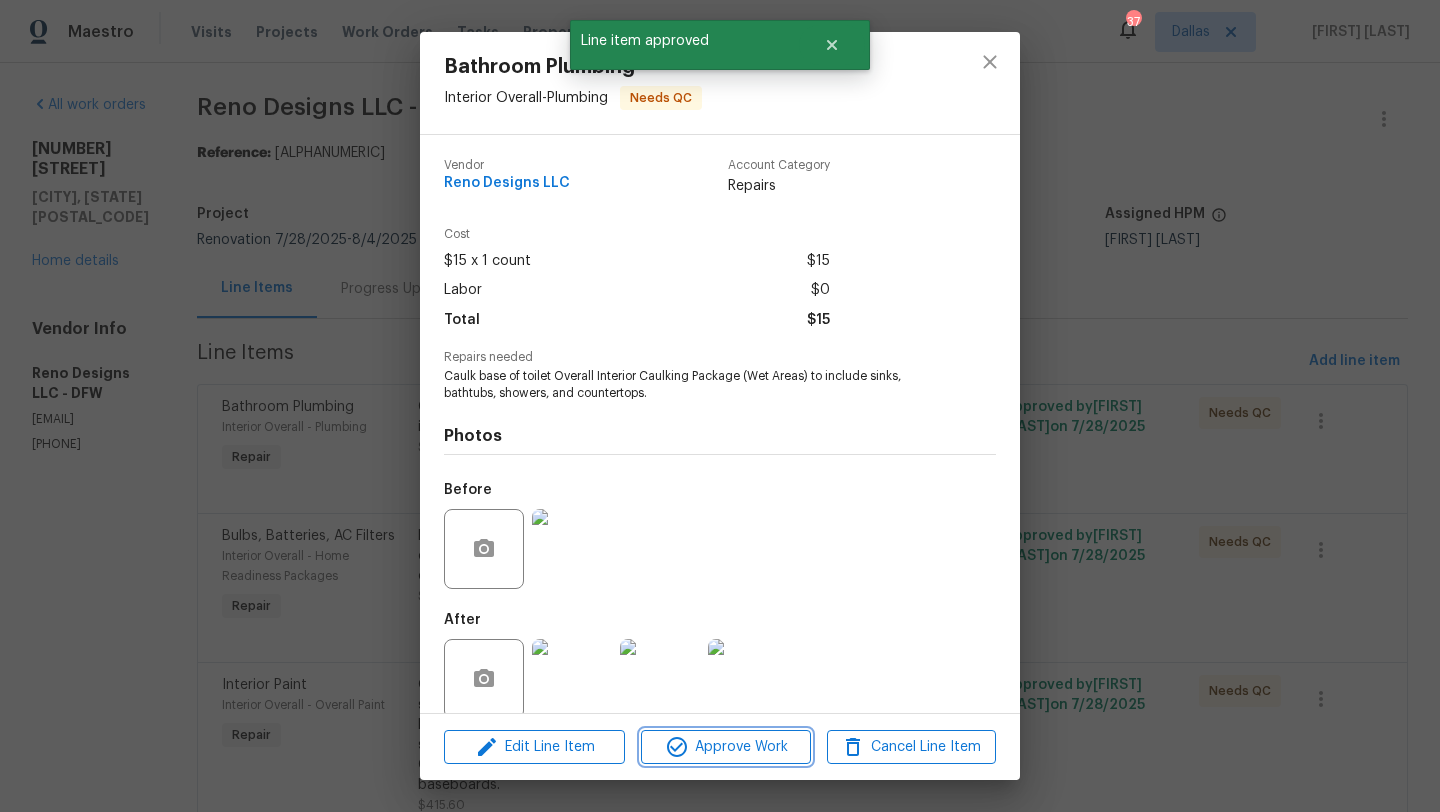 click on "Approve Work" at bounding box center [725, 747] 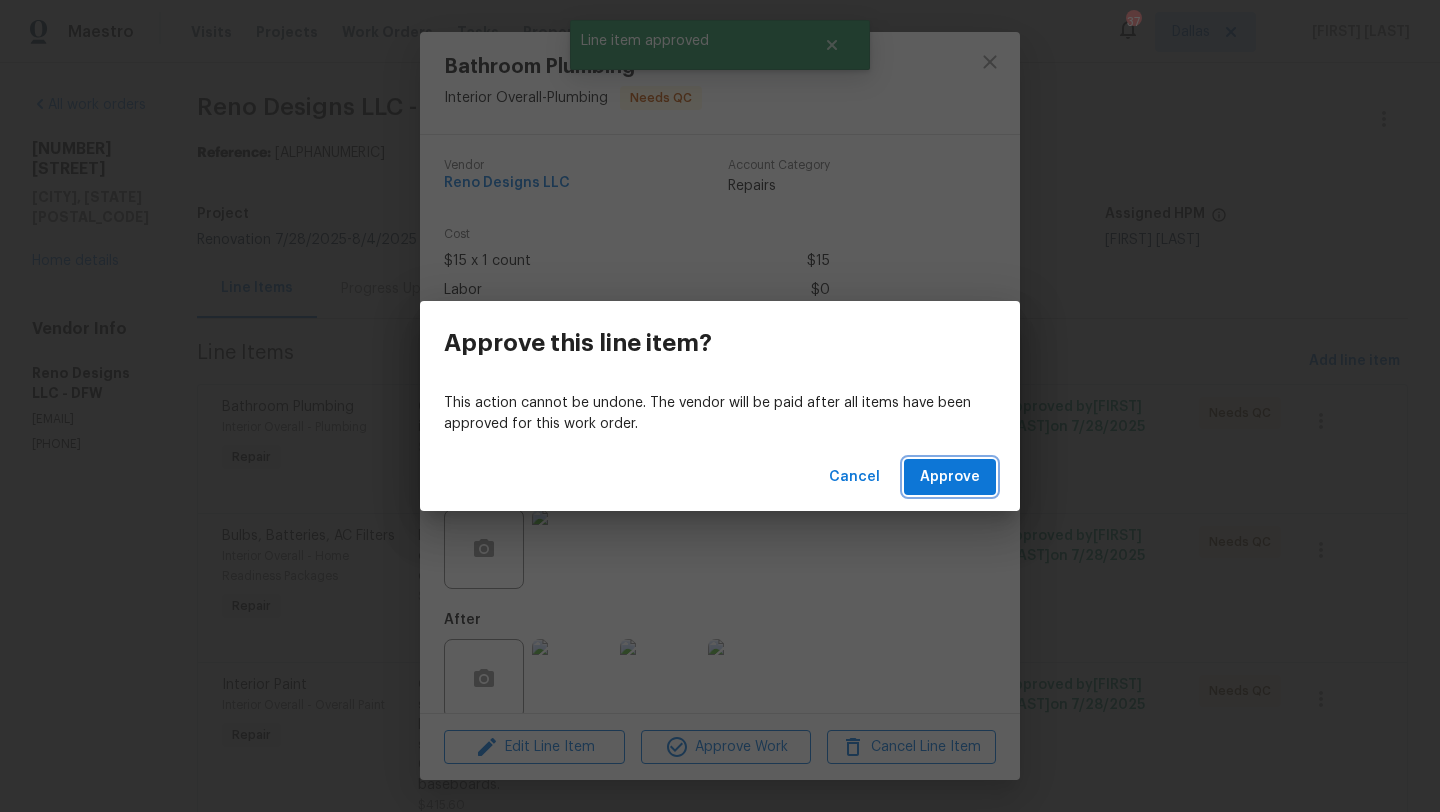 click on "Approve" at bounding box center [950, 477] 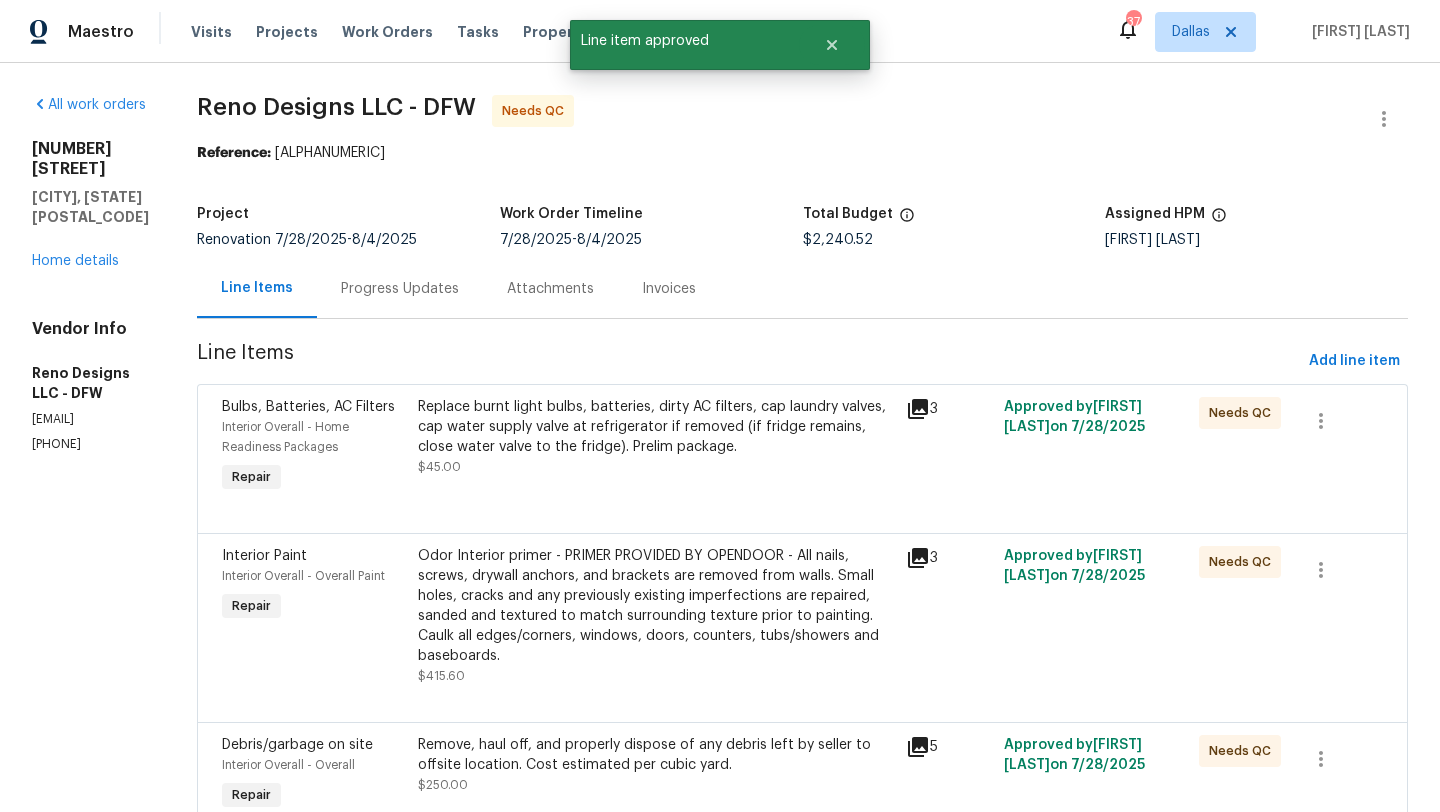 click on "Replace burnt light bulbs, batteries, dirty AC filters, cap laundry valves, cap water supply valve at refrigerator if removed (if fridge remains, close water valve to the fridge). Prelim package." at bounding box center [656, 427] 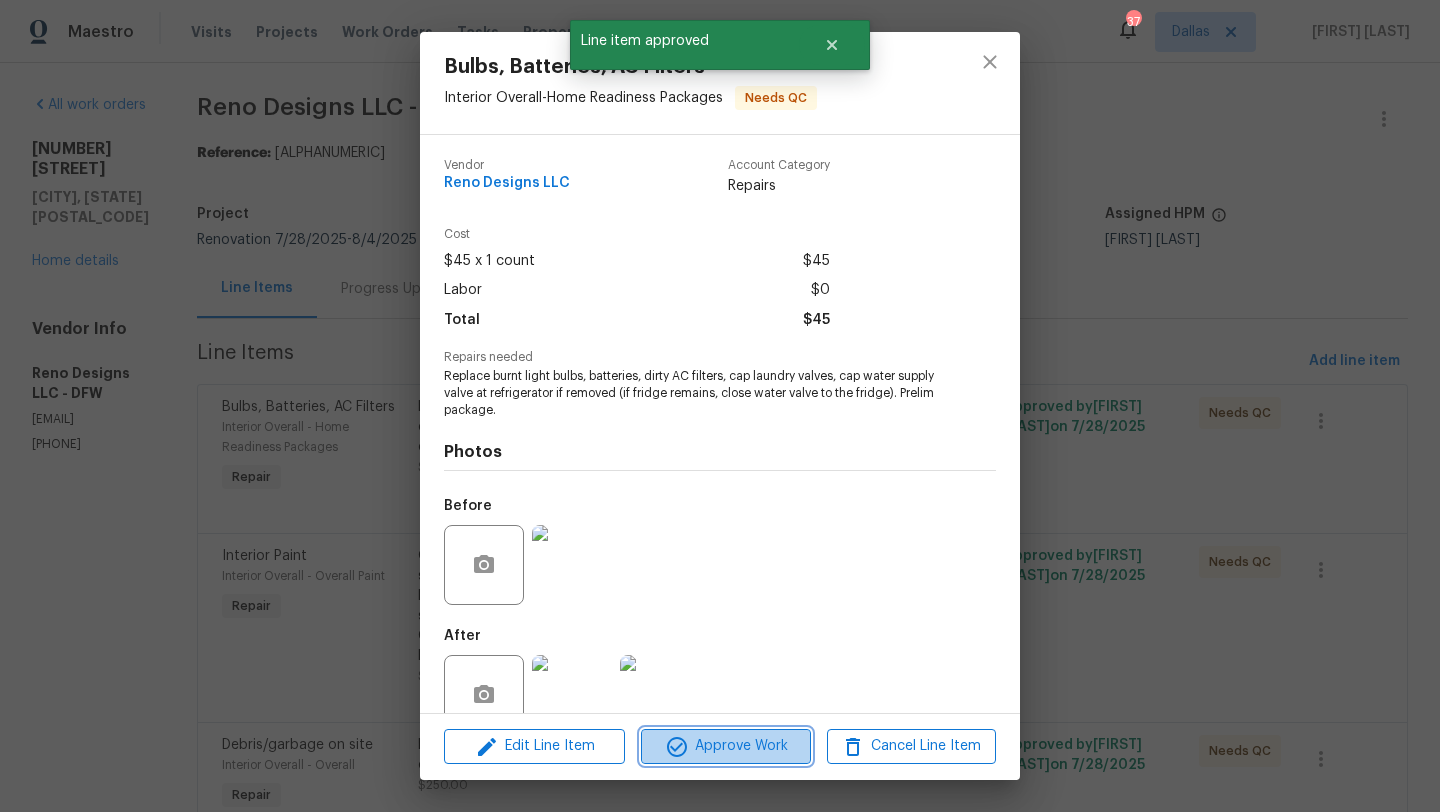 click on "Approve Work" at bounding box center [725, 746] 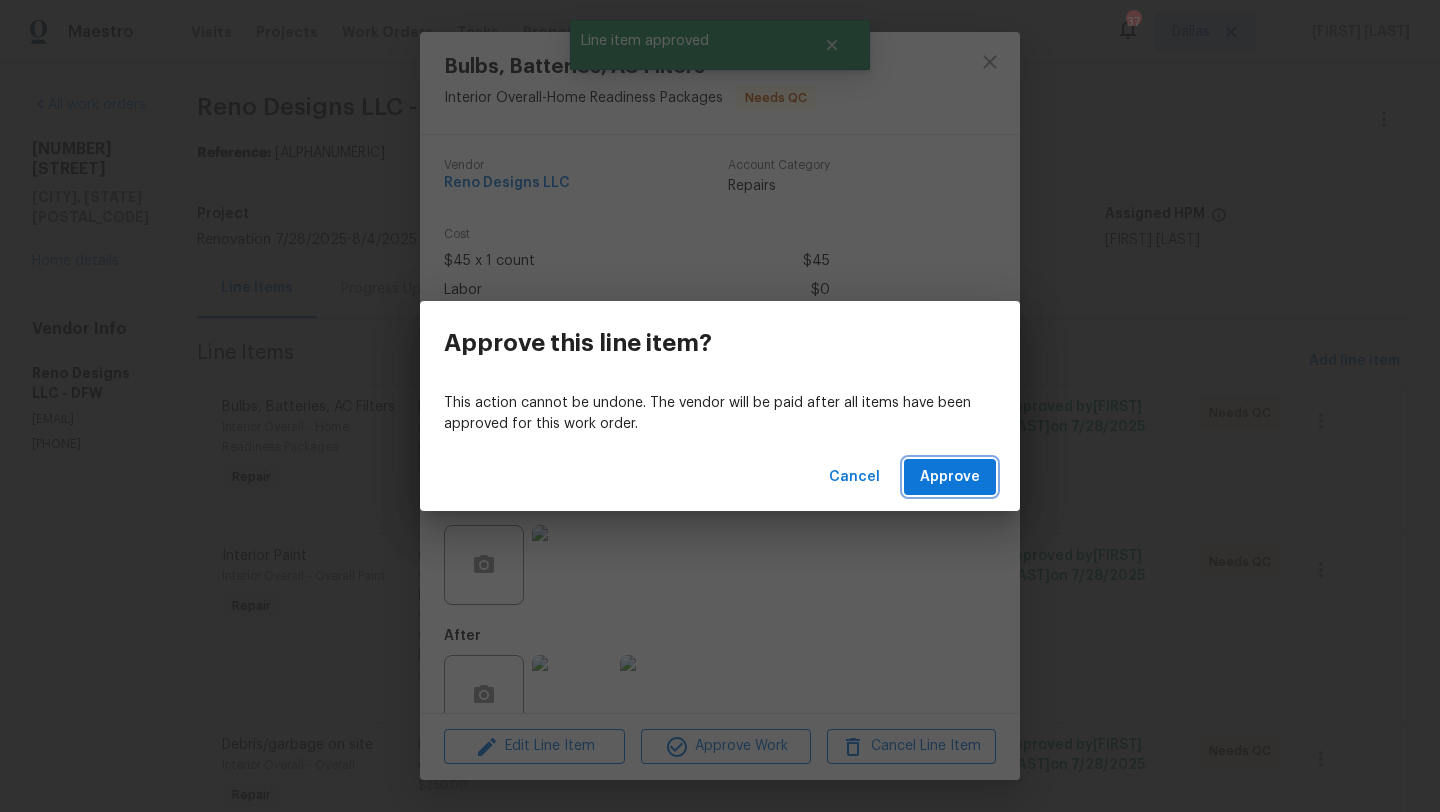 click on "Approve" at bounding box center [950, 477] 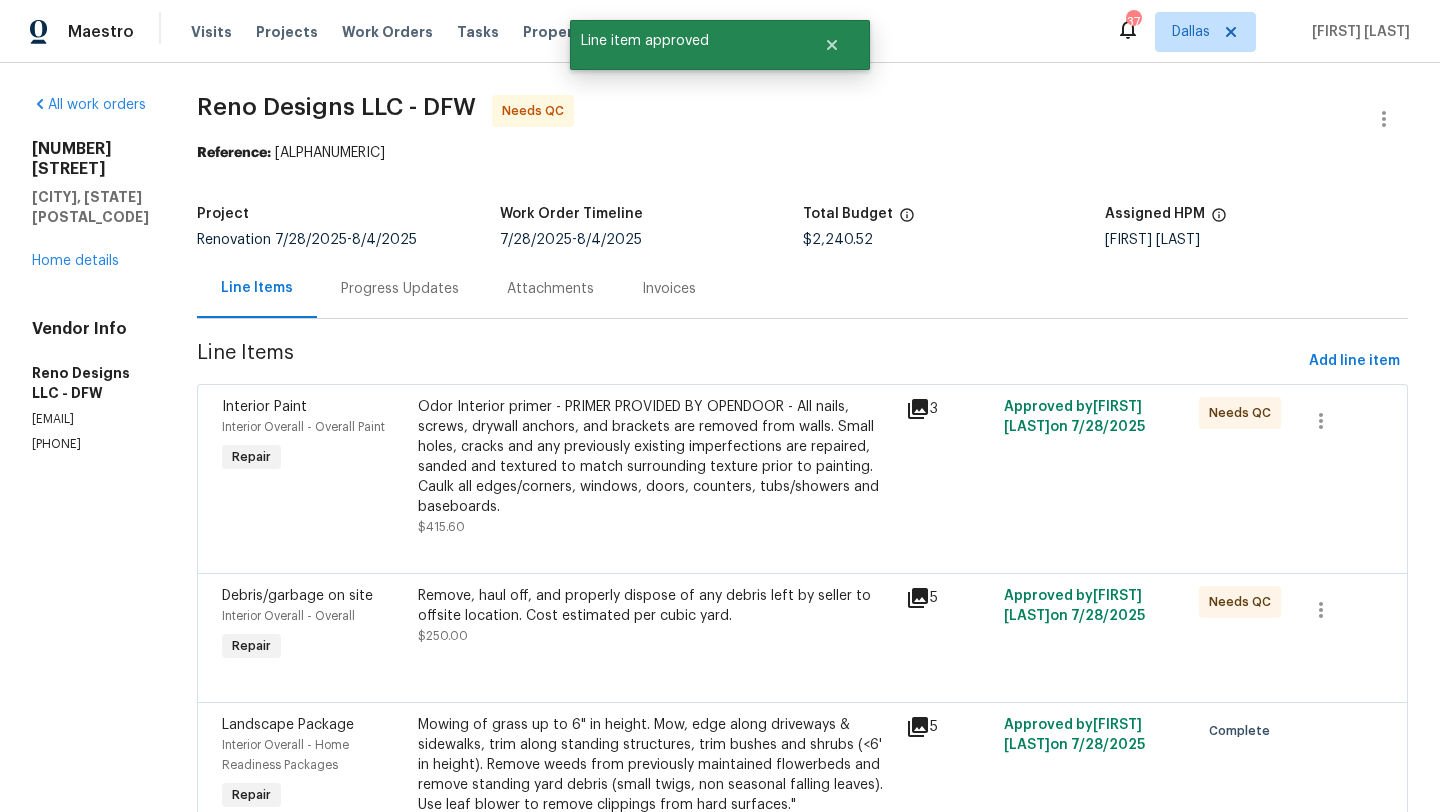 click on "Odor
Interior primer - PRIMER PROVIDED BY OPENDOOR - All nails, screws, drywall anchors, and brackets are removed from walls. Small holes, cracks and any previously existing imperfections are repaired, sanded and textured to match surrounding texture prior to painting. Caulk all edges/corners, windows, doors, counters, tubs/showers and baseboards." at bounding box center (656, 457) 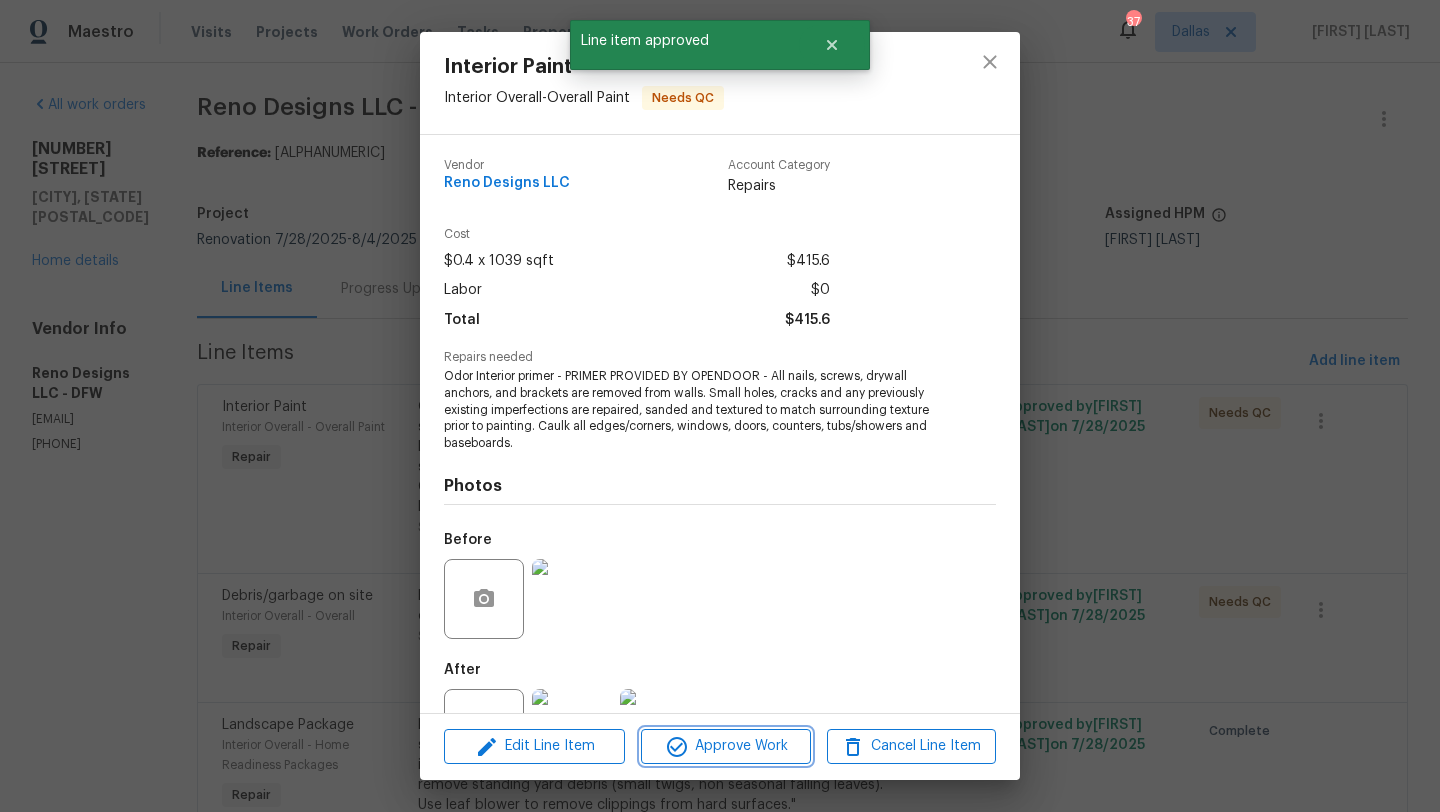 click 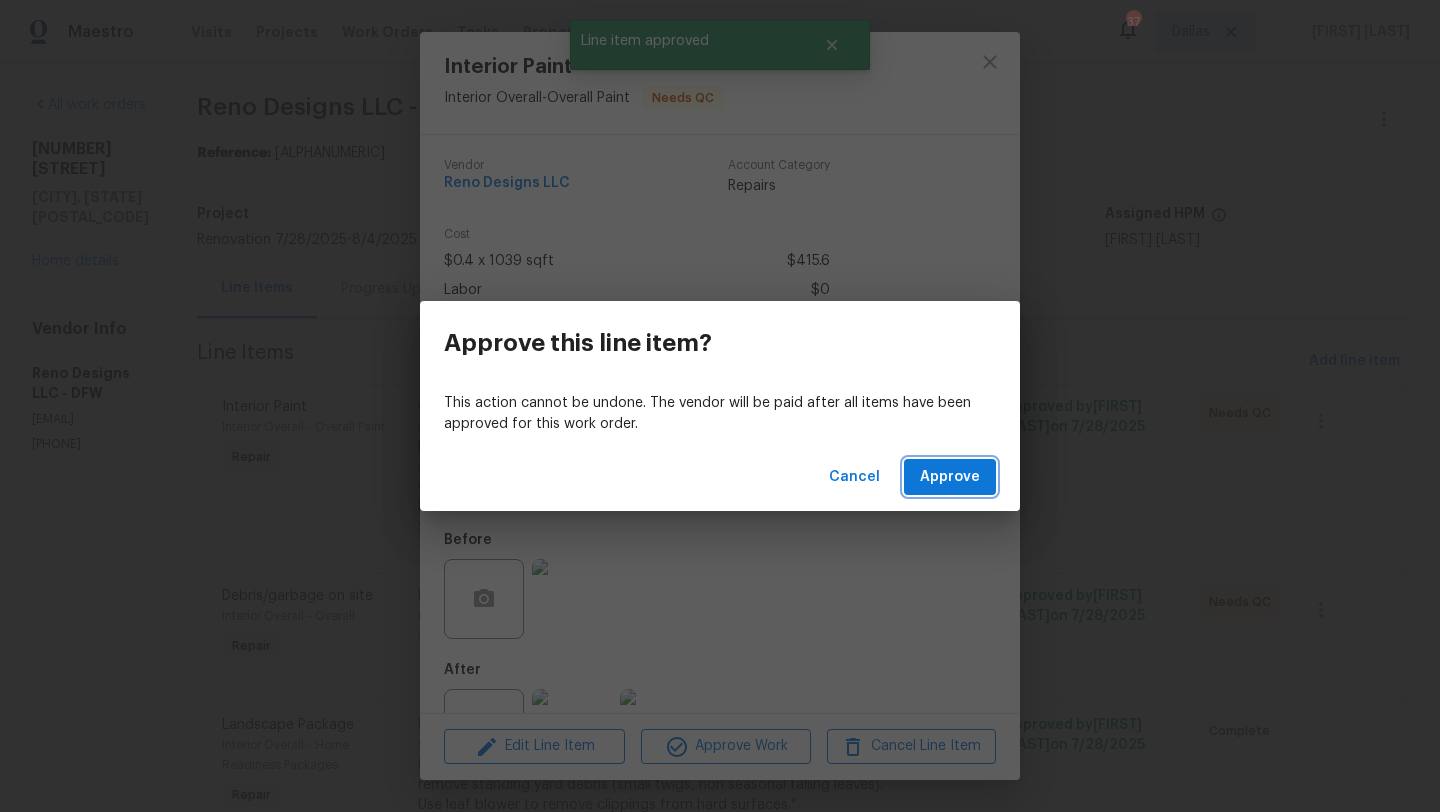click on "Approve" at bounding box center (950, 477) 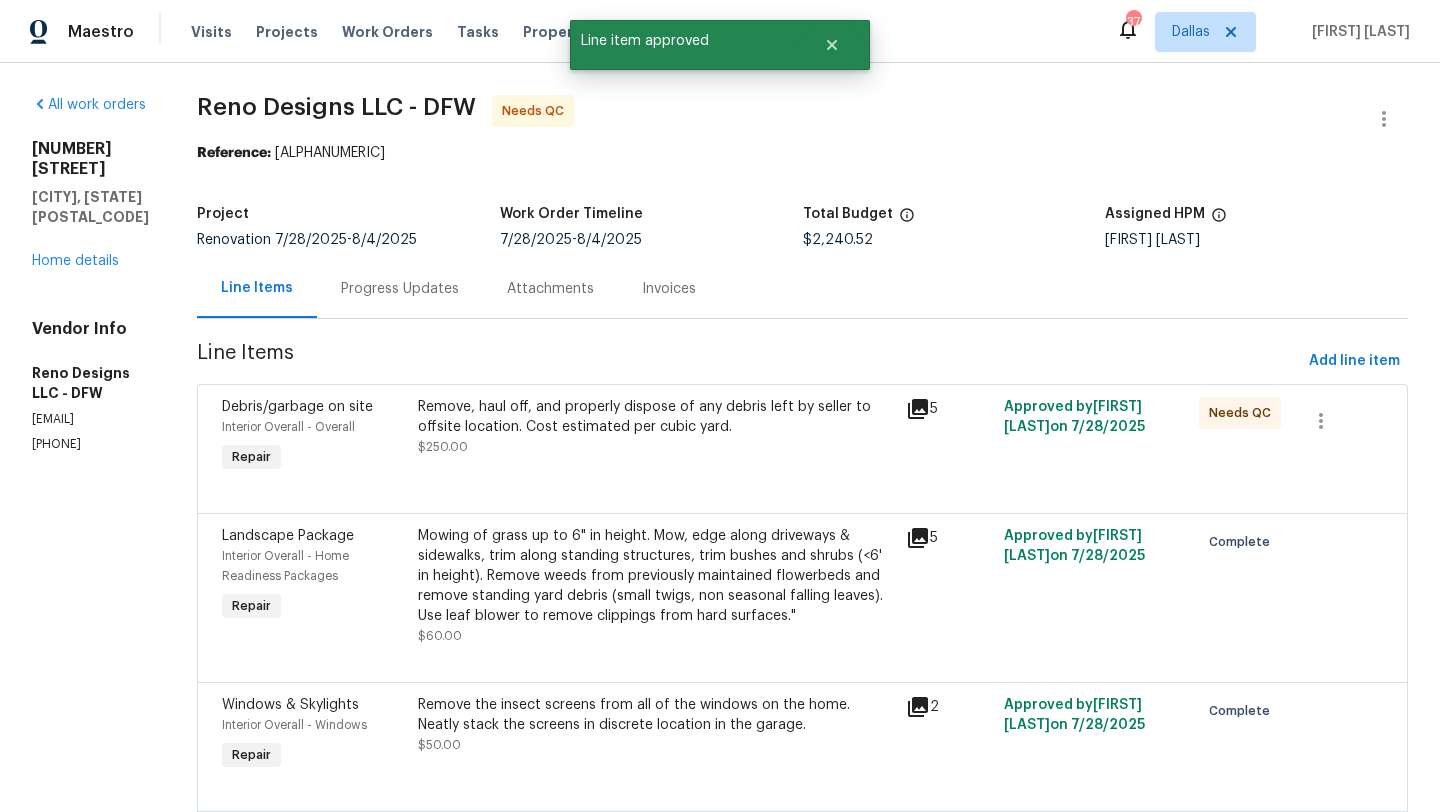 click on "Remove, haul off, and properly dispose of any debris left by seller to offsite location. Cost estimated per cubic yard. $250.00" at bounding box center [656, 427] 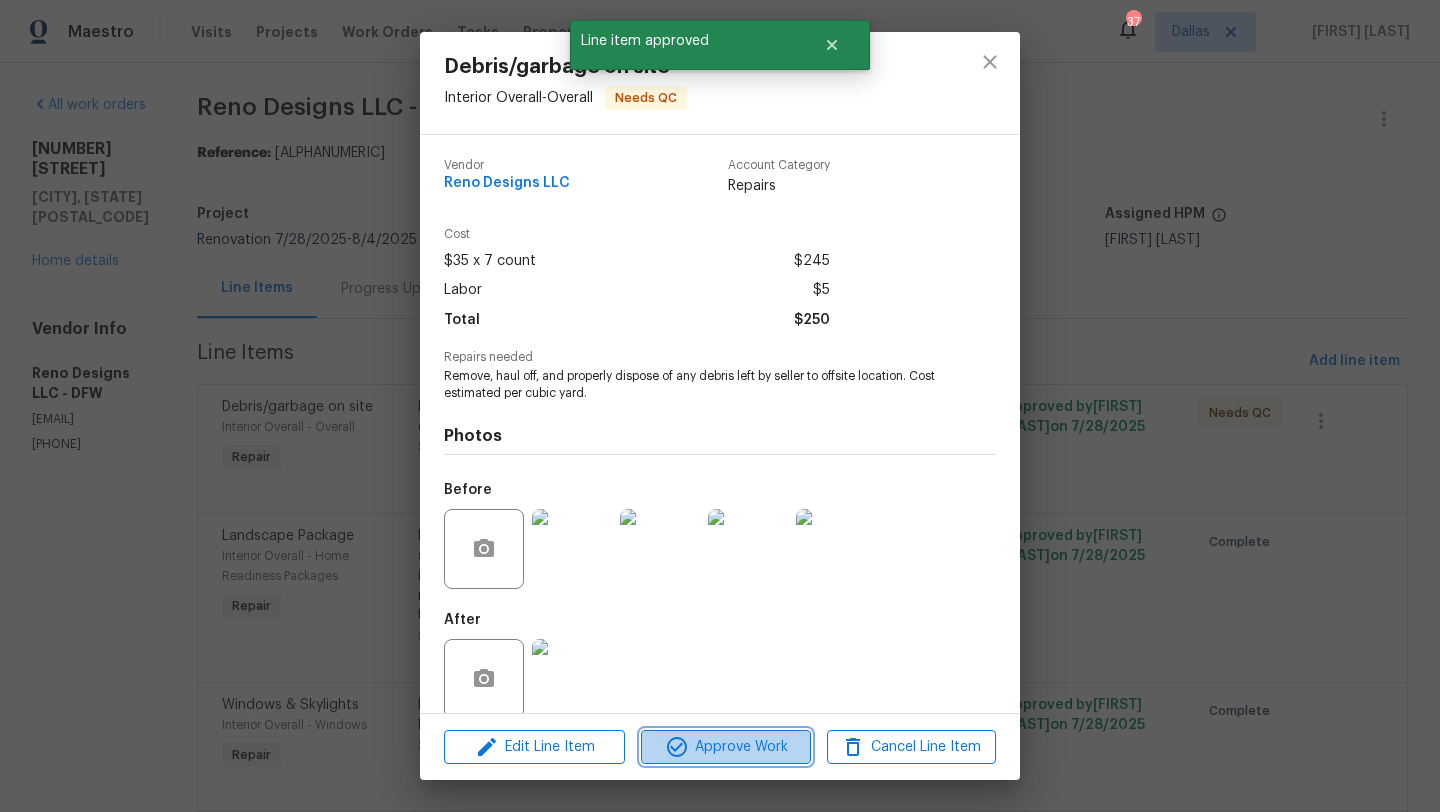 click on "Approve Work" at bounding box center (725, 747) 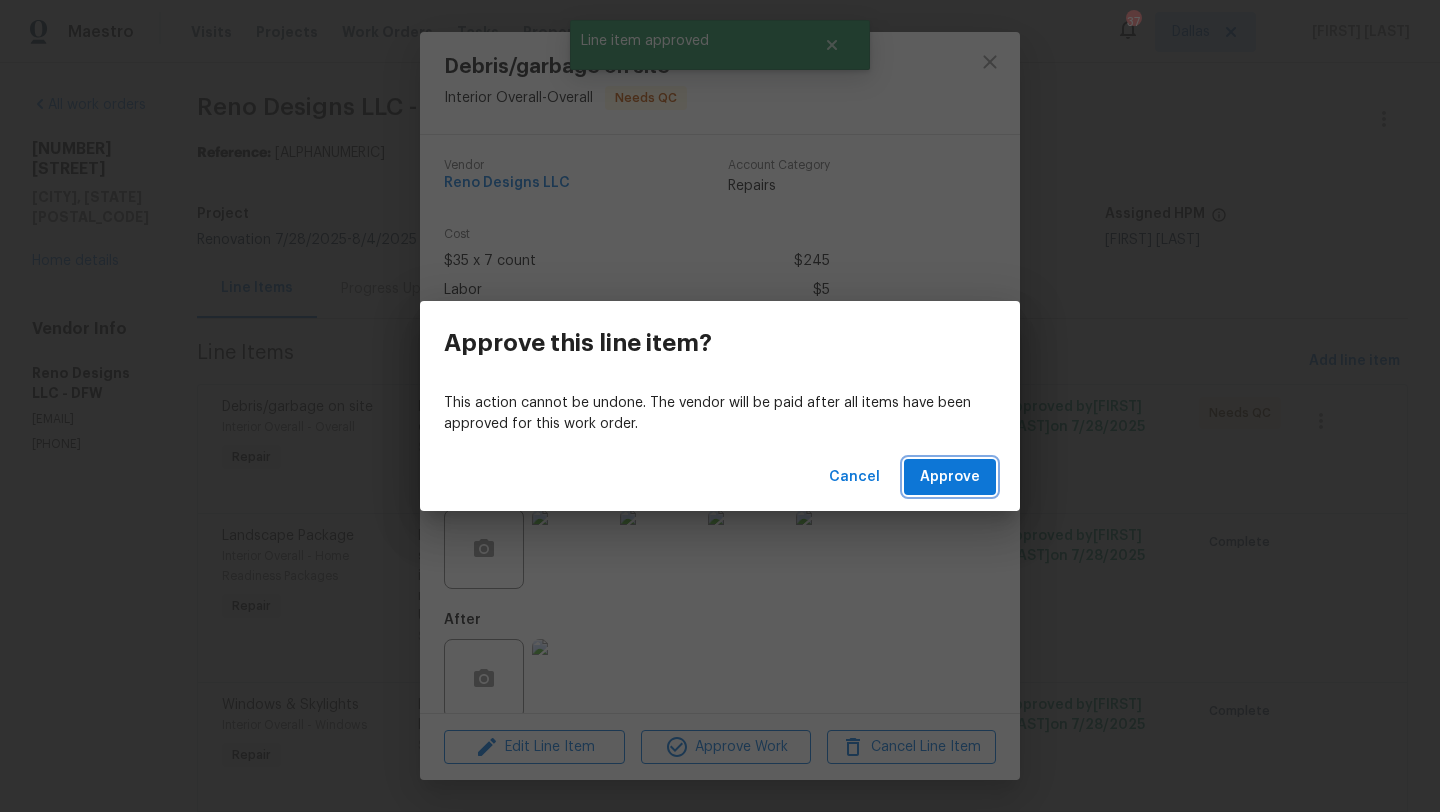 click on "Approve" at bounding box center (950, 477) 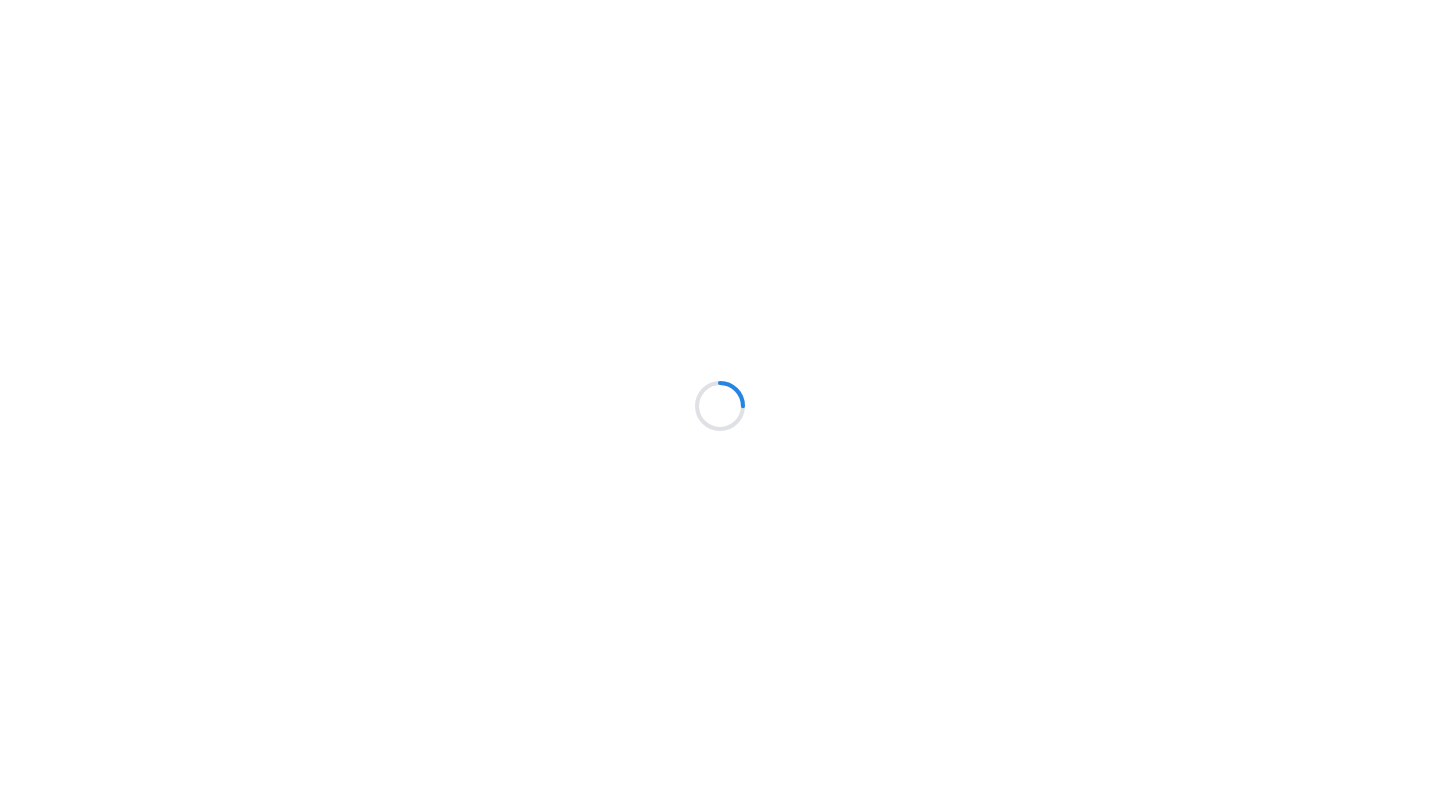 scroll, scrollTop: 0, scrollLeft: 0, axis: both 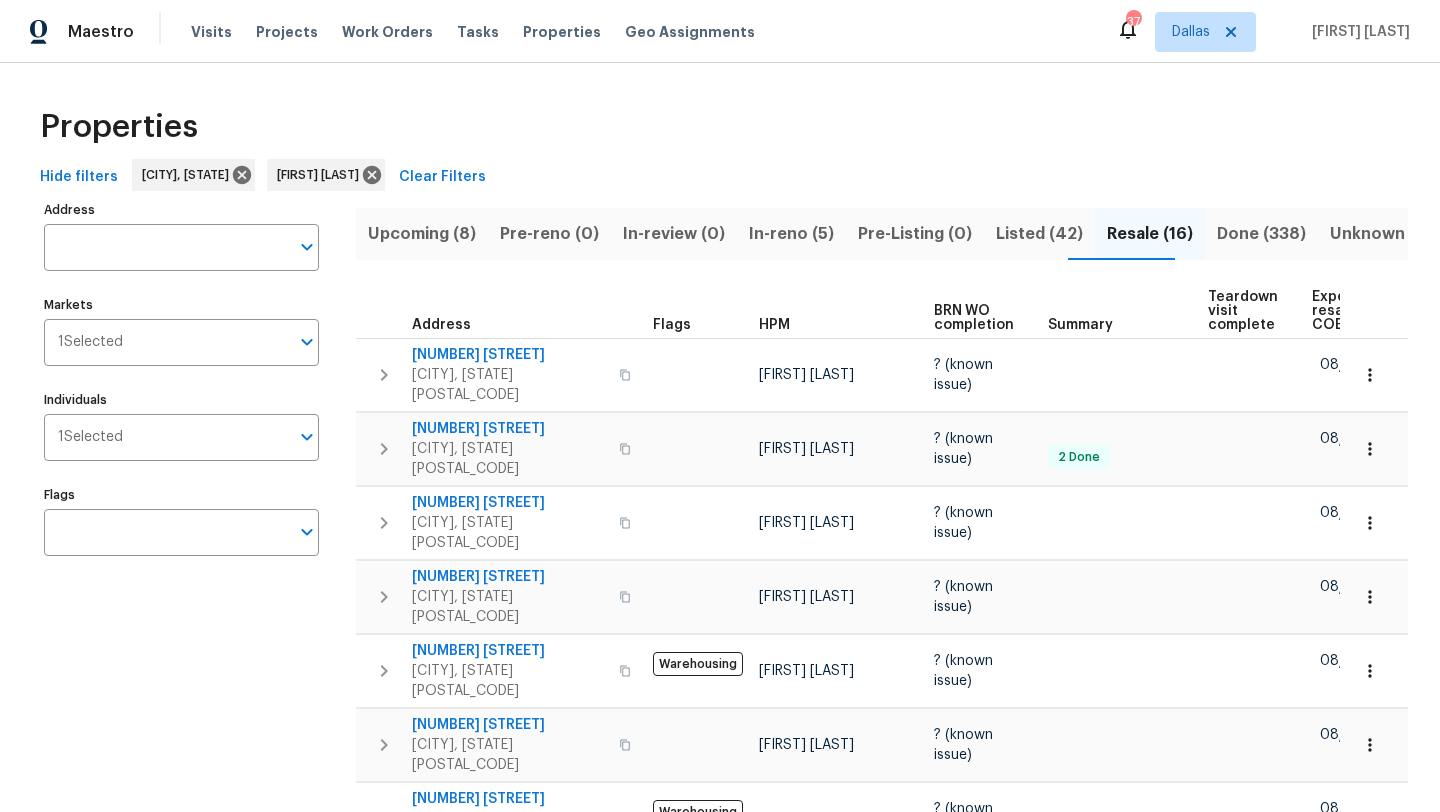 click on "In-reno (5)" at bounding box center [791, 234] 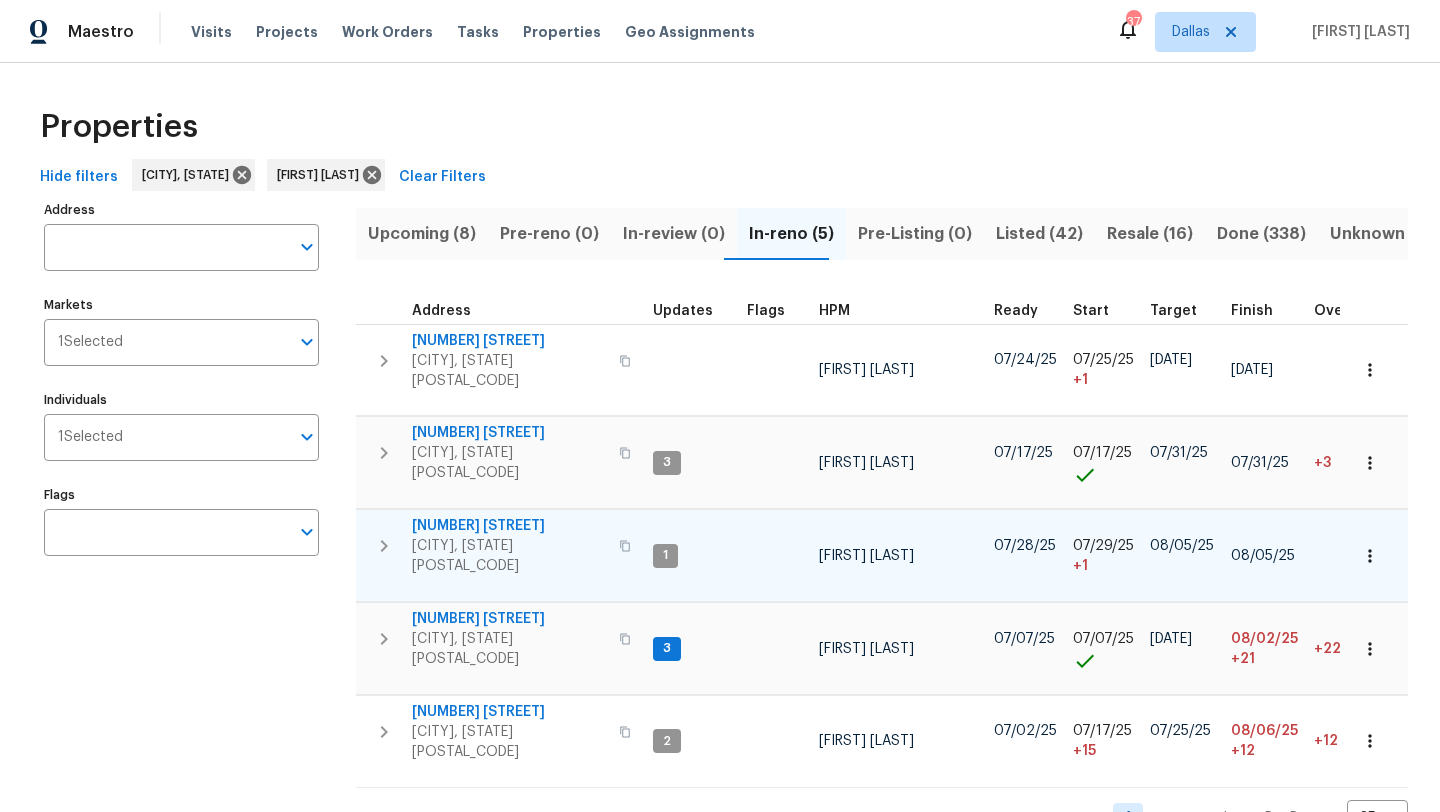scroll, scrollTop: 7, scrollLeft: 0, axis: vertical 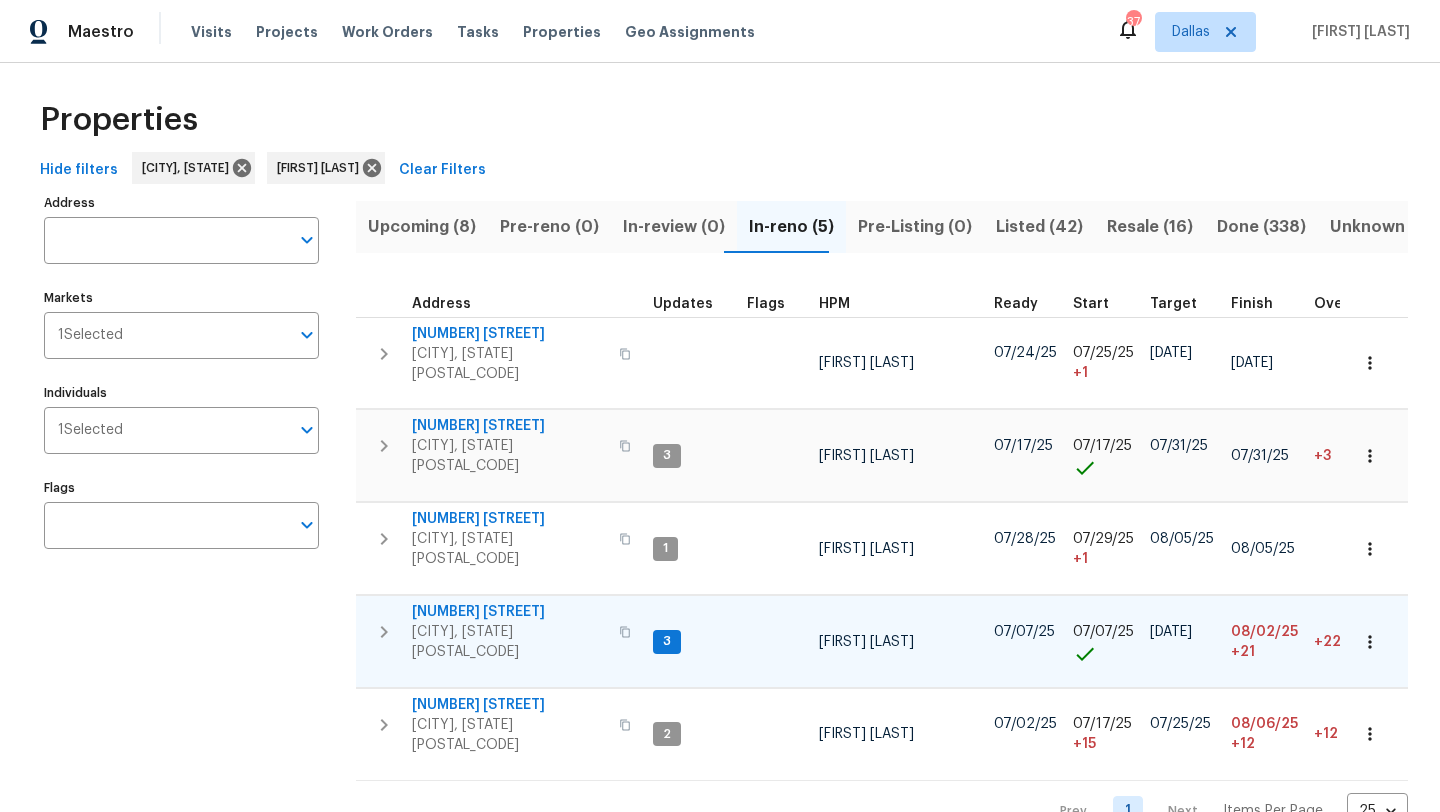 type 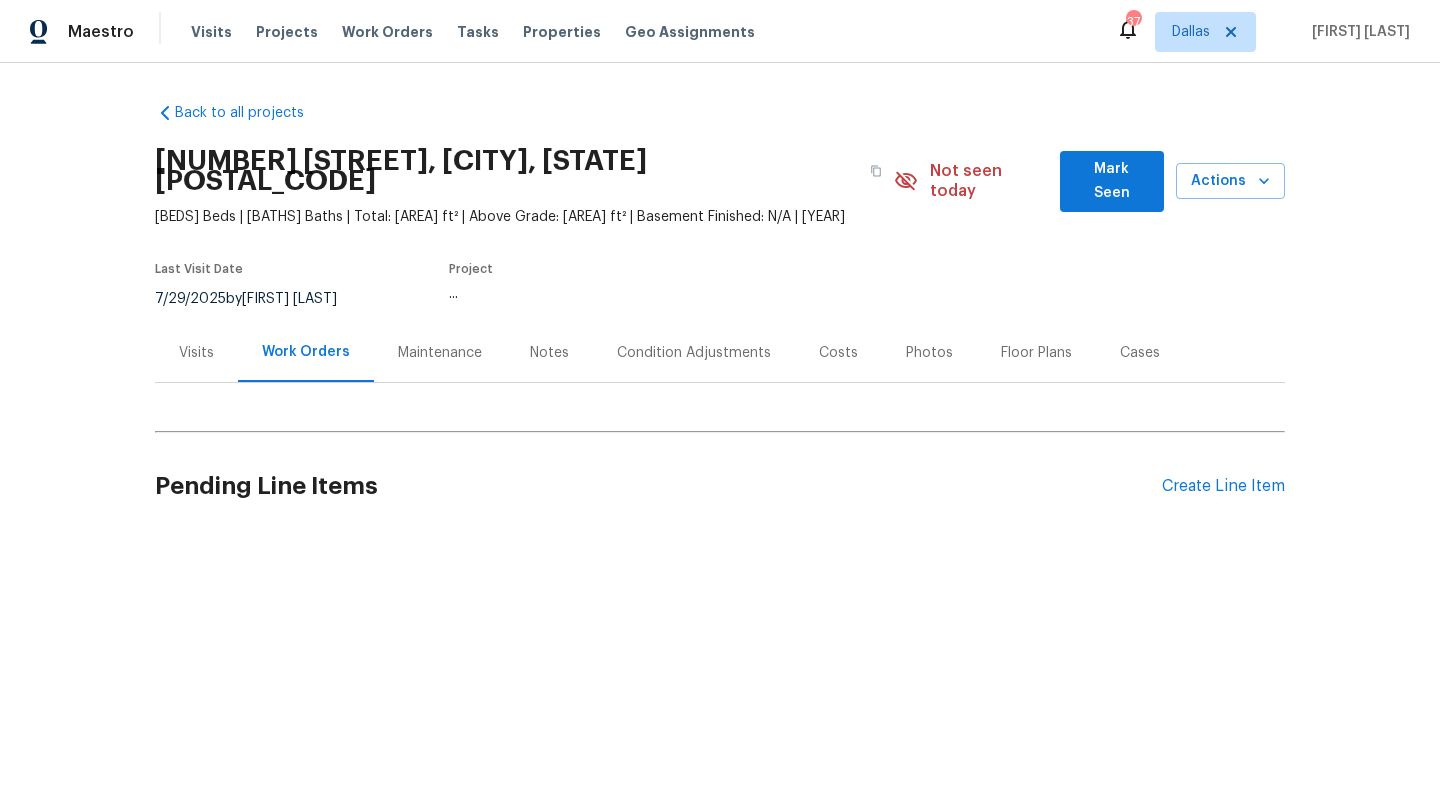 scroll, scrollTop: 0, scrollLeft: 0, axis: both 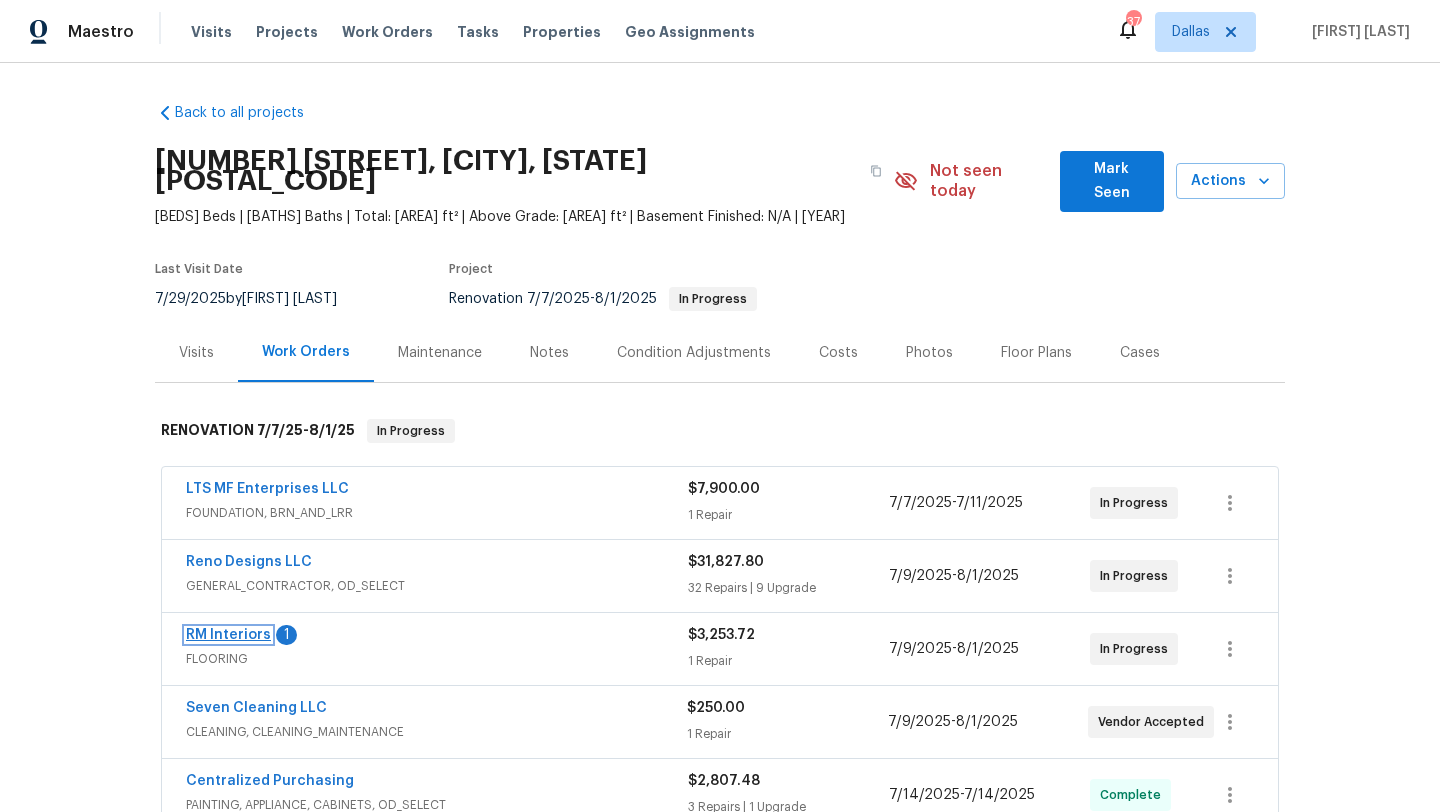 click on "RM Interiors" at bounding box center [228, 635] 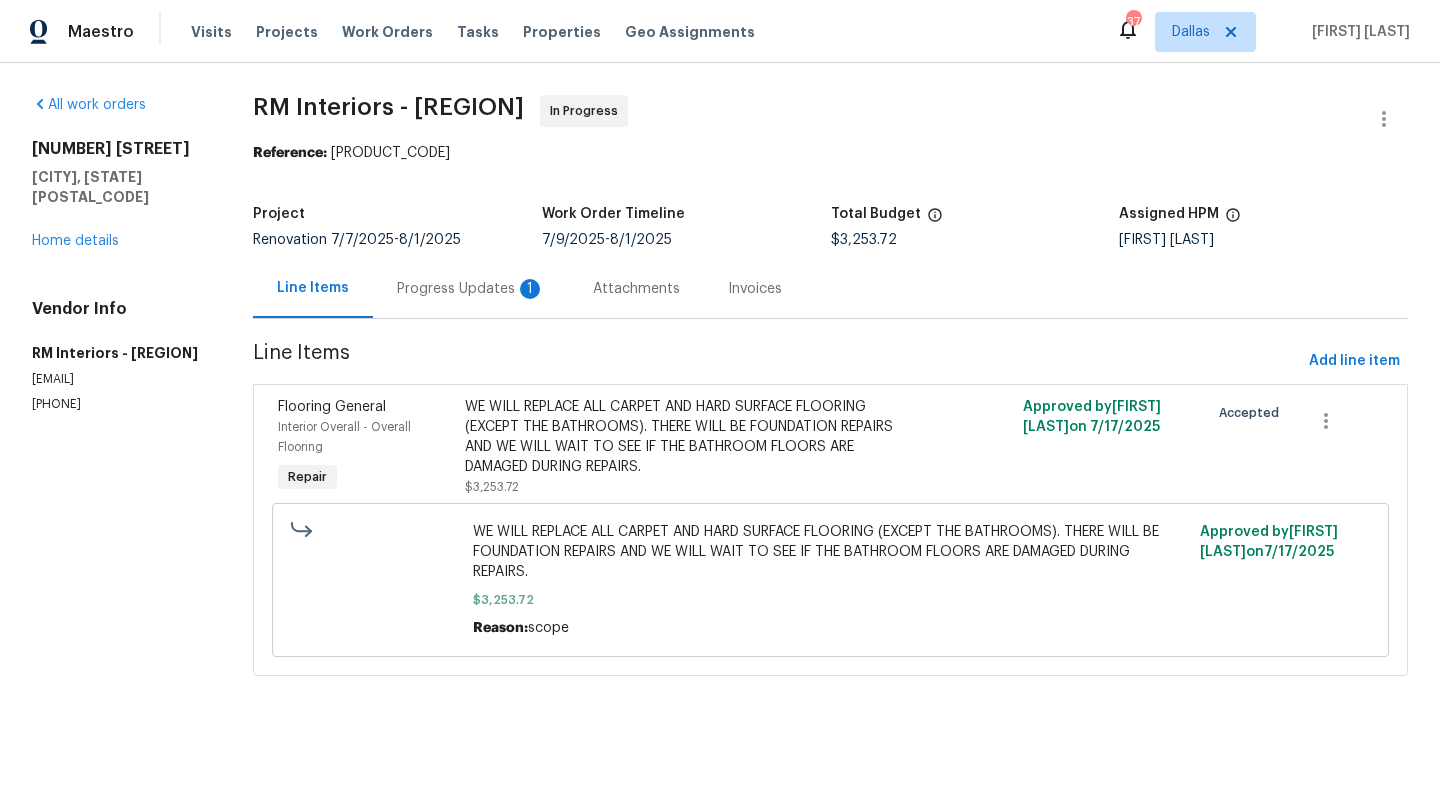 click on "Progress Updates 1" at bounding box center [471, 289] 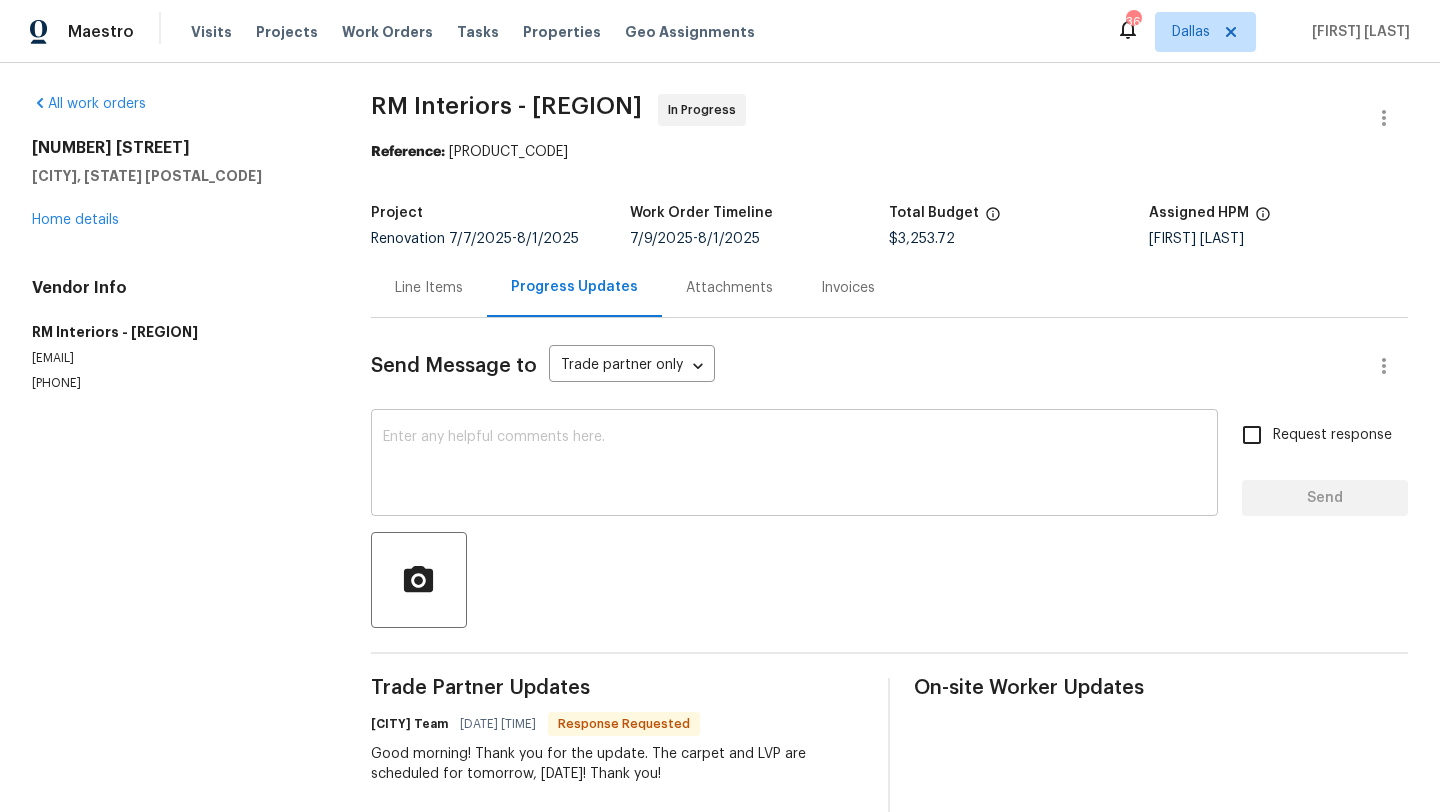 scroll, scrollTop: 0, scrollLeft: 0, axis: both 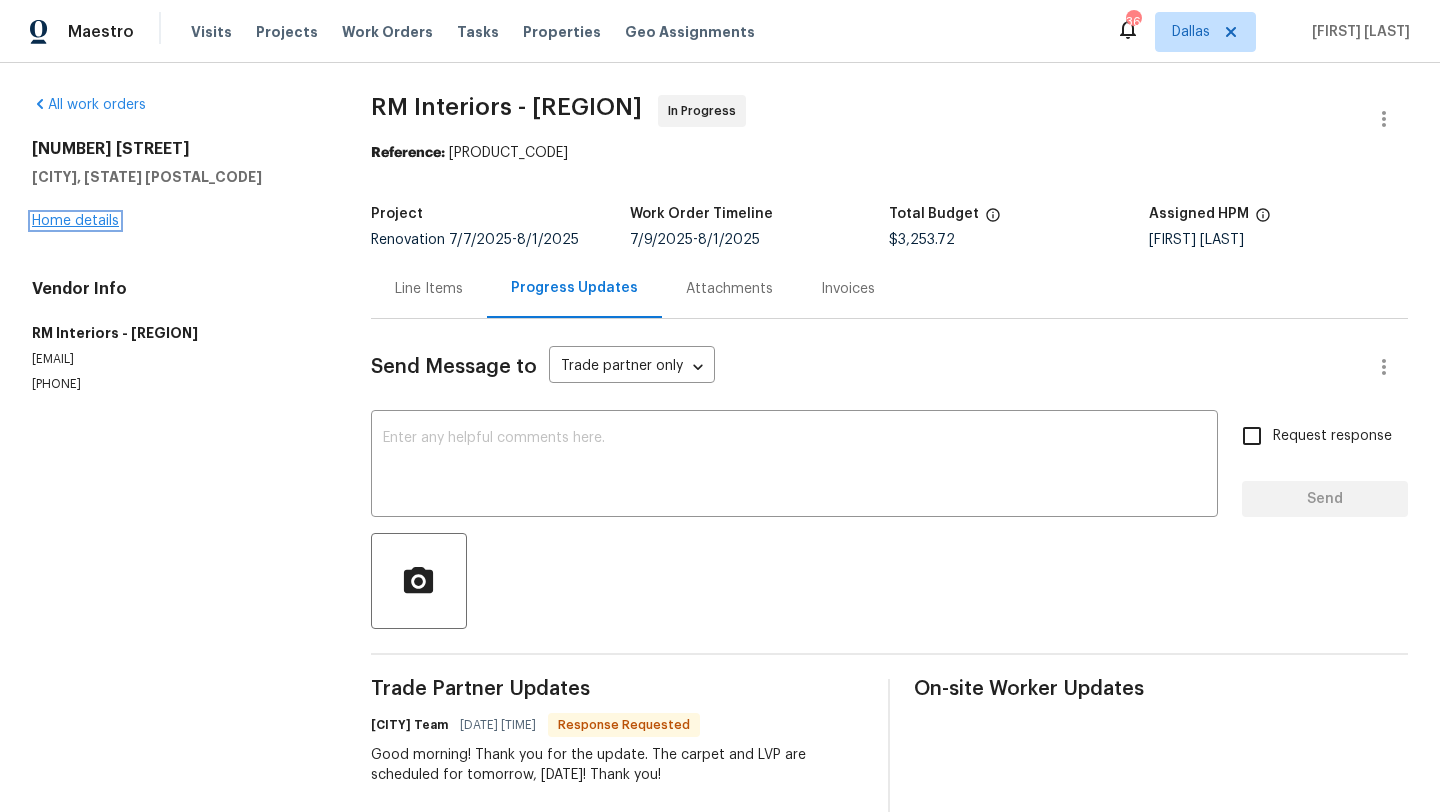 click on "Home details" at bounding box center [75, 221] 